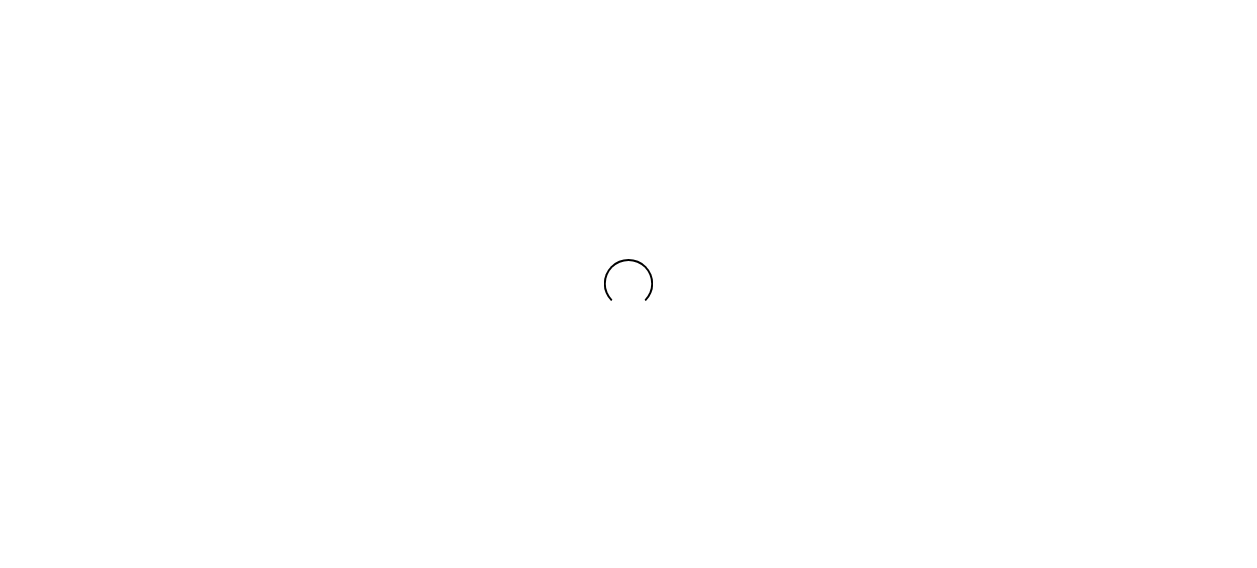 scroll, scrollTop: 0, scrollLeft: 0, axis: both 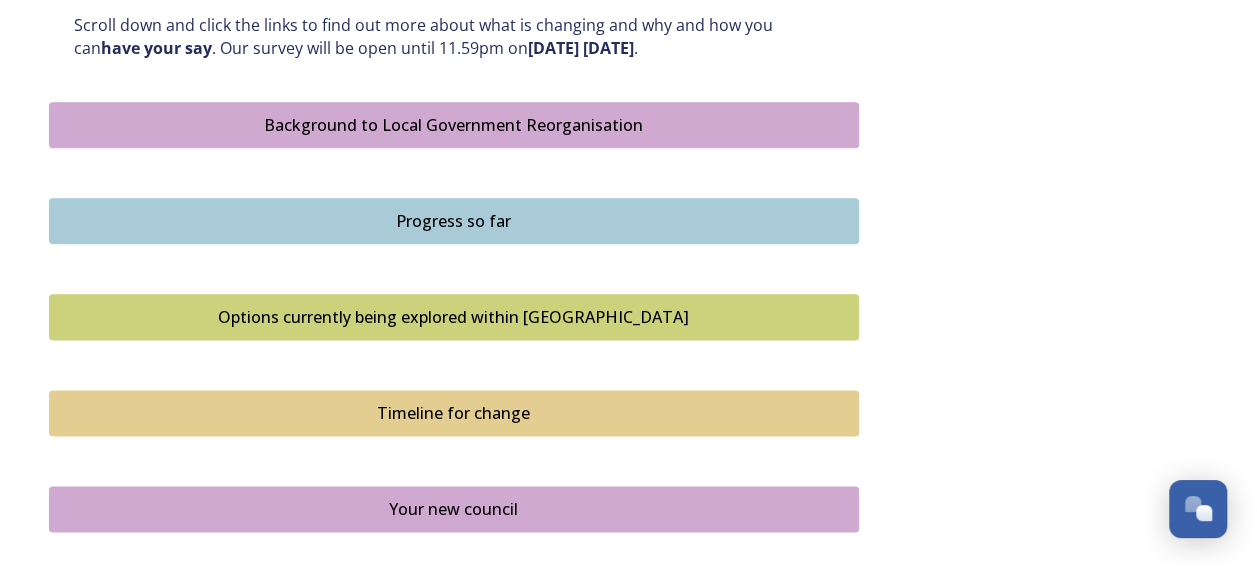 click on "Options currently being explored within West Sussex" at bounding box center [454, 317] 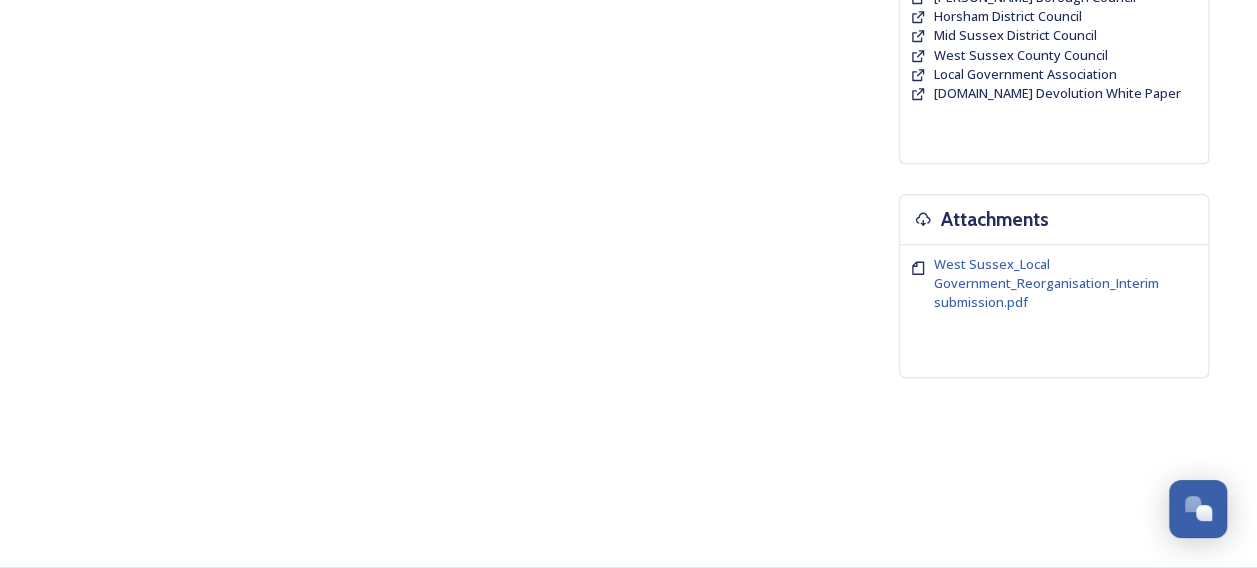 scroll, scrollTop: 0, scrollLeft: 0, axis: both 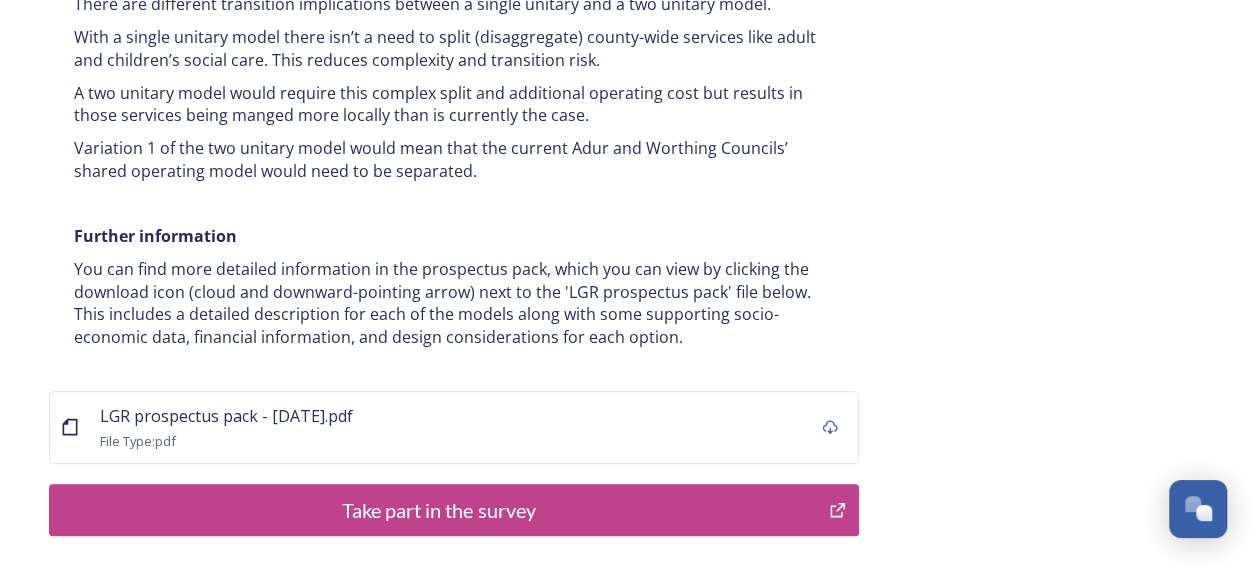 click on "Take part in the survey" at bounding box center (439, 510) 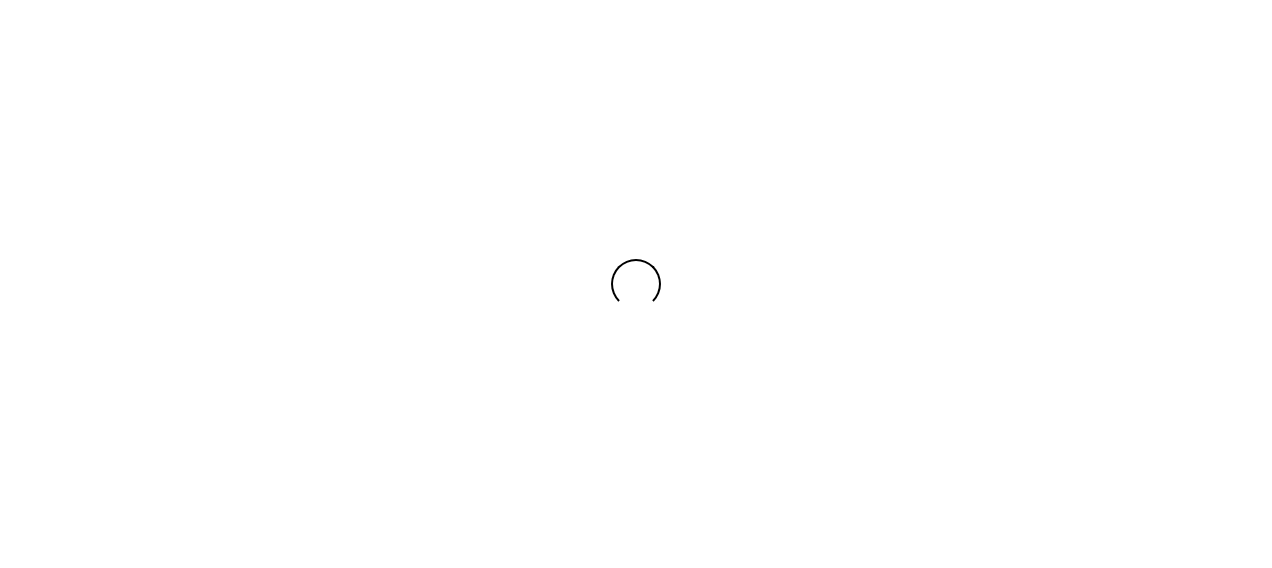 scroll, scrollTop: 0, scrollLeft: 0, axis: both 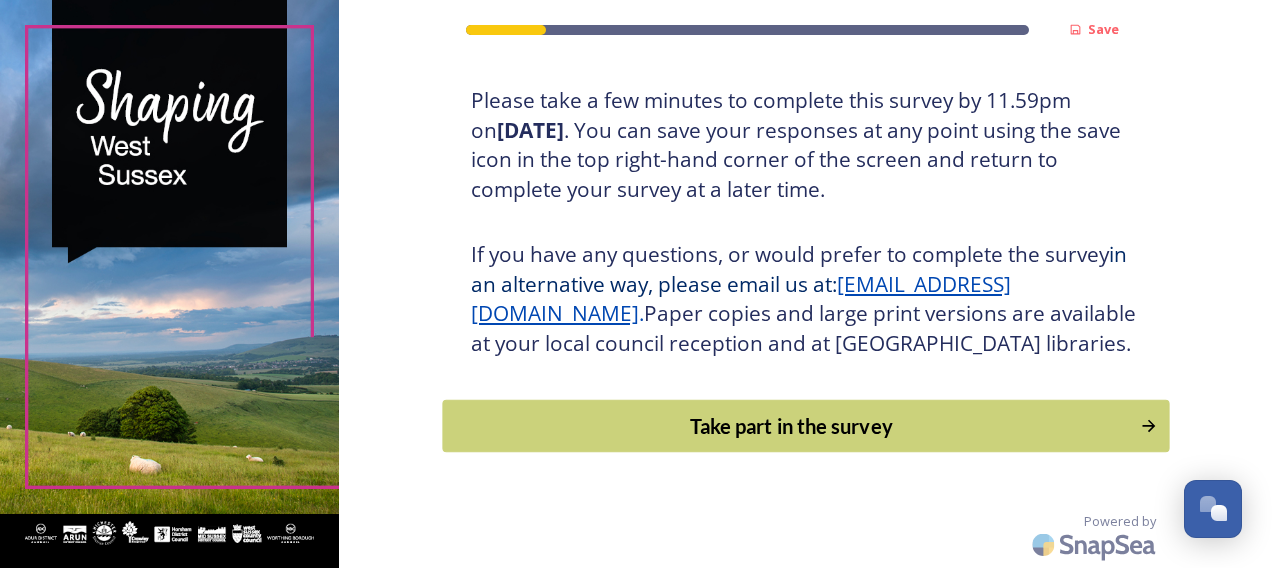 click on "Take part in the survey" at bounding box center [791, 426] 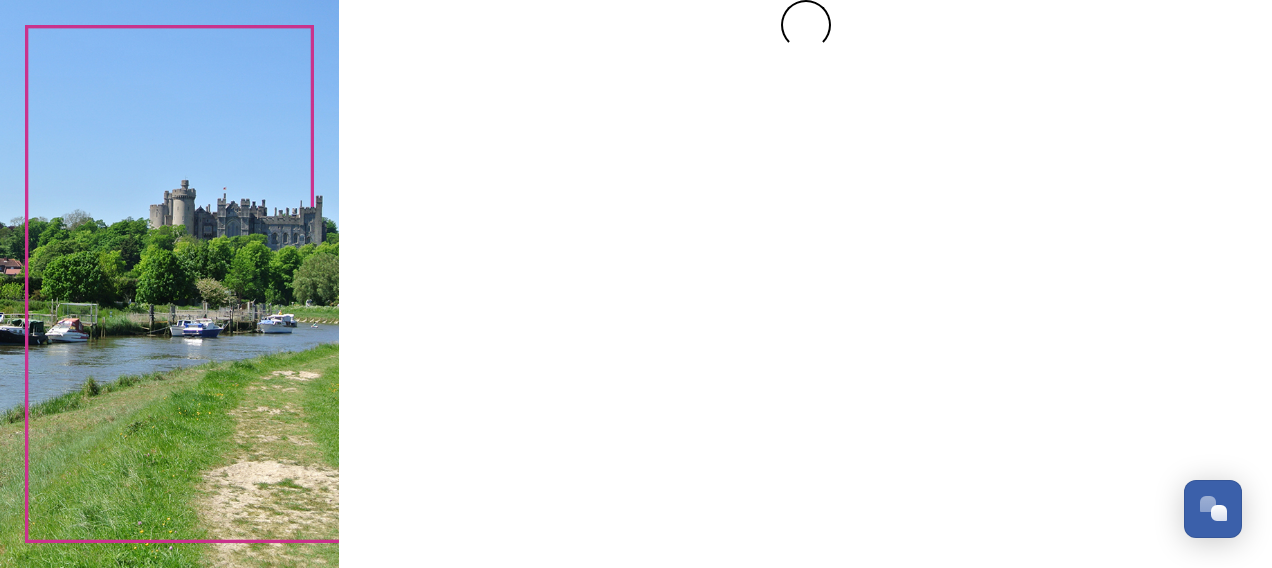 scroll, scrollTop: 0, scrollLeft: 0, axis: both 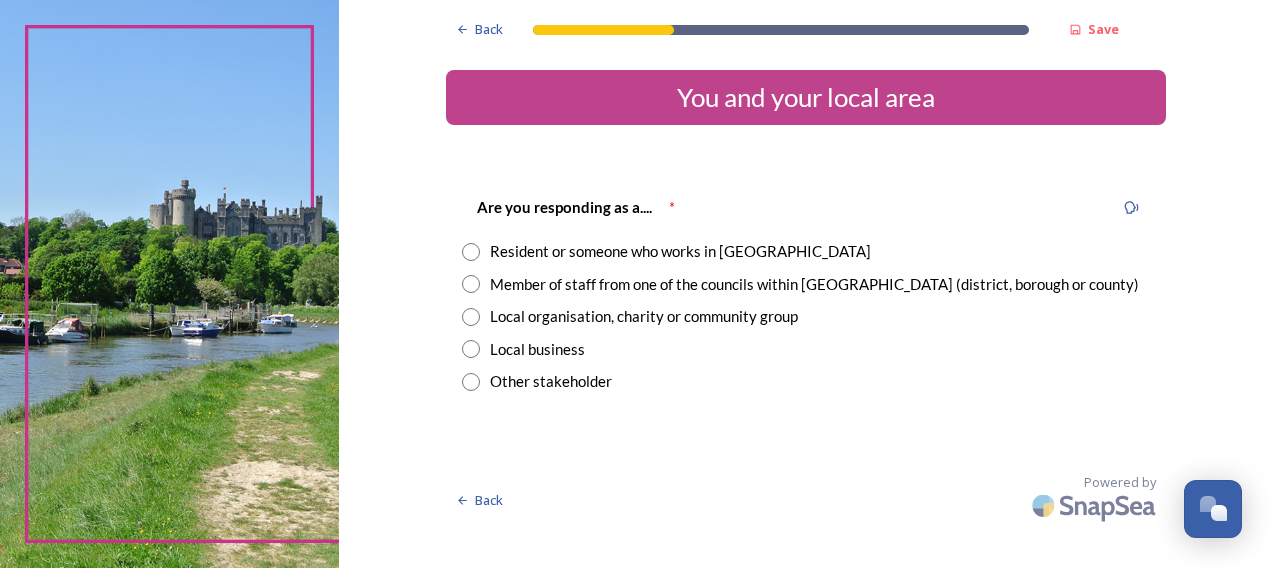 click at bounding box center (471, 252) 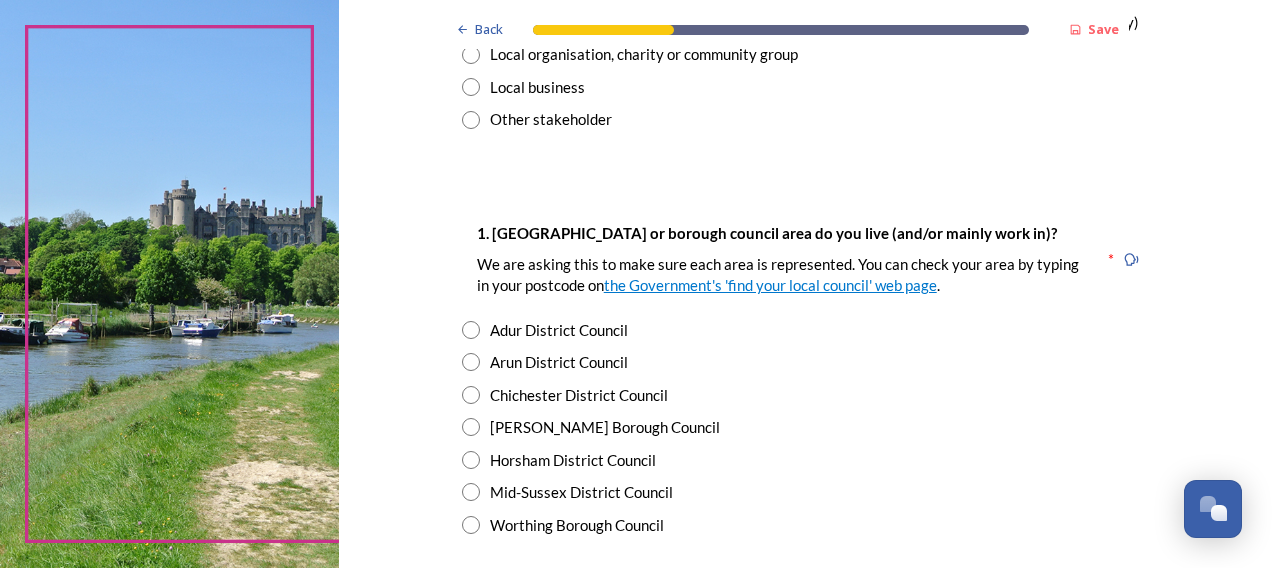 scroll, scrollTop: 280, scrollLeft: 0, axis: vertical 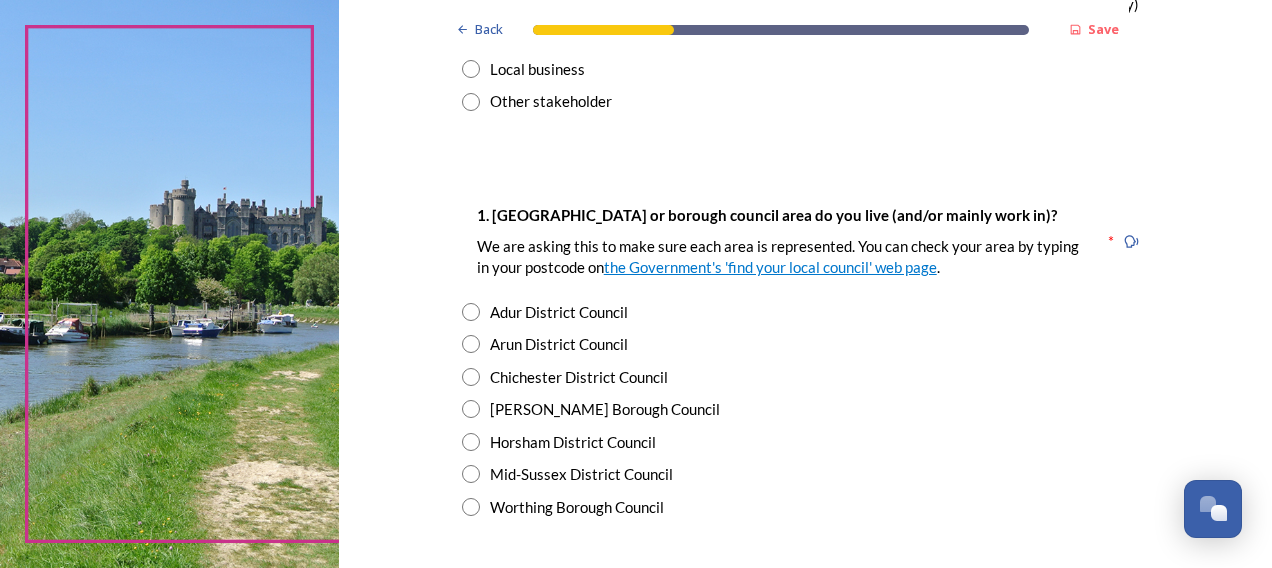 click at bounding box center [471, 474] 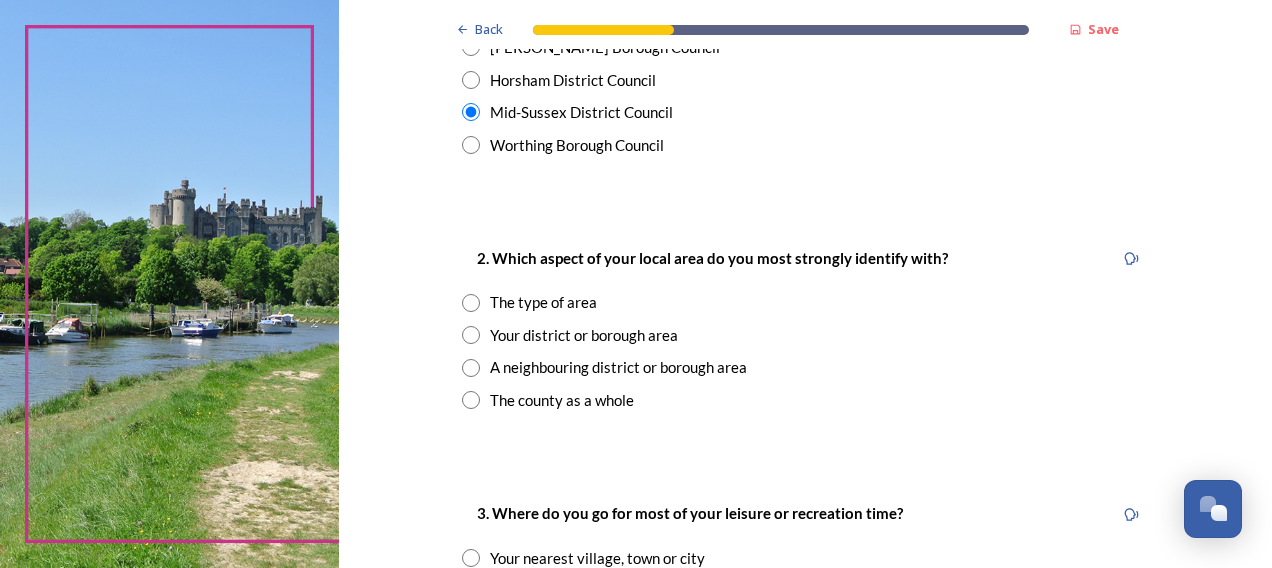 scroll, scrollTop: 680, scrollLeft: 0, axis: vertical 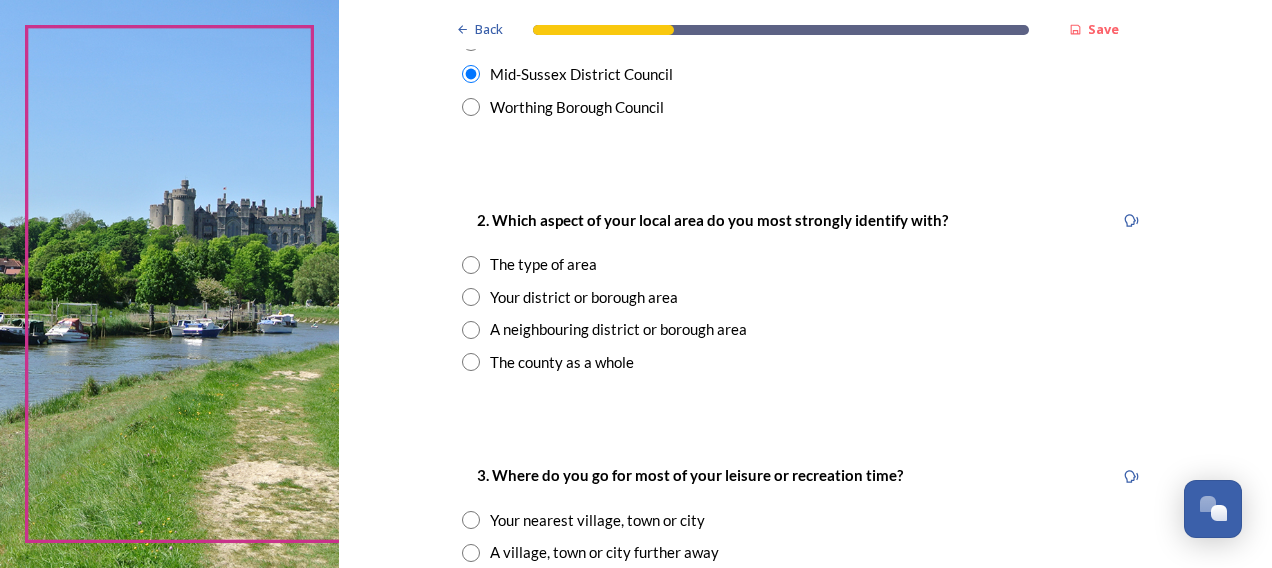 click at bounding box center (471, 297) 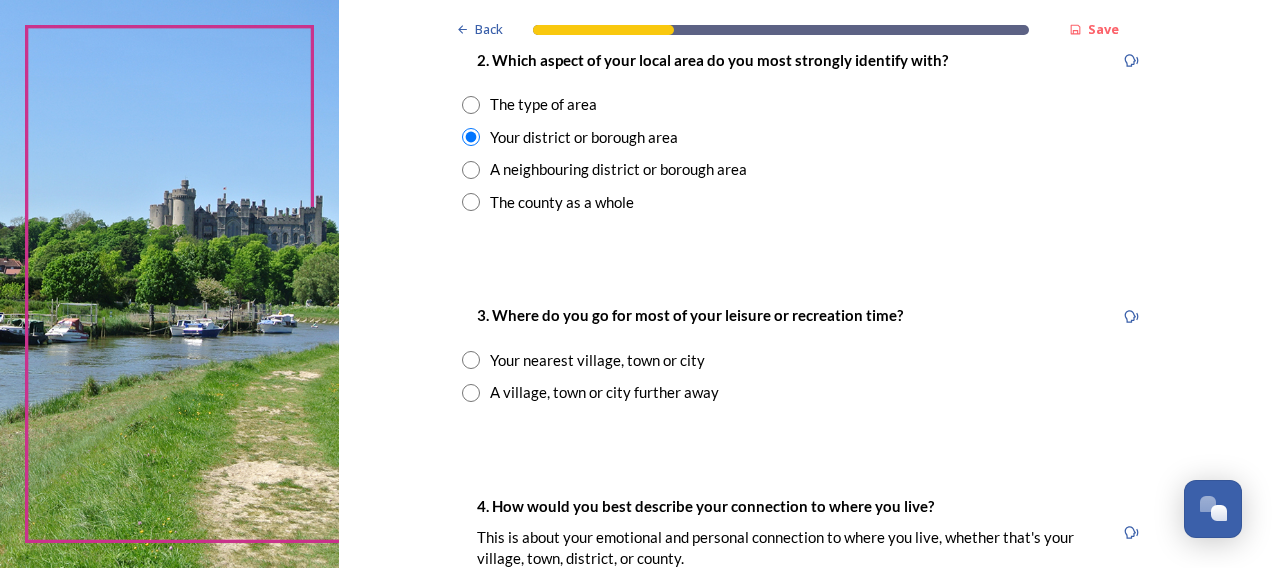 scroll, scrollTop: 880, scrollLeft: 0, axis: vertical 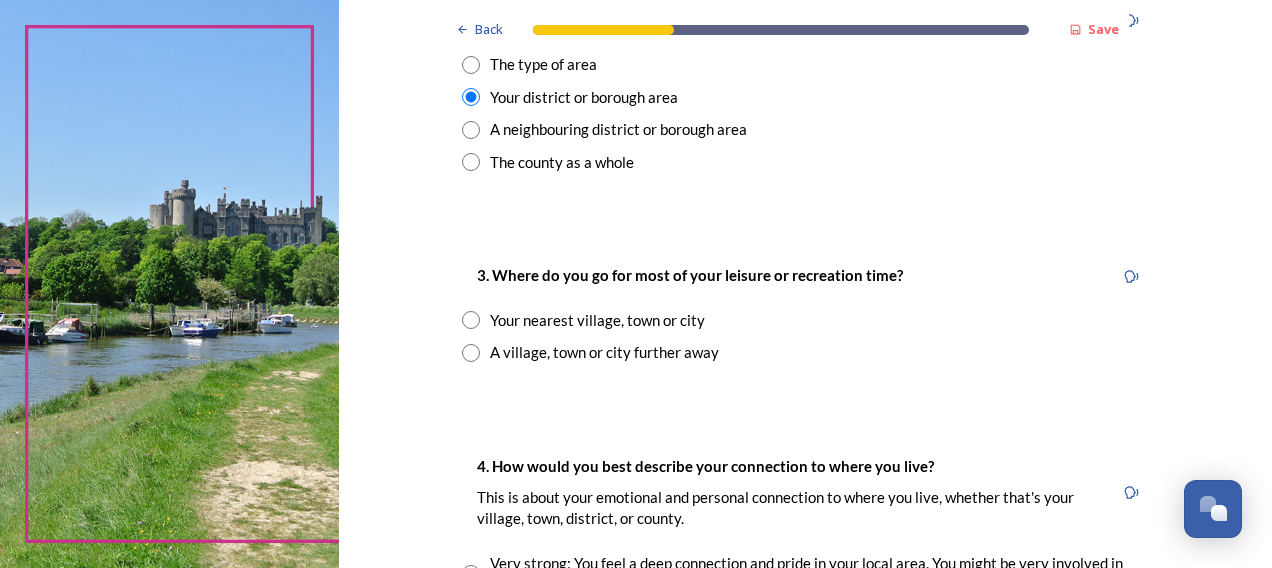 click on "Very strong: You feel a deep connection and pride in your local area. You might be very involved in community activities and feel a strong sense of belonging." at bounding box center [820, 574] 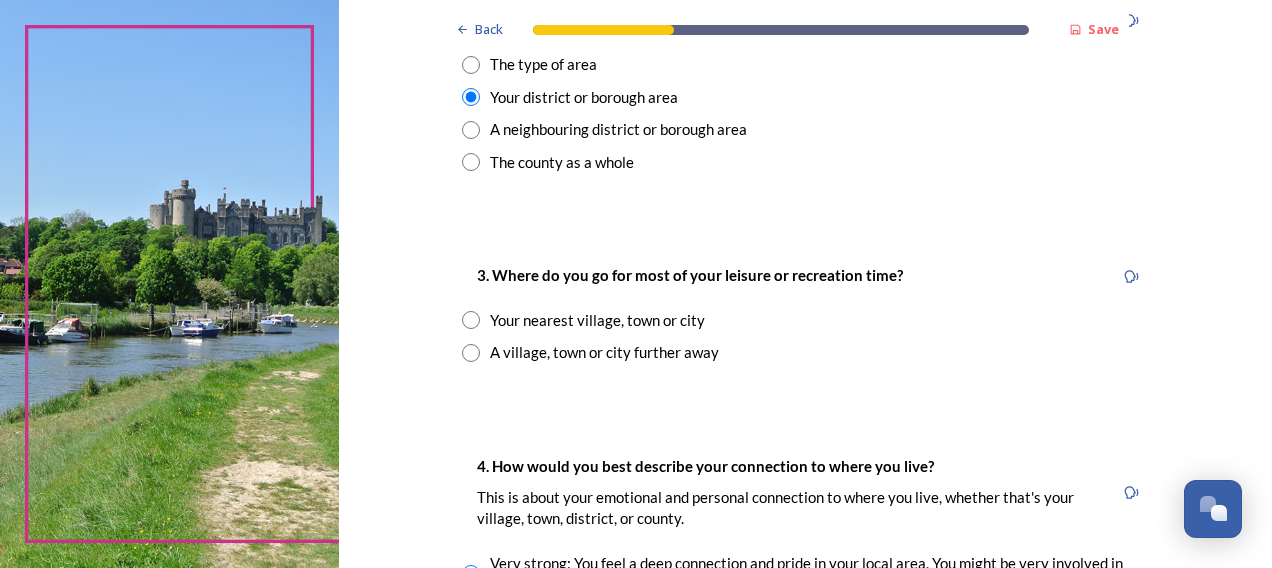 click at bounding box center (471, 353) 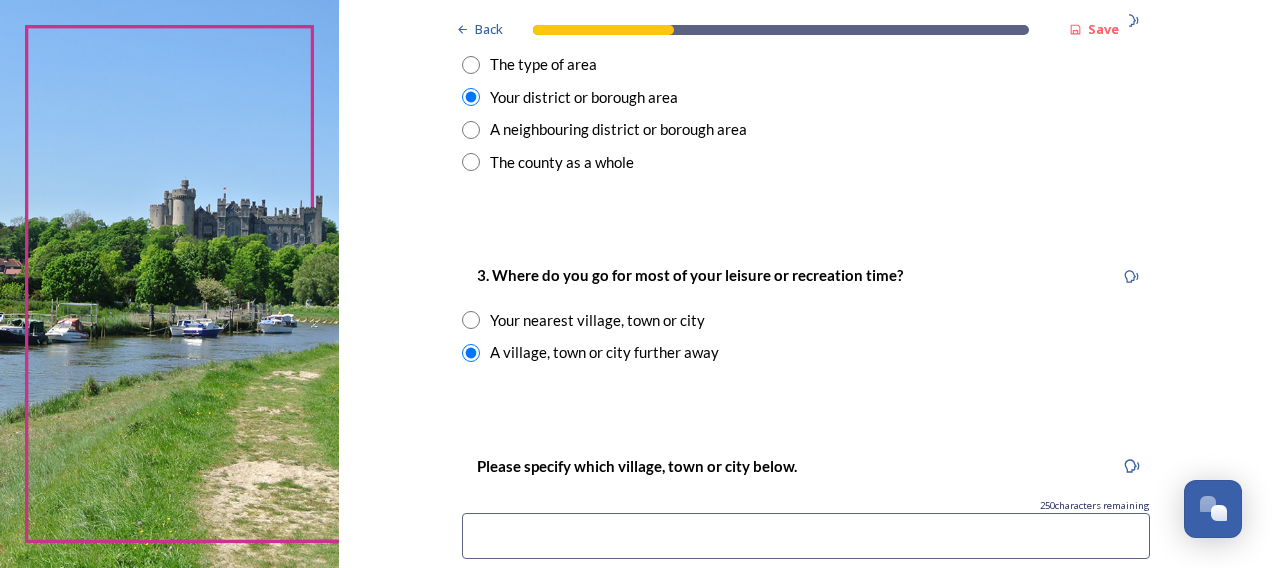 click at bounding box center [471, 320] 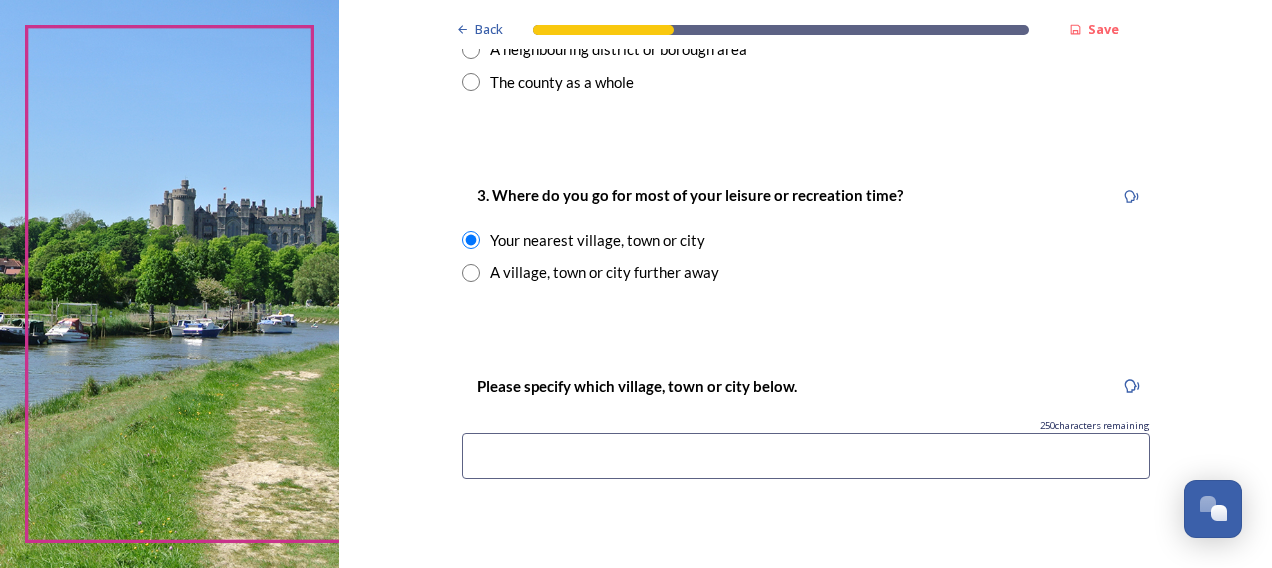 scroll, scrollTop: 1000, scrollLeft: 0, axis: vertical 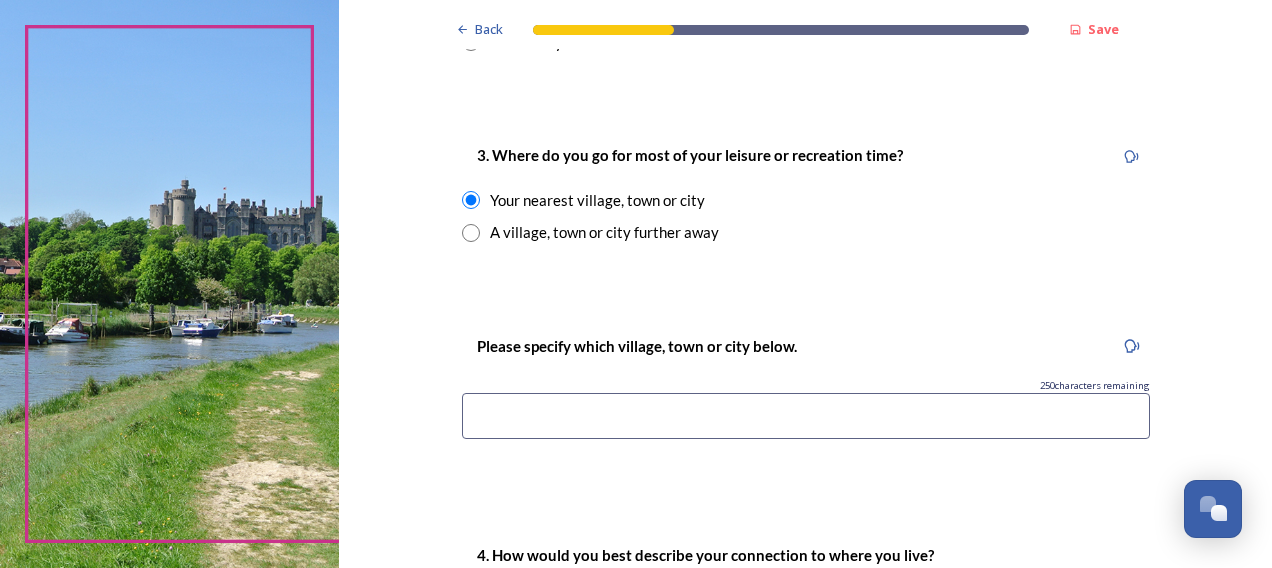 click at bounding box center (806, 416) 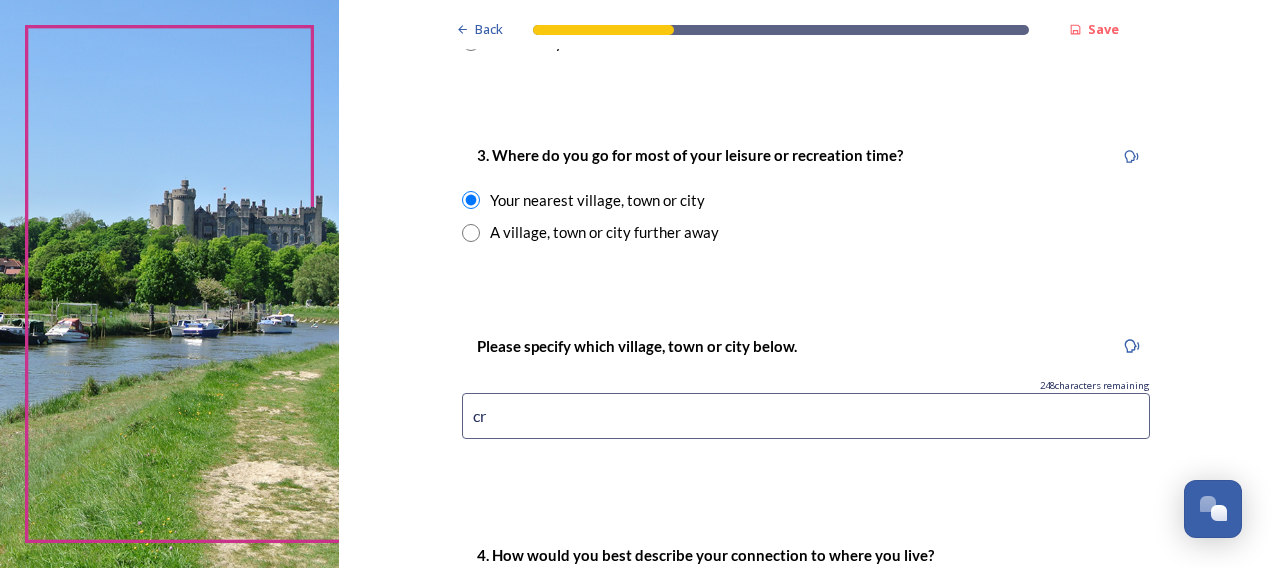 type on "c" 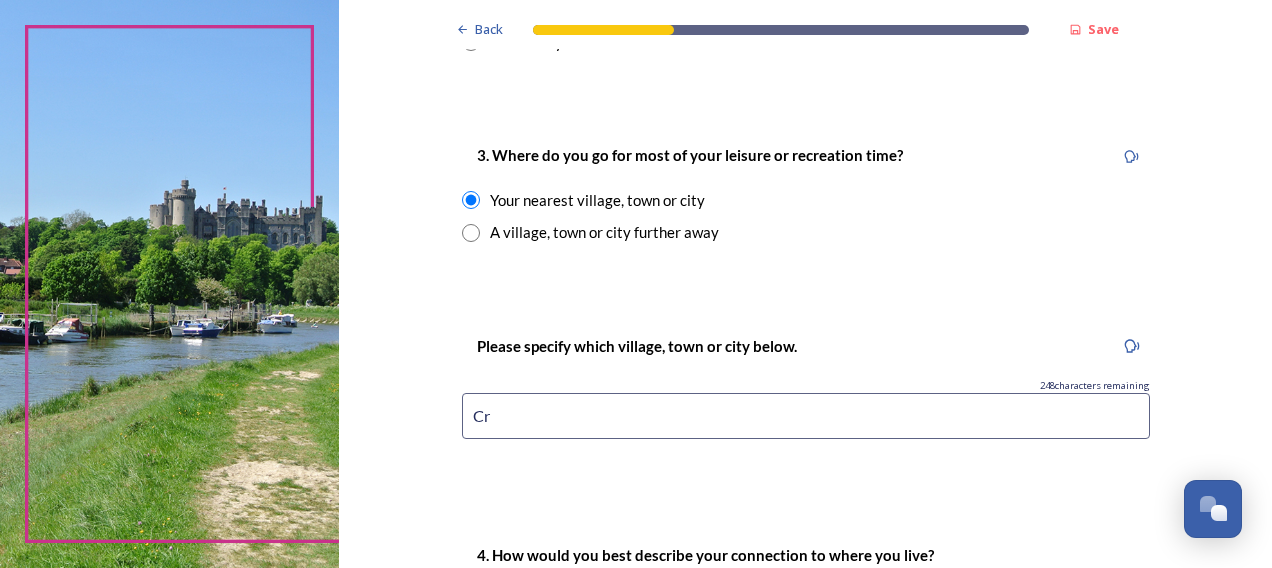 type on "C" 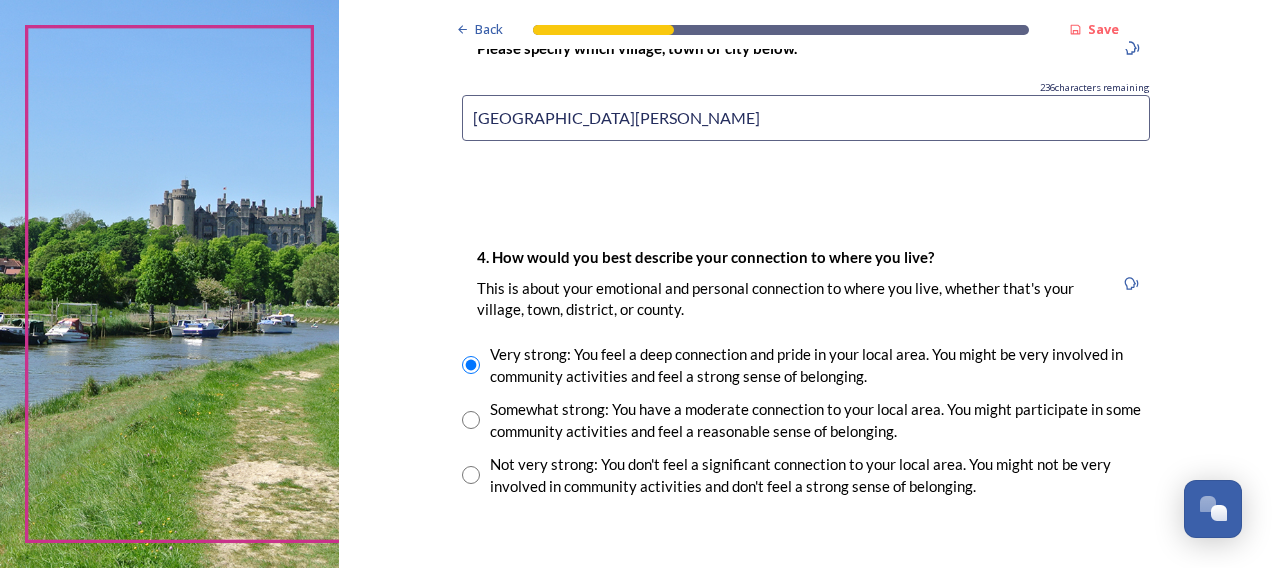 scroll, scrollTop: 1320, scrollLeft: 0, axis: vertical 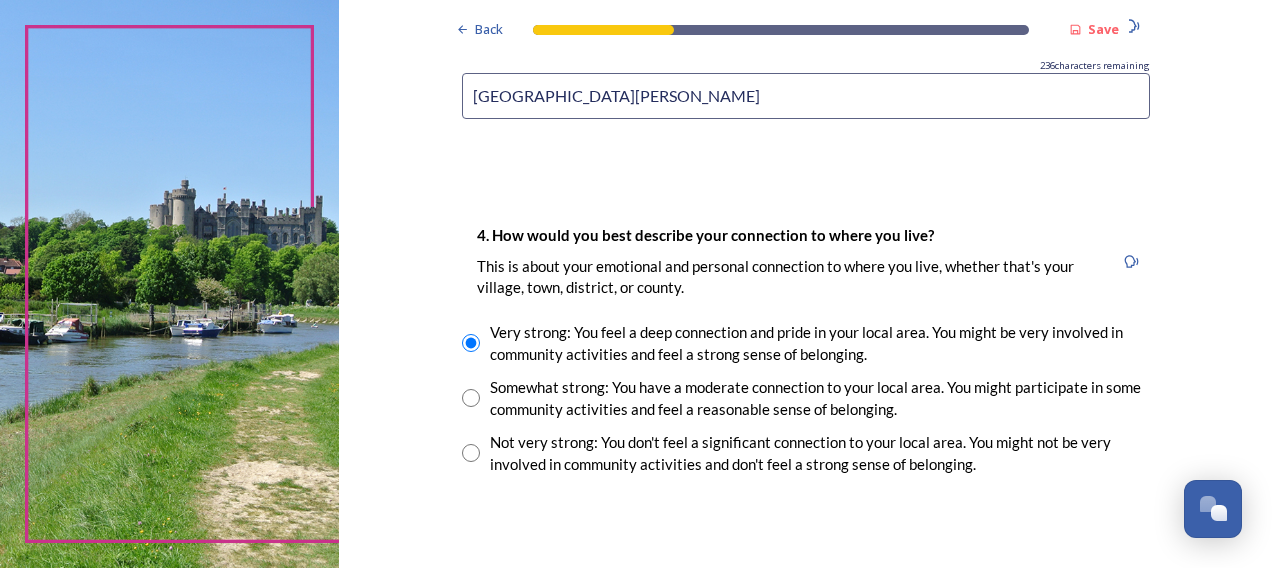 type on "East Grinstead" 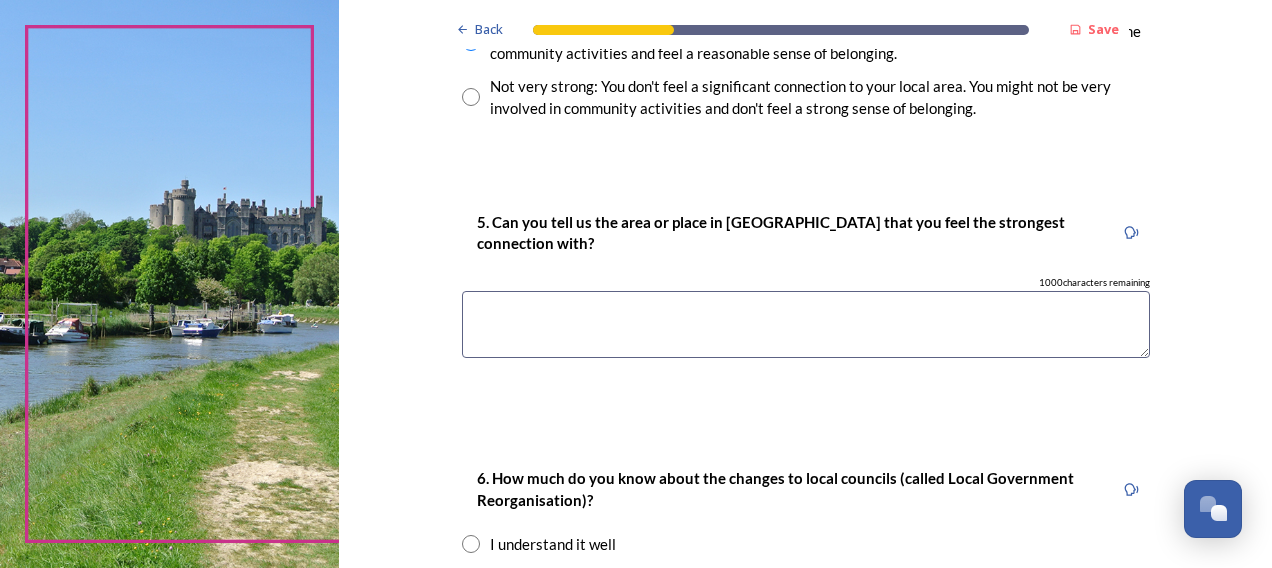 scroll, scrollTop: 1680, scrollLeft: 0, axis: vertical 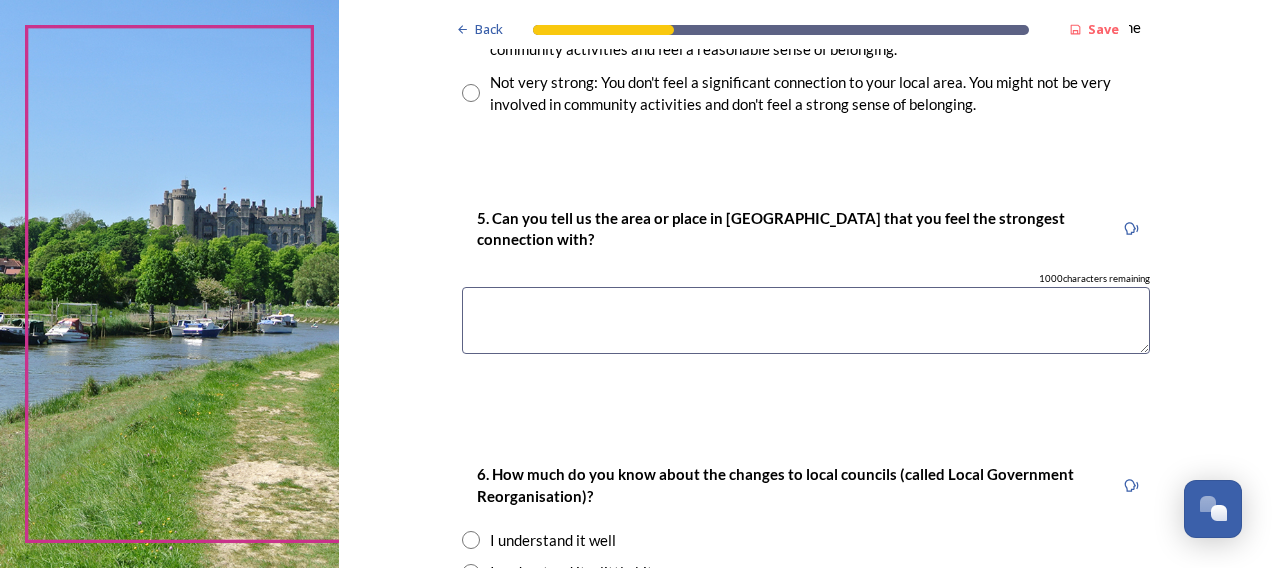 click at bounding box center [806, 320] 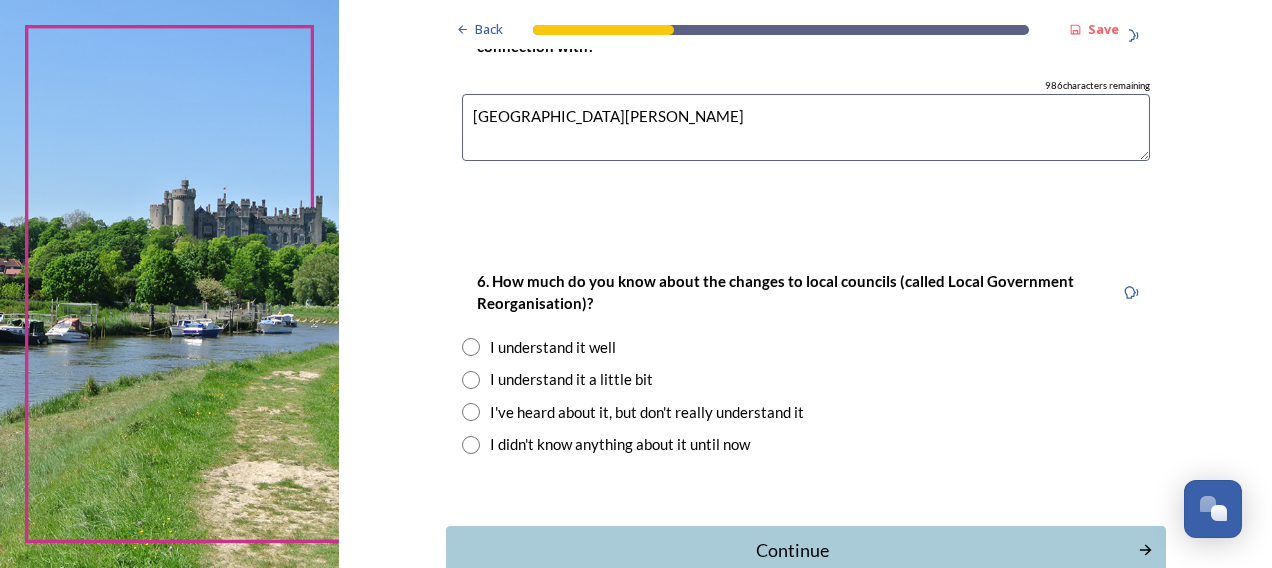 scroll, scrollTop: 1880, scrollLeft: 0, axis: vertical 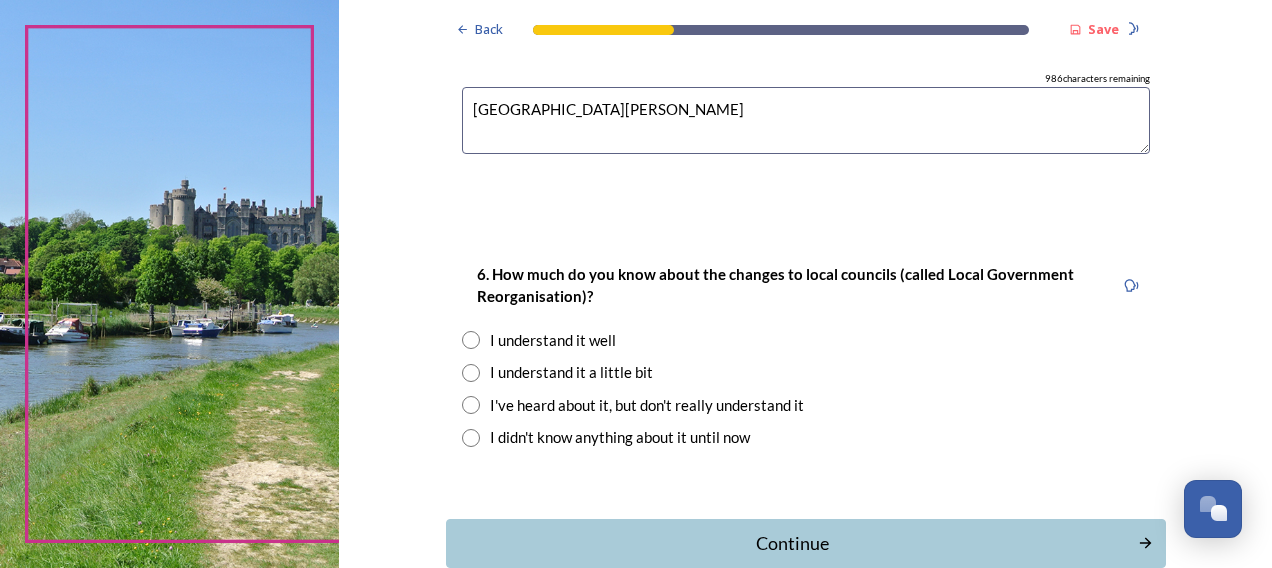 type on "East Grinstead" 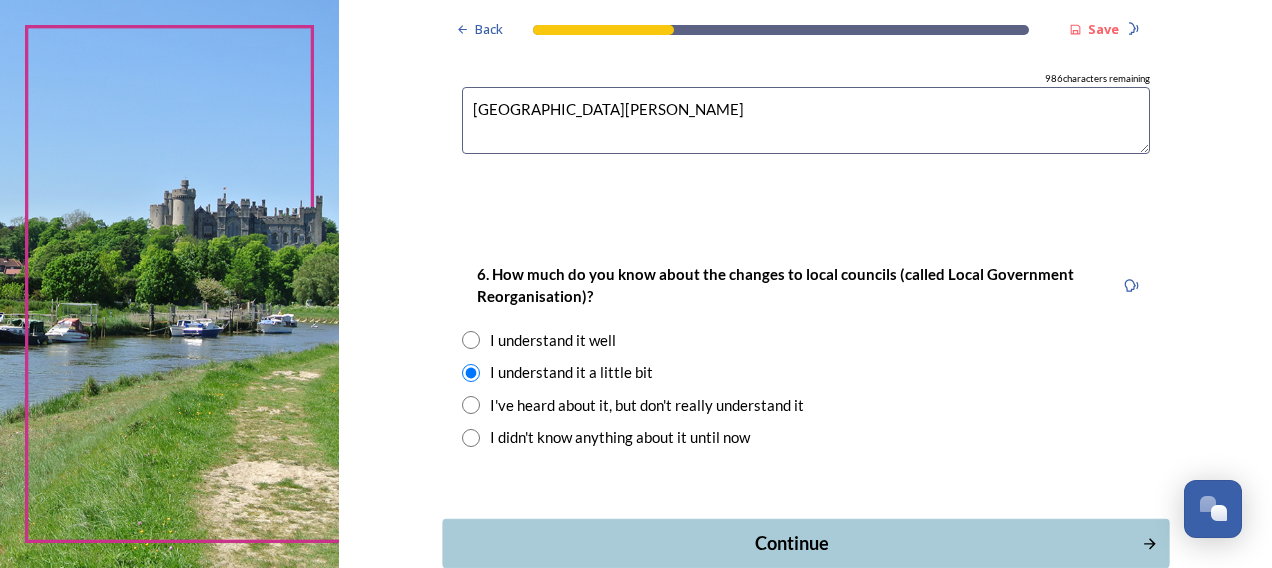 click on "Continue" at bounding box center (791, 543) 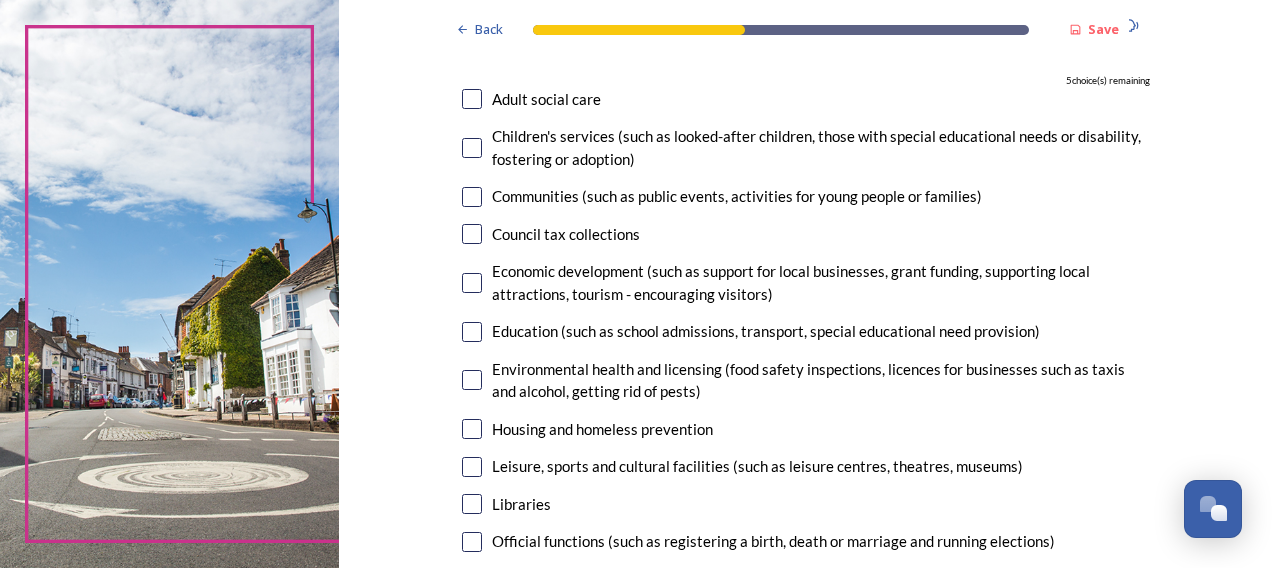 scroll, scrollTop: 200, scrollLeft: 0, axis: vertical 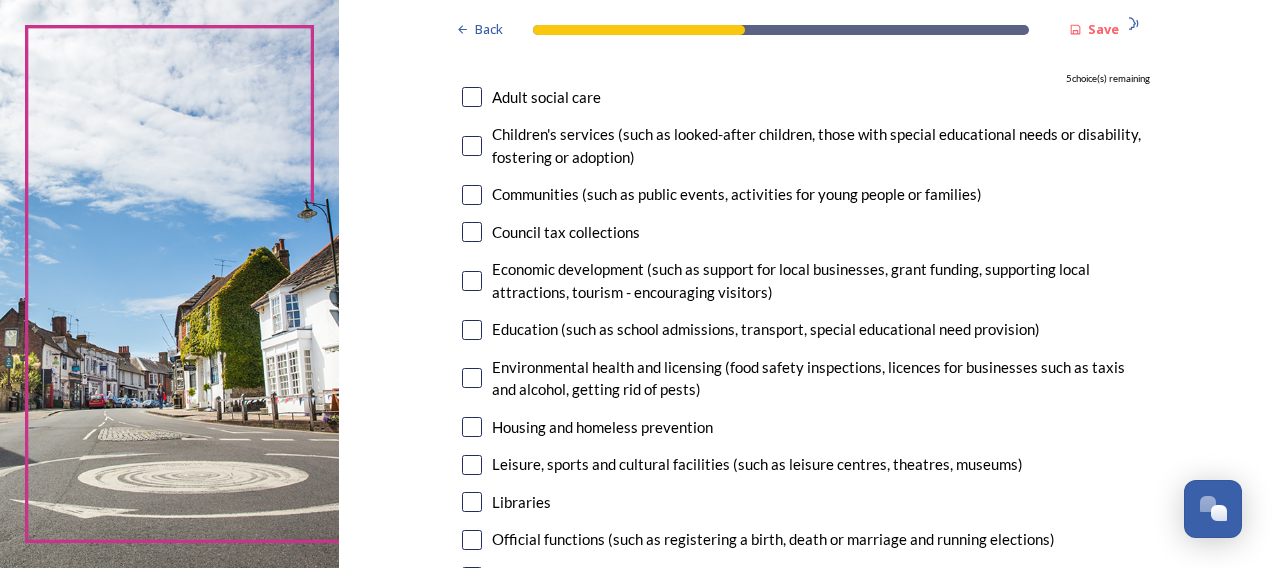 click at bounding box center [472, 97] 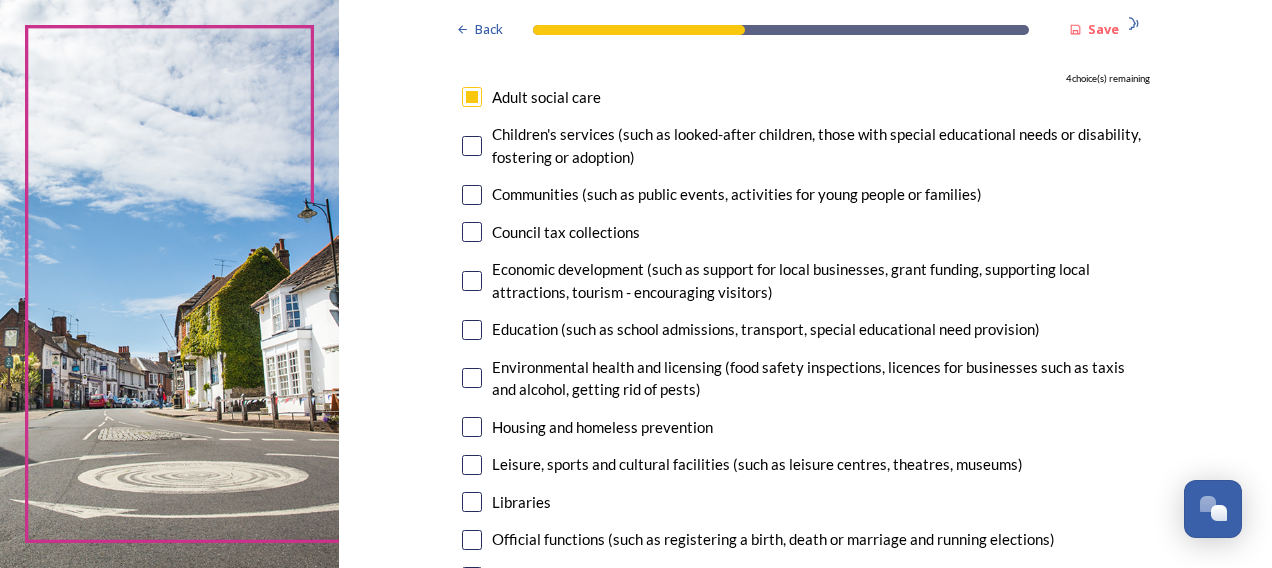 click at bounding box center (472, 146) 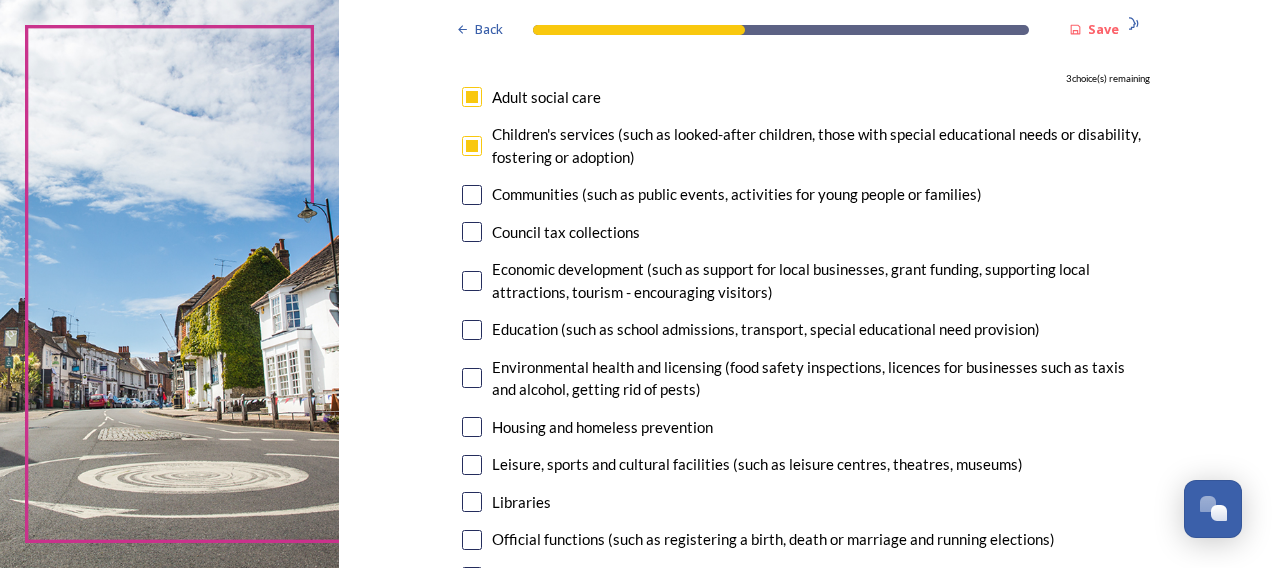 click at bounding box center [472, 427] 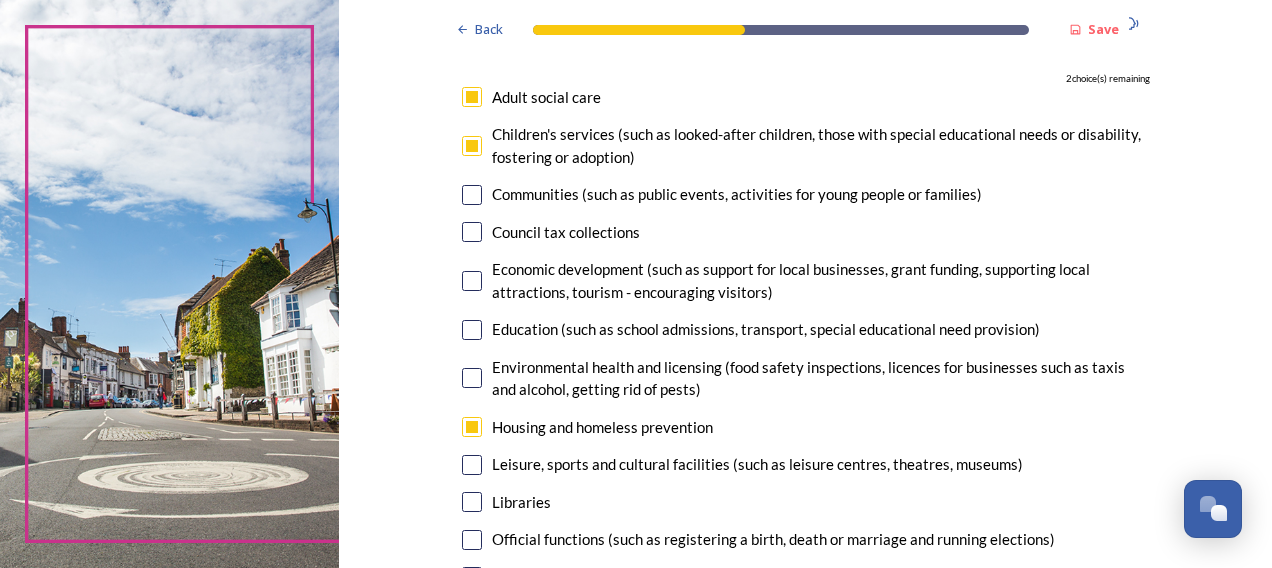click at bounding box center [472, 502] 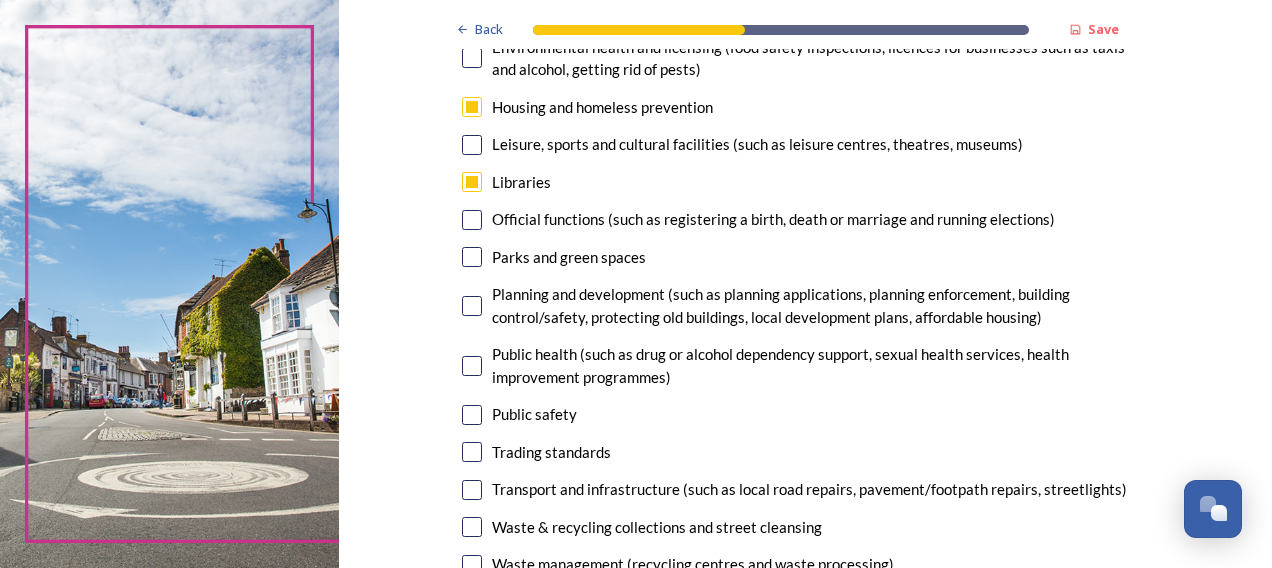 scroll, scrollTop: 560, scrollLeft: 0, axis: vertical 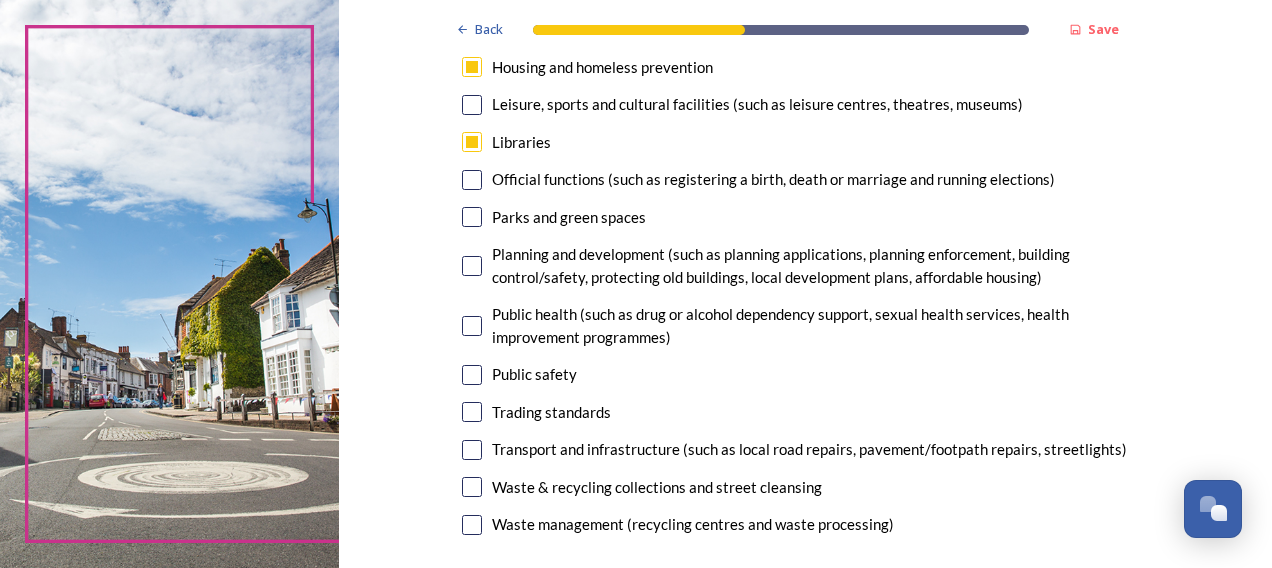 click at bounding box center (472, 450) 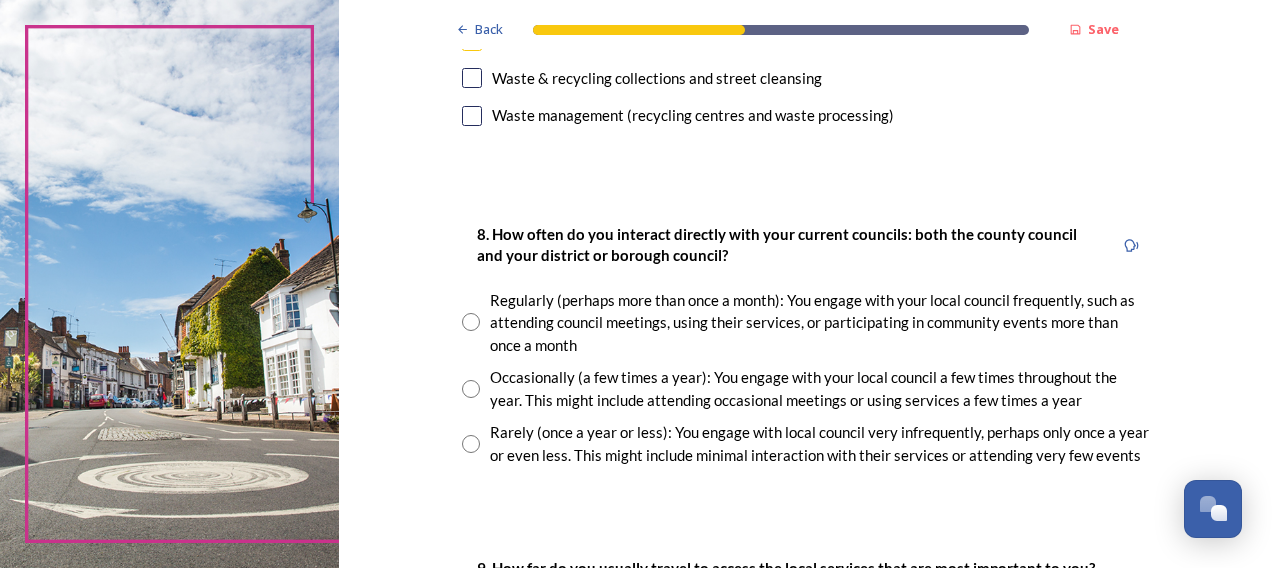 scroll, scrollTop: 1000, scrollLeft: 0, axis: vertical 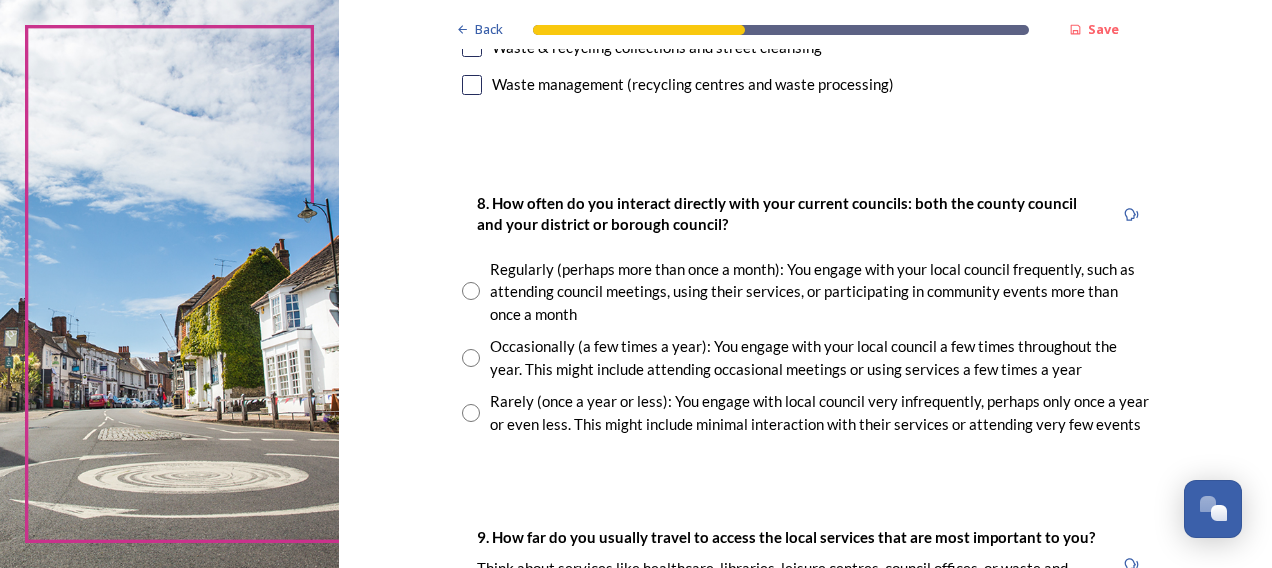 click at bounding box center [471, 291] 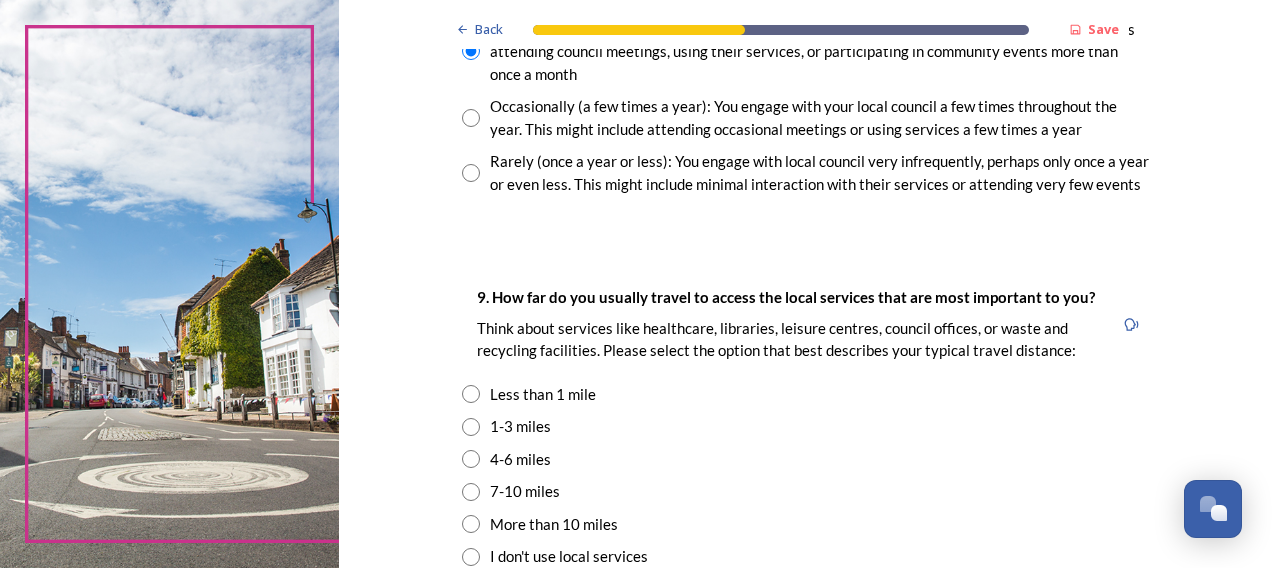 scroll, scrollTop: 1280, scrollLeft: 0, axis: vertical 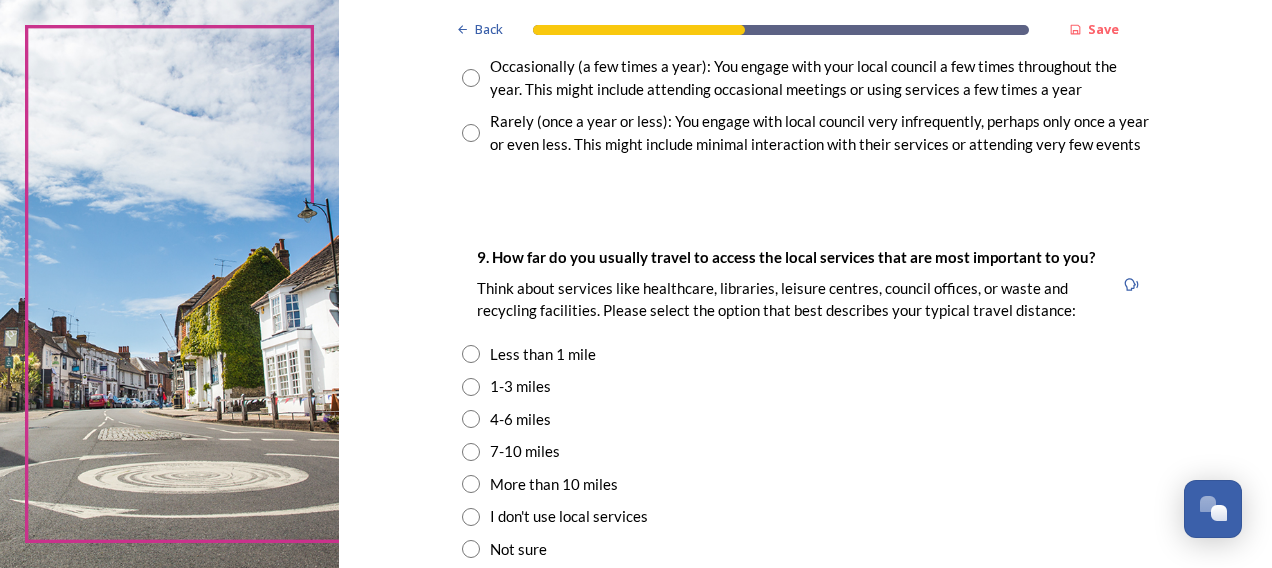 click at bounding box center [471, 387] 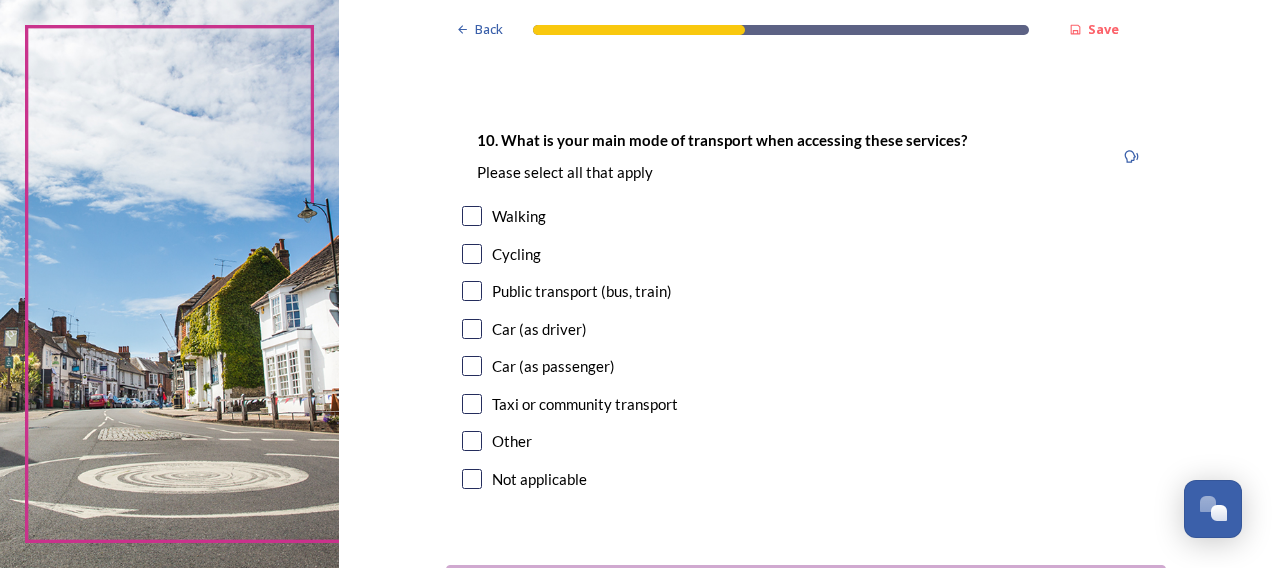 scroll, scrollTop: 1840, scrollLeft: 0, axis: vertical 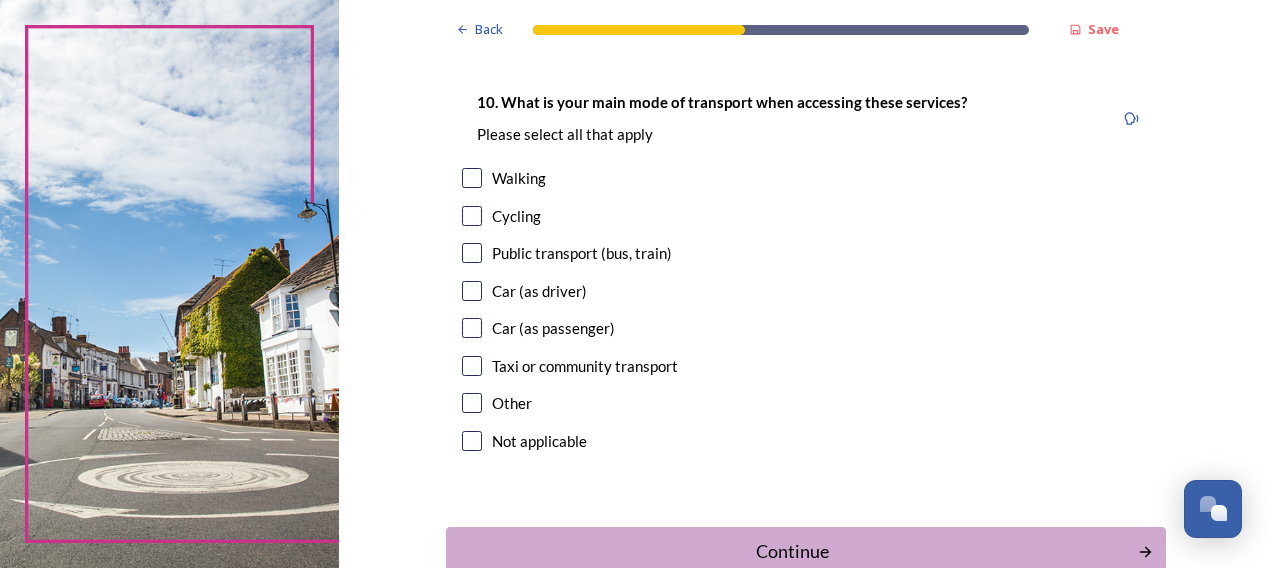 click at bounding box center [472, 291] 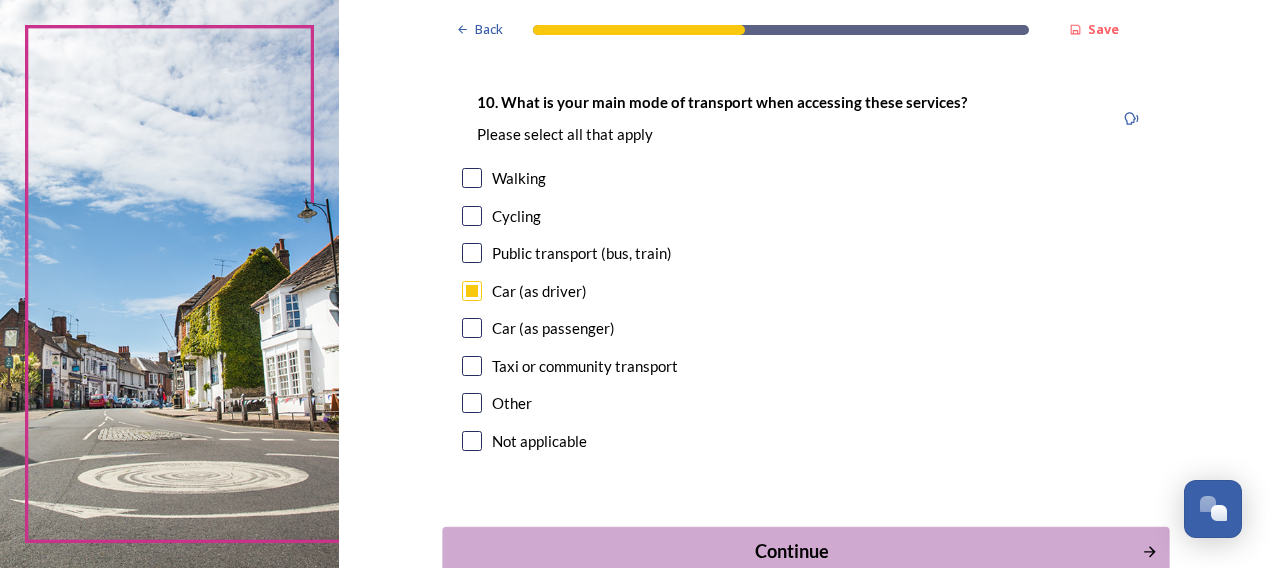 click on "Continue" at bounding box center [791, 551] 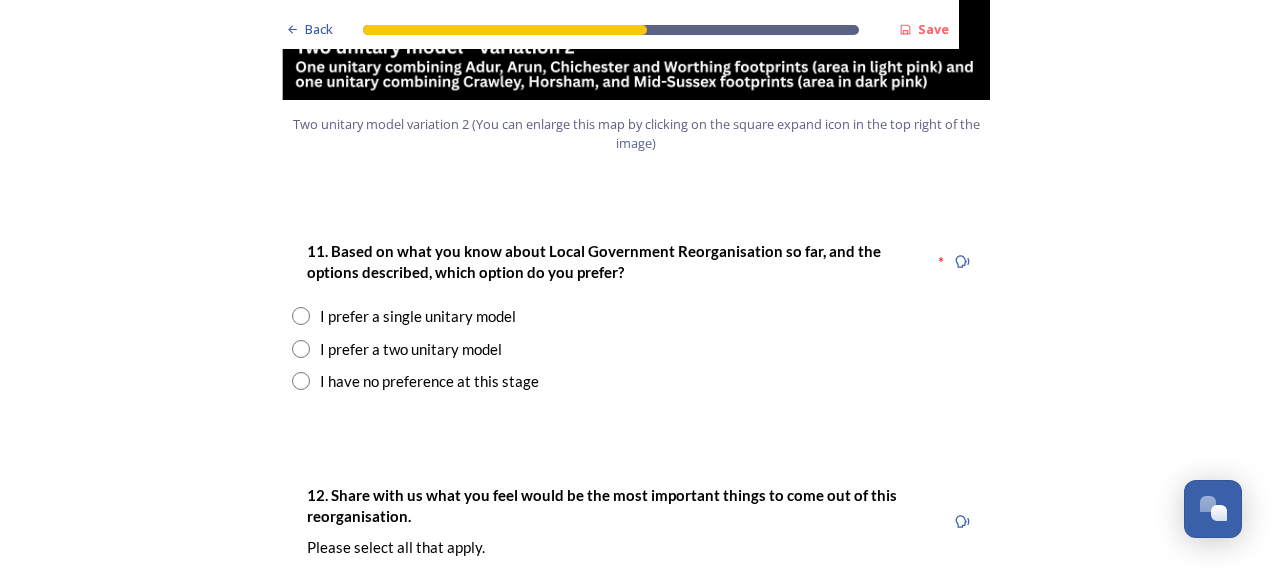 scroll, scrollTop: 2560, scrollLeft: 0, axis: vertical 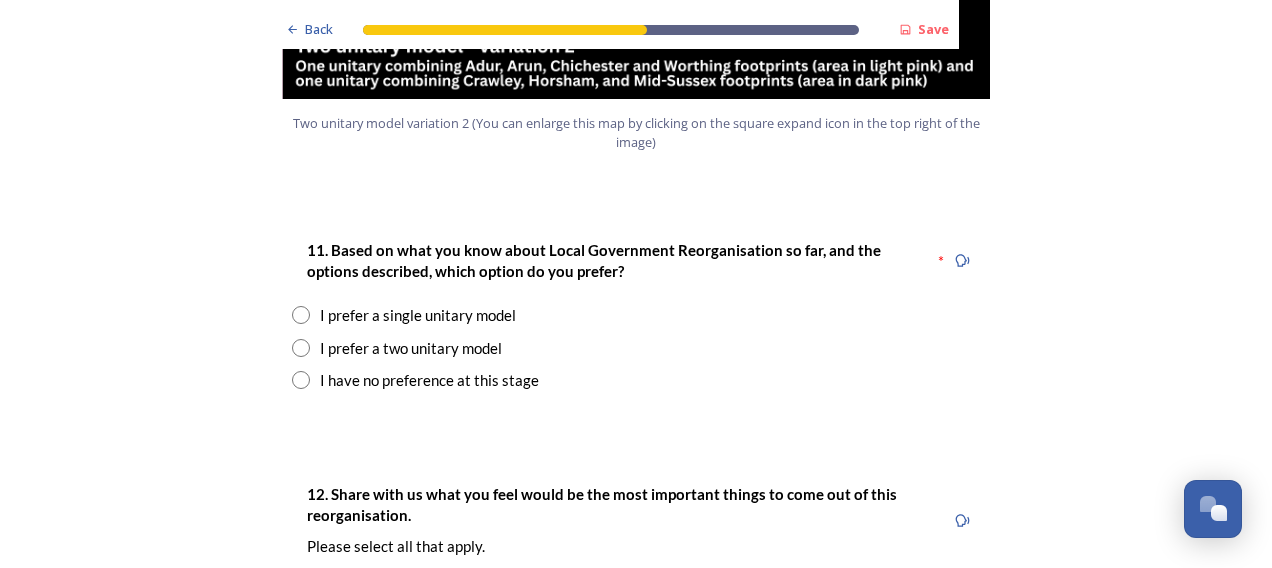 click at bounding box center [301, 315] 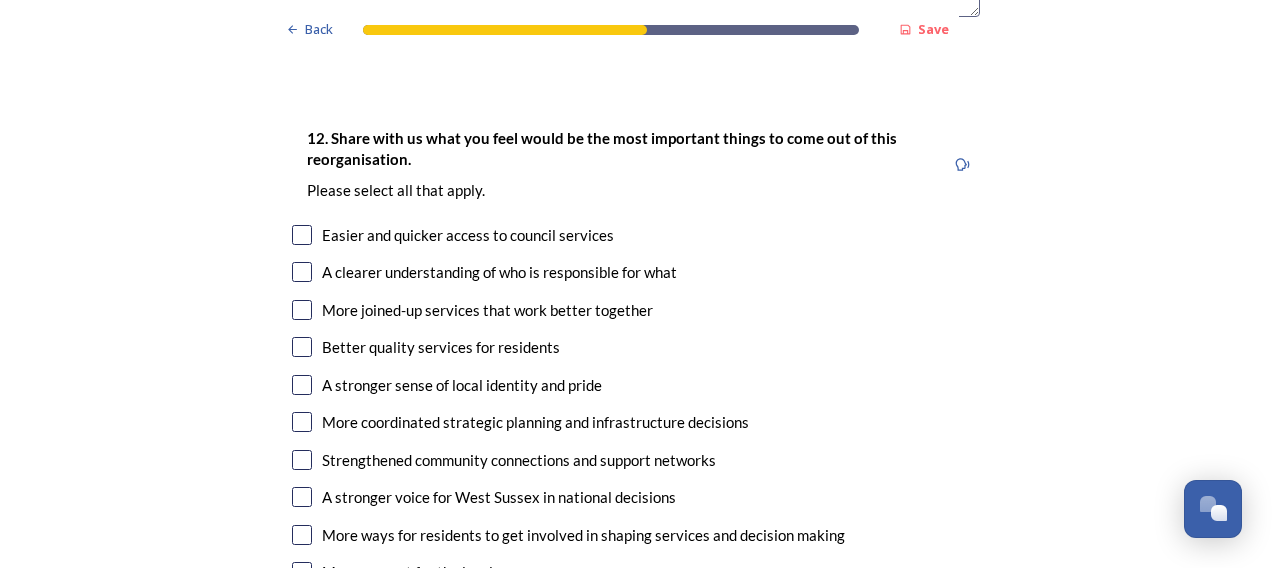 scroll, scrollTop: 3360, scrollLeft: 0, axis: vertical 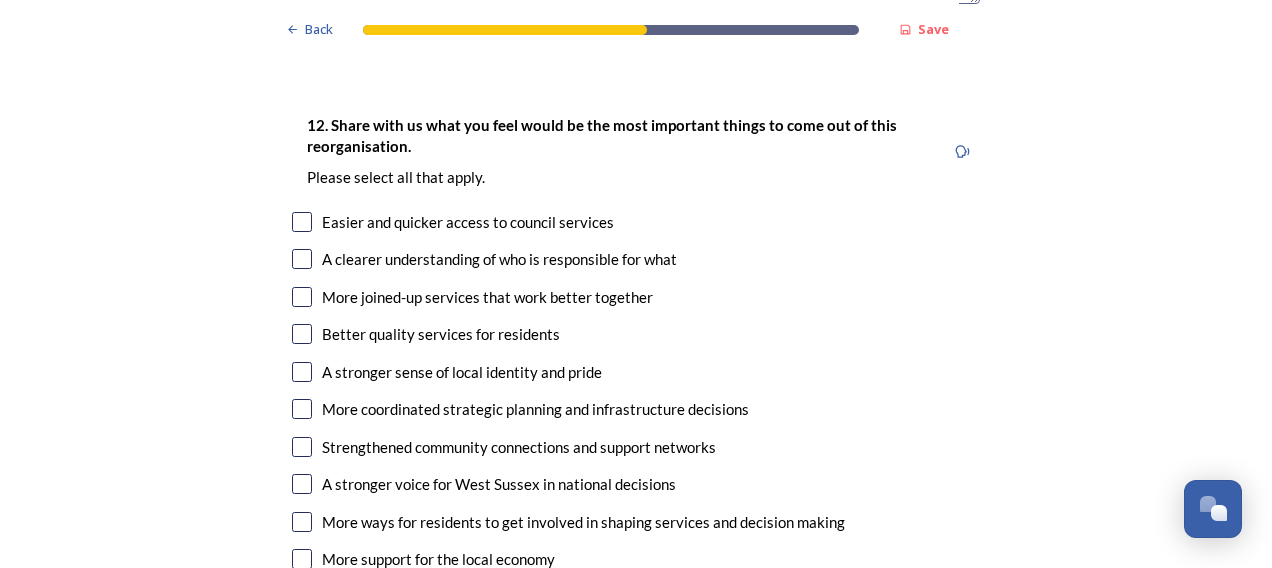 click at bounding box center [302, 297] 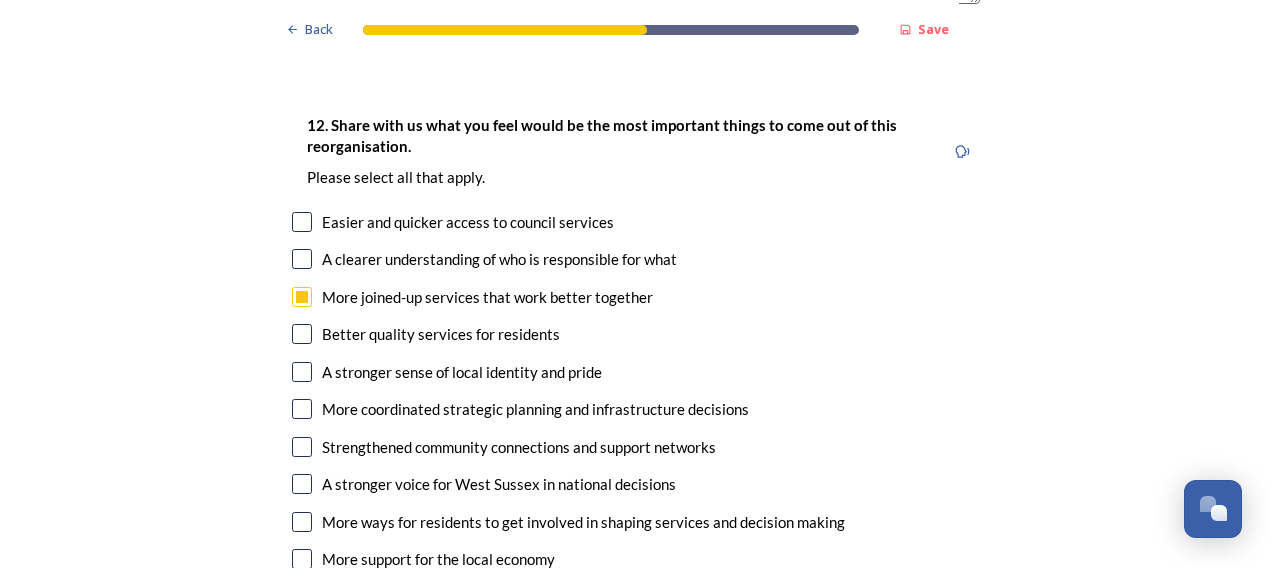 click at bounding box center [302, 222] 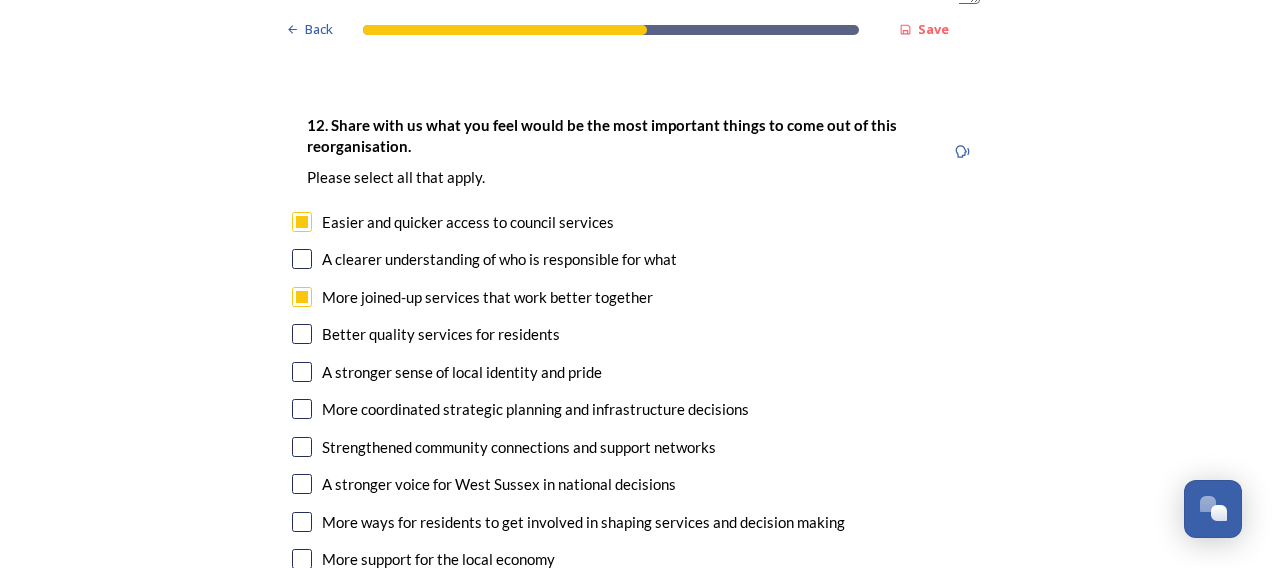 click at bounding box center [302, 334] 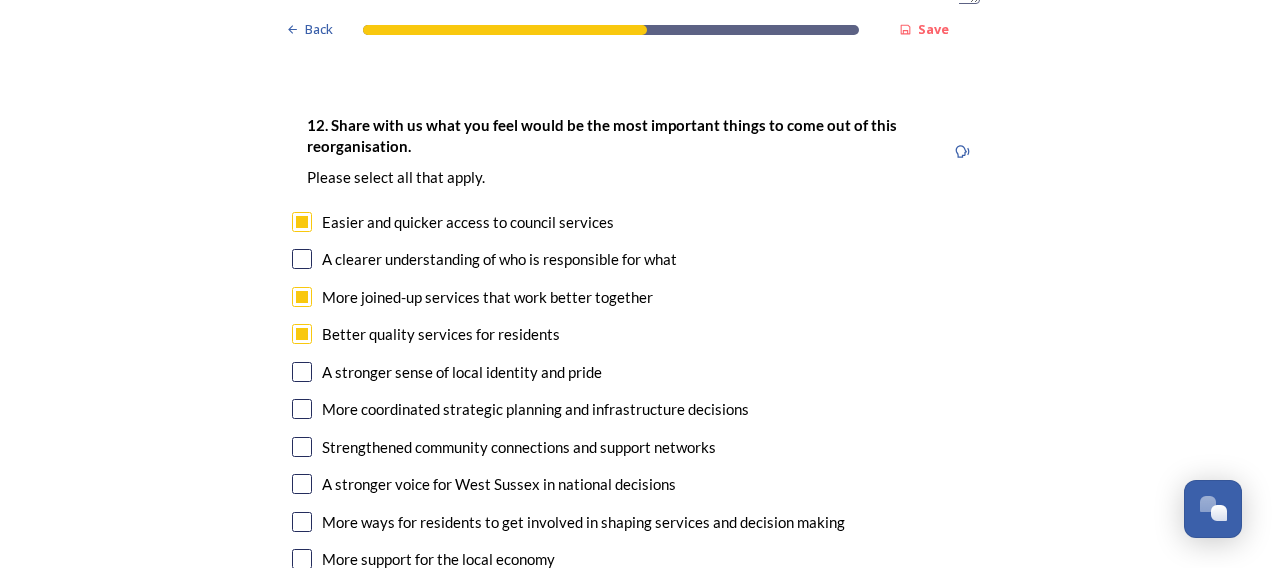 click at bounding box center (302, 409) 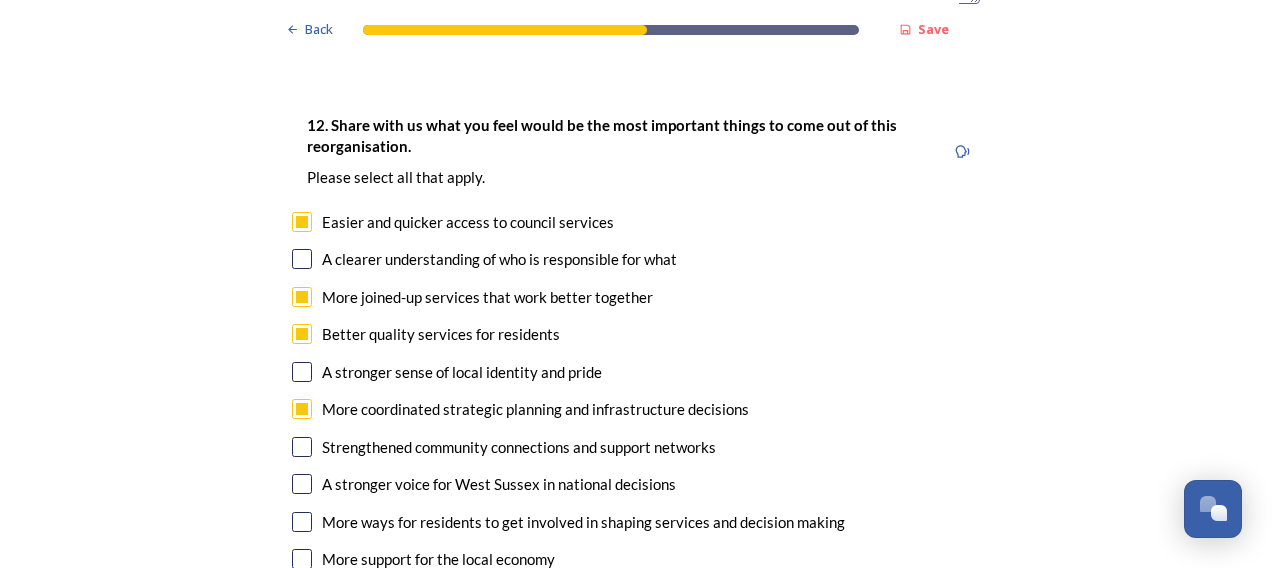 click at bounding box center (302, 522) 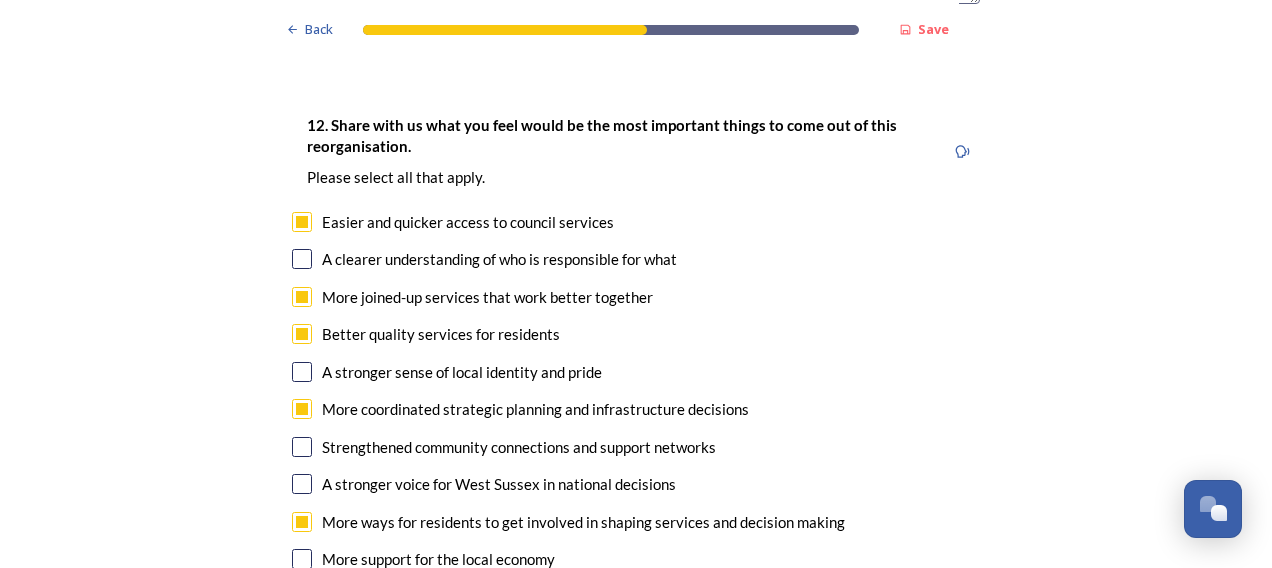 click at bounding box center [302, 447] 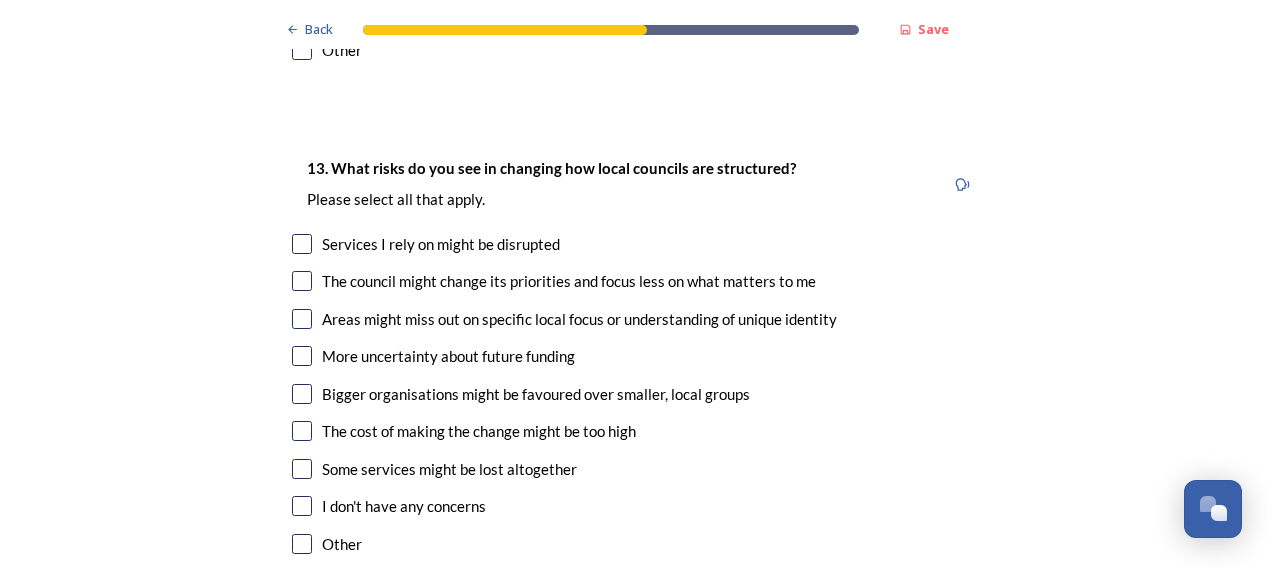 scroll, scrollTop: 3920, scrollLeft: 0, axis: vertical 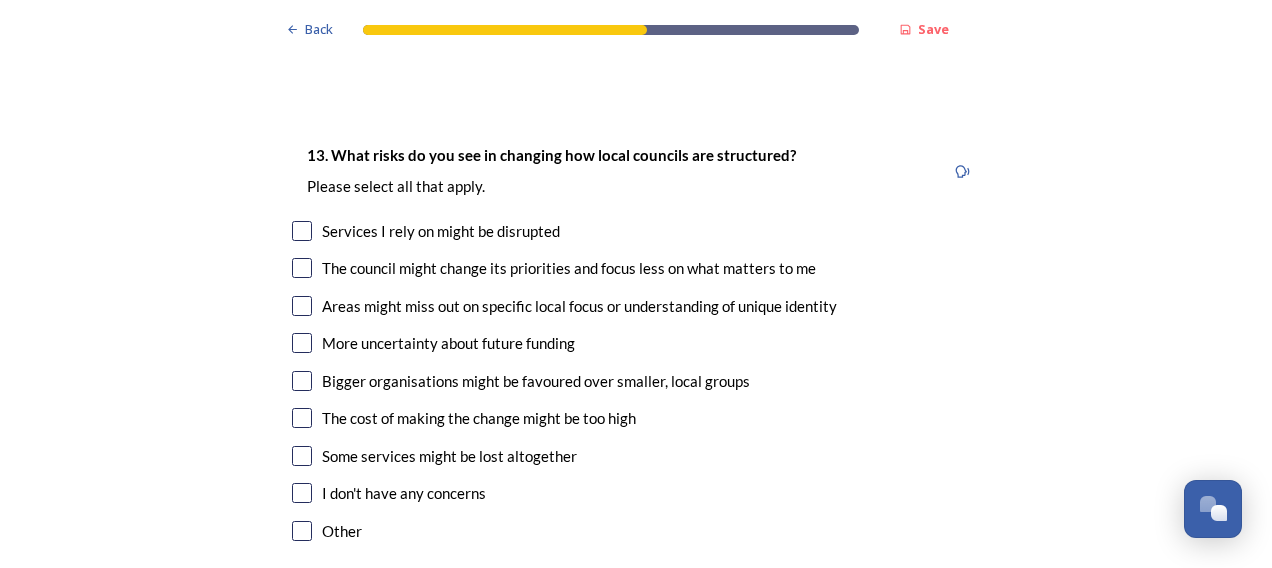 click at bounding box center (302, 456) 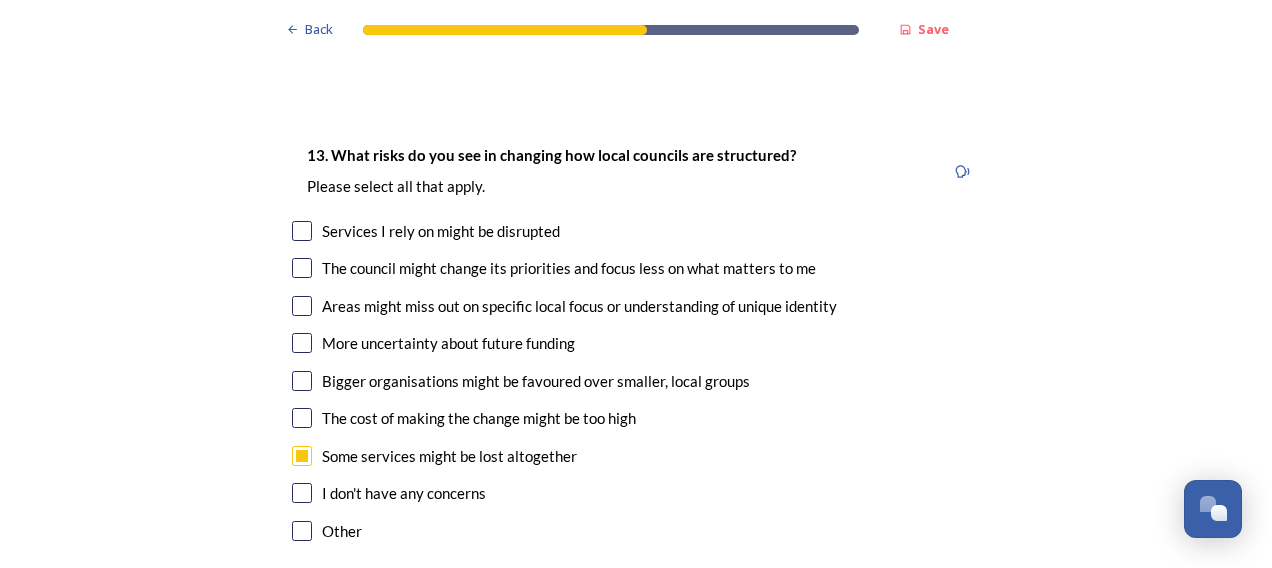 click at bounding box center (302, 268) 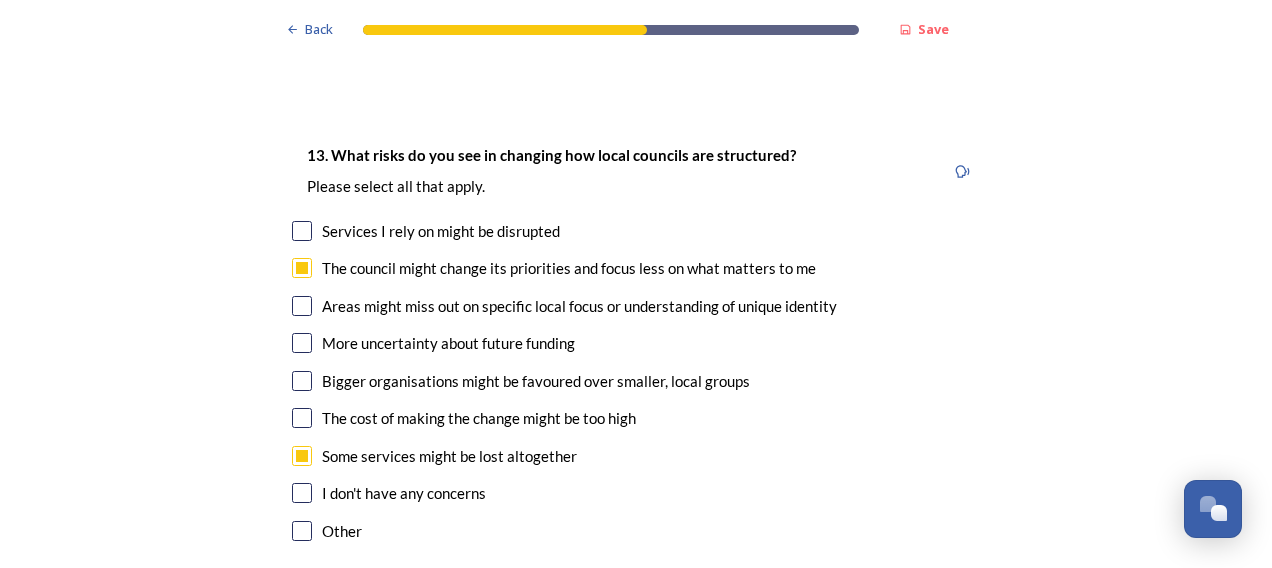 click at bounding box center [302, 306] 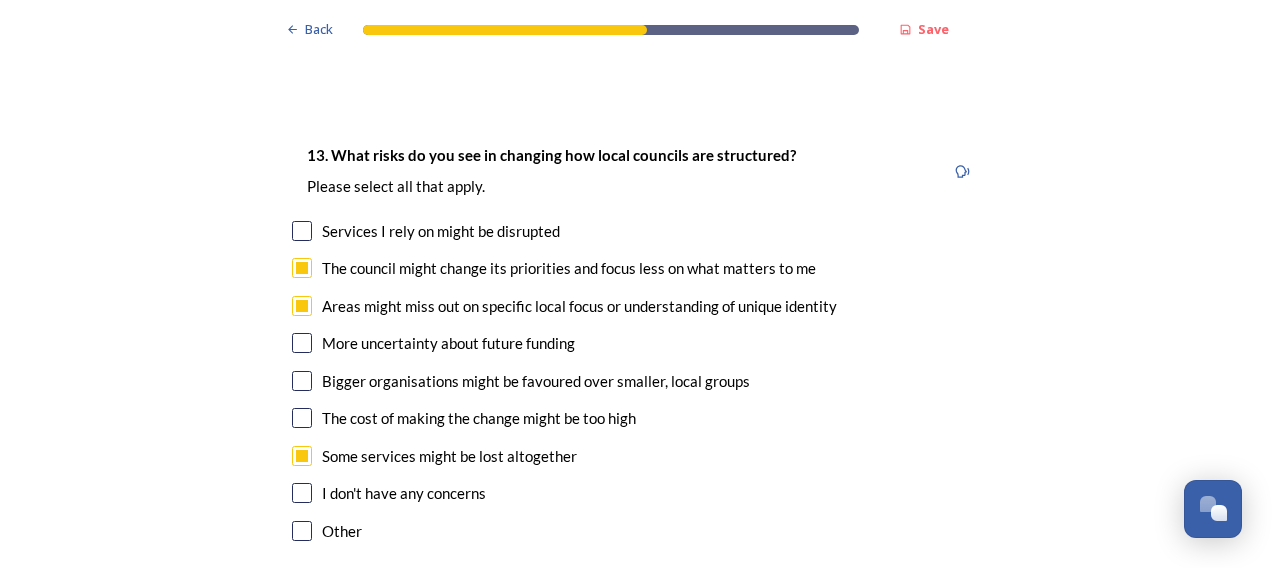click at bounding box center (302, 381) 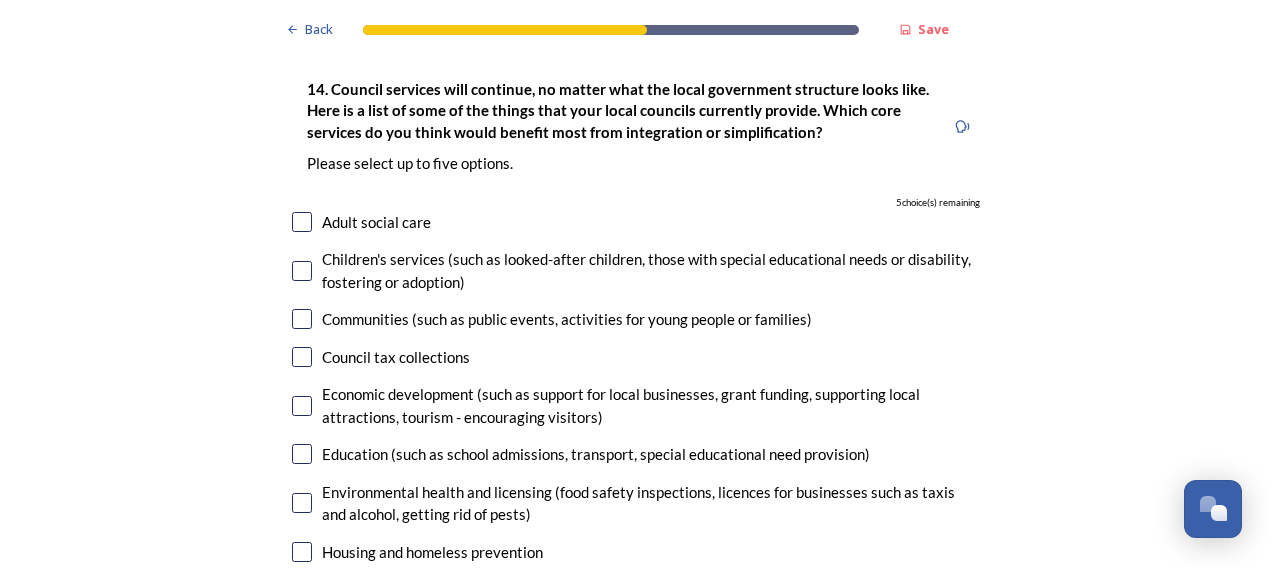 scroll, scrollTop: 4520, scrollLeft: 0, axis: vertical 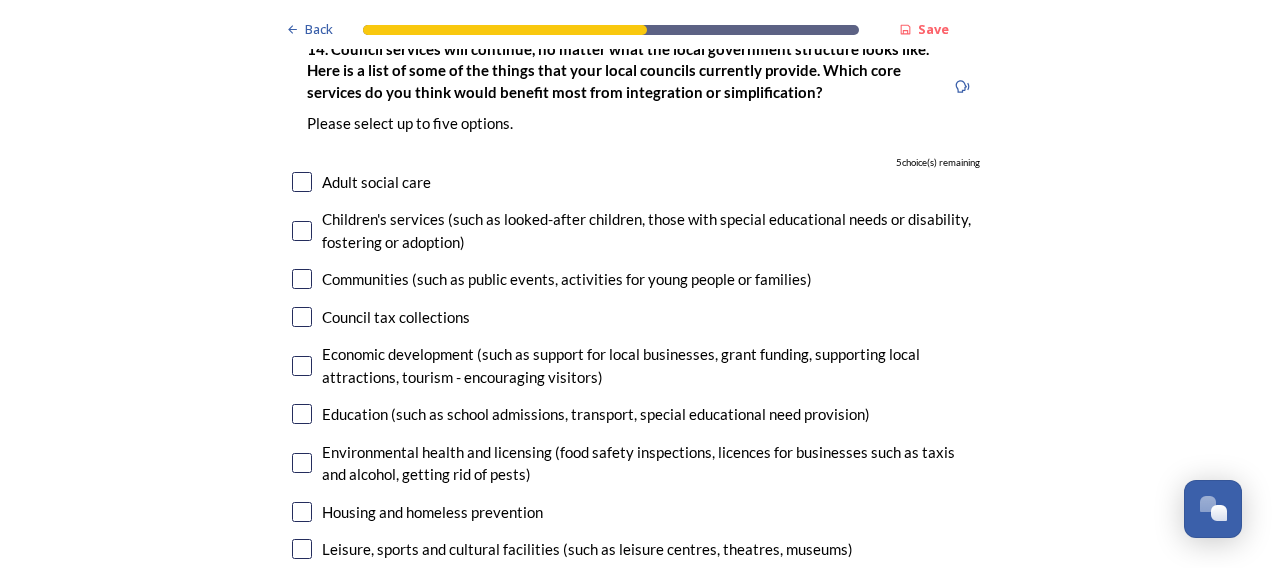 click at bounding box center [302, 182] 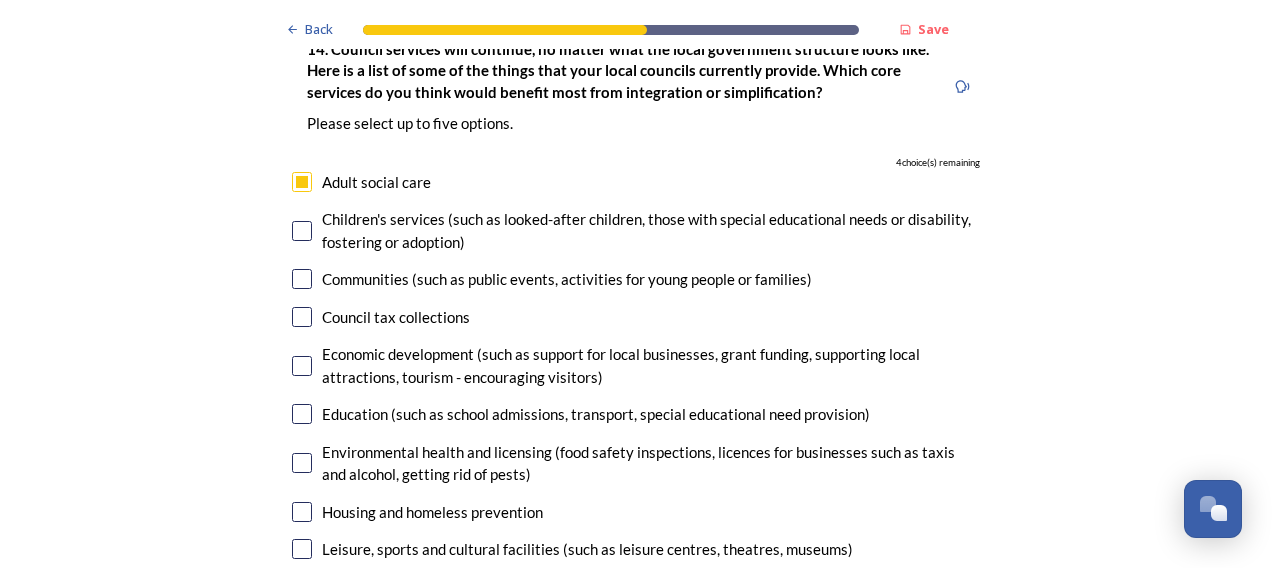 click at bounding box center [302, 231] 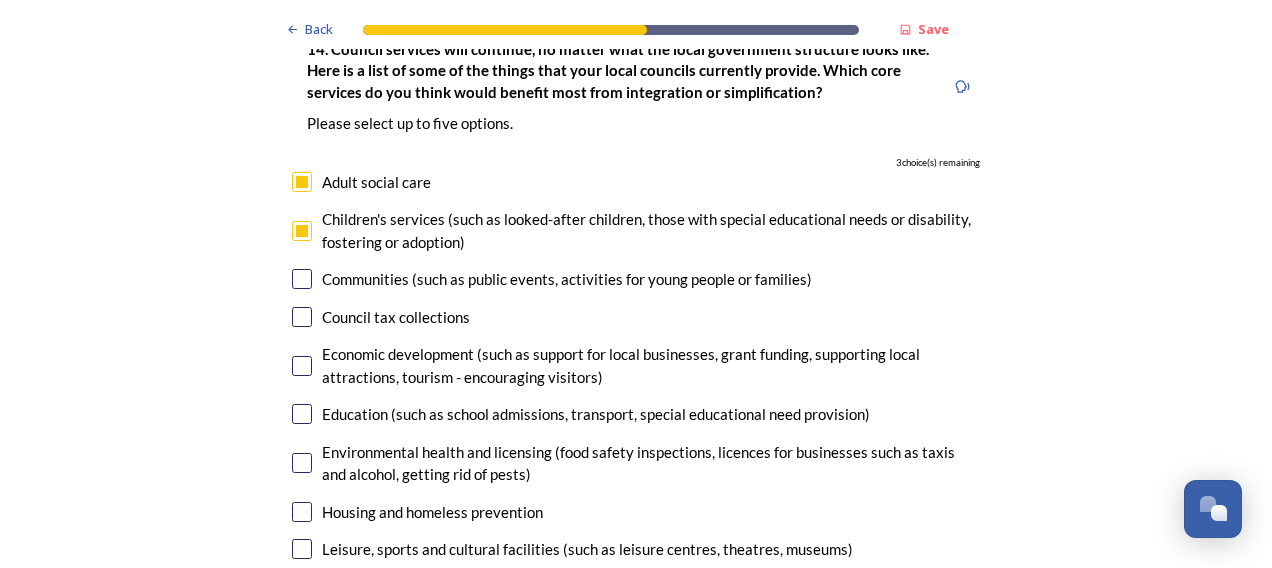click at bounding box center (302, 587) 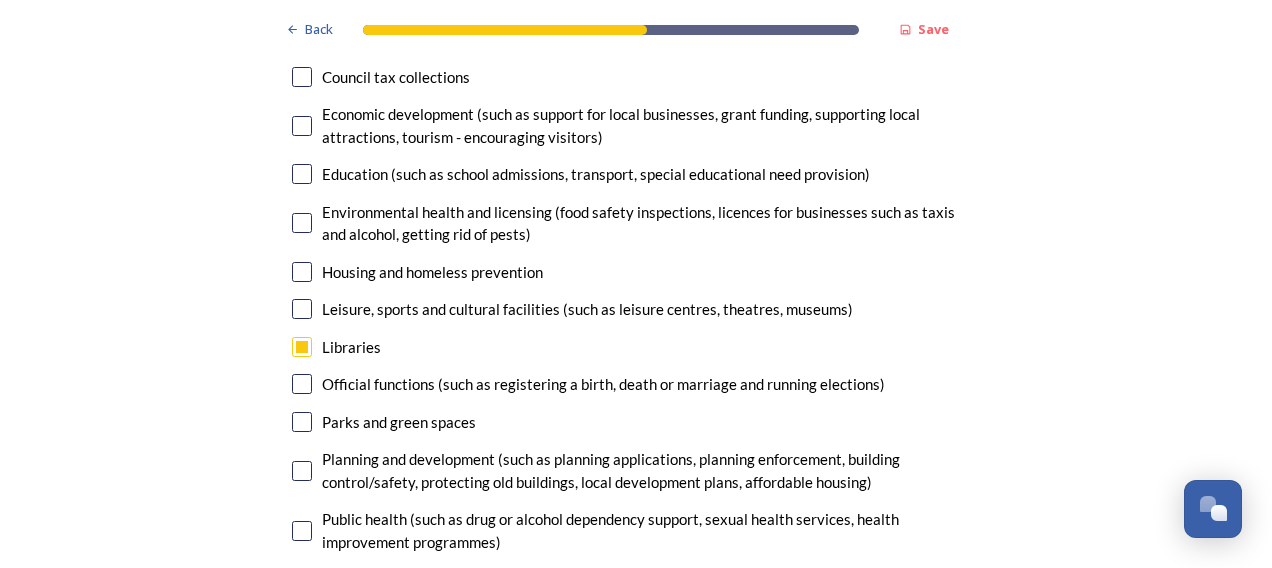 scroll, scrollTop: 4800, scrollLeft: 0, axis: vertical 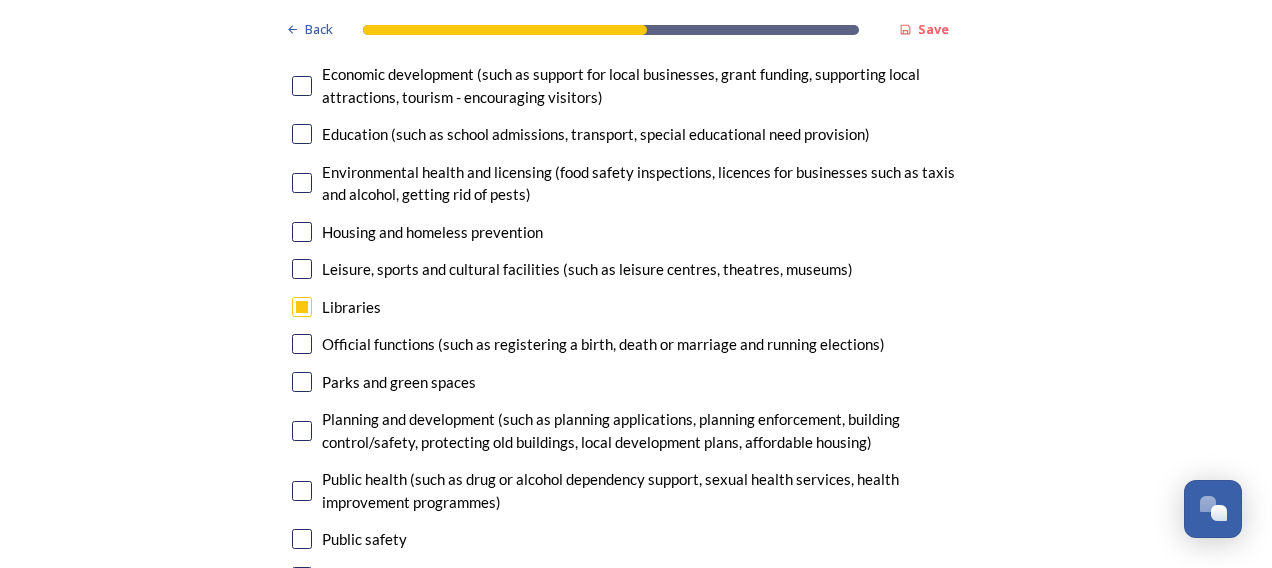 click at bounding box center (302, 431) 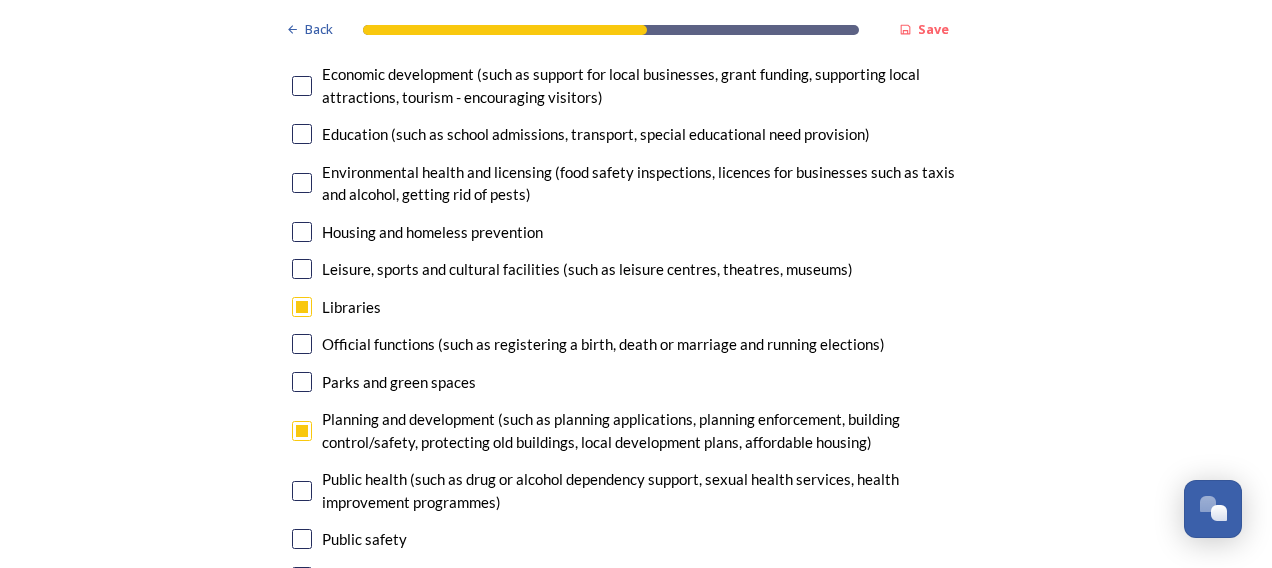 click at bounding box center [302, 614] 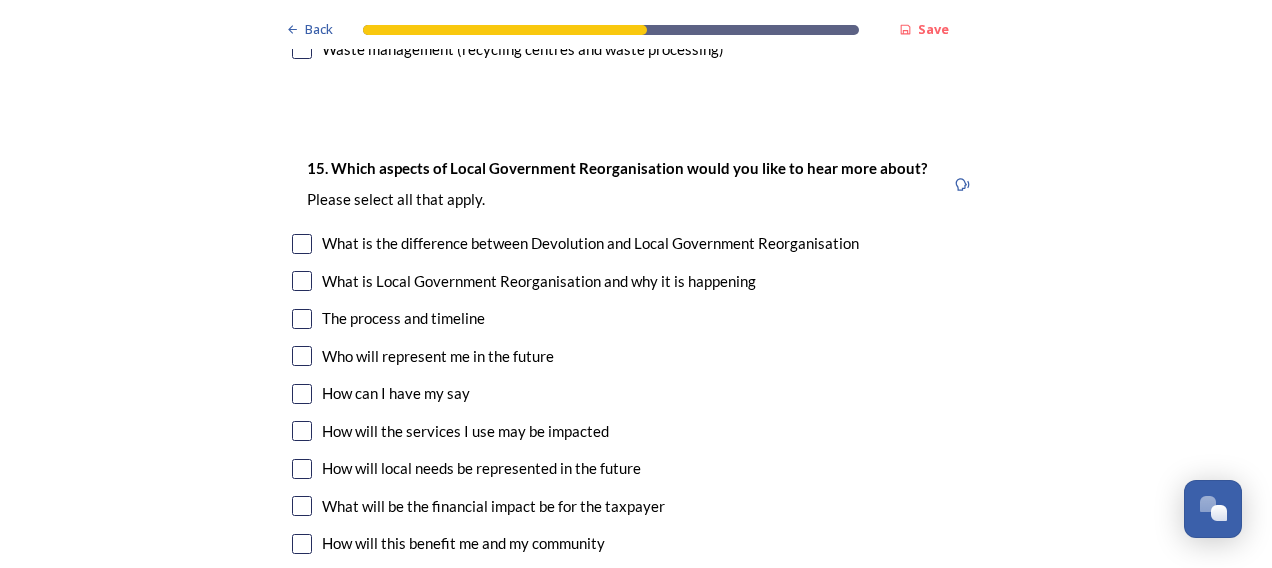 scroll, scrollTop: 5480, scrollLeft: 0, axis: vertical 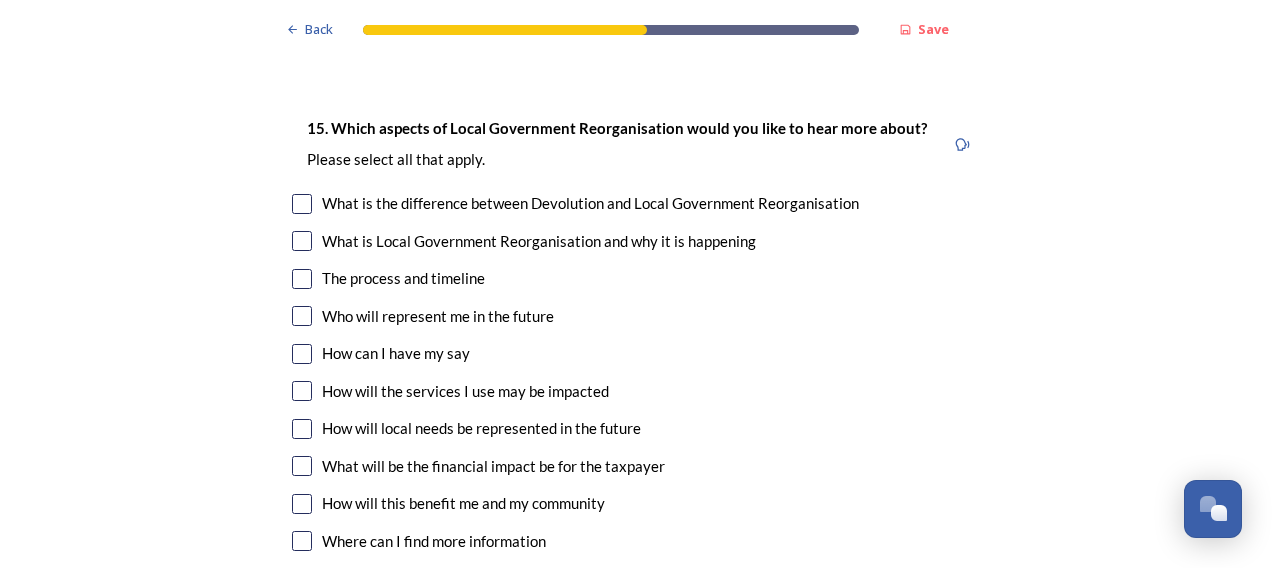 click at bounding box center [302, 204] 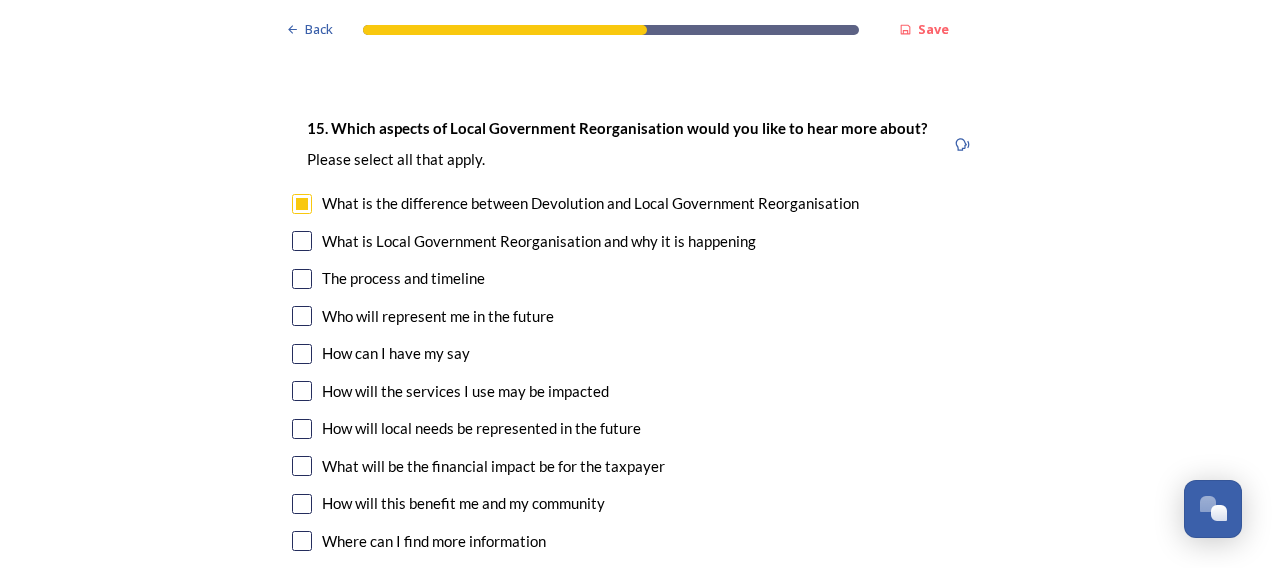 click at bounding box center (302, 316) 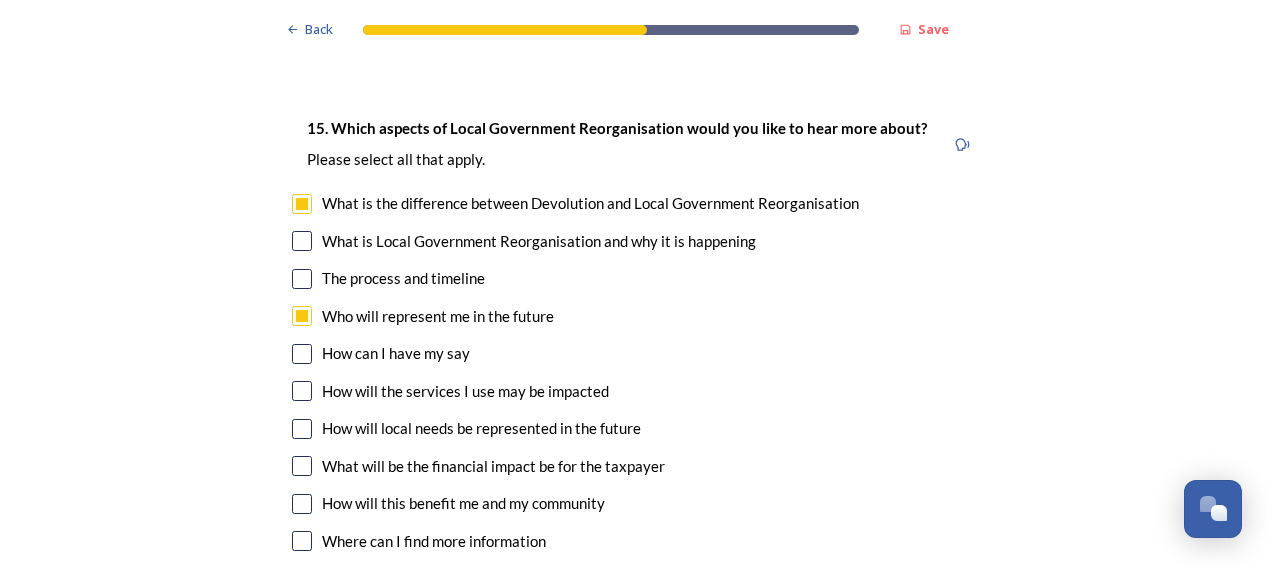 click at bounding box center [302, 354] 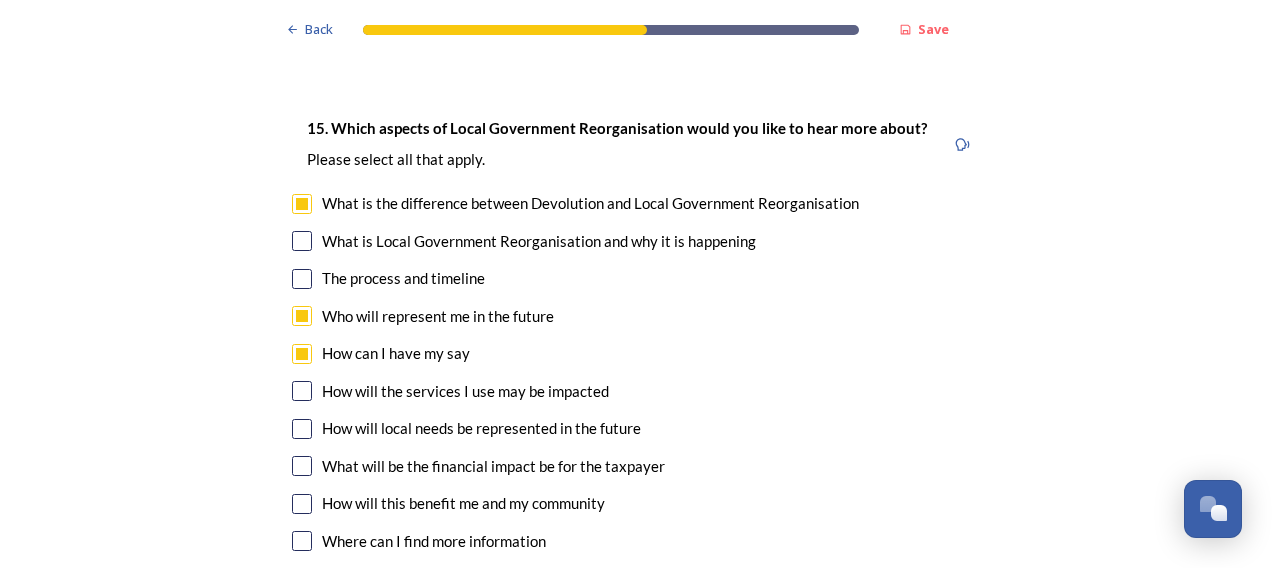 click at bounding box center [302, 429] 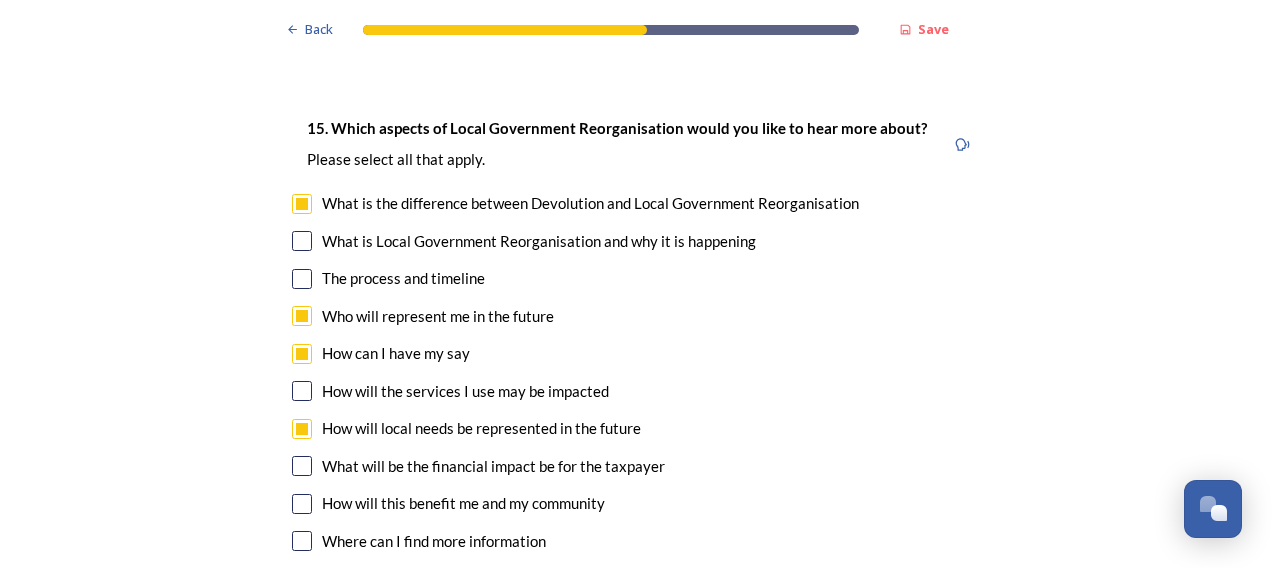 click at bounding box center [302, 504] 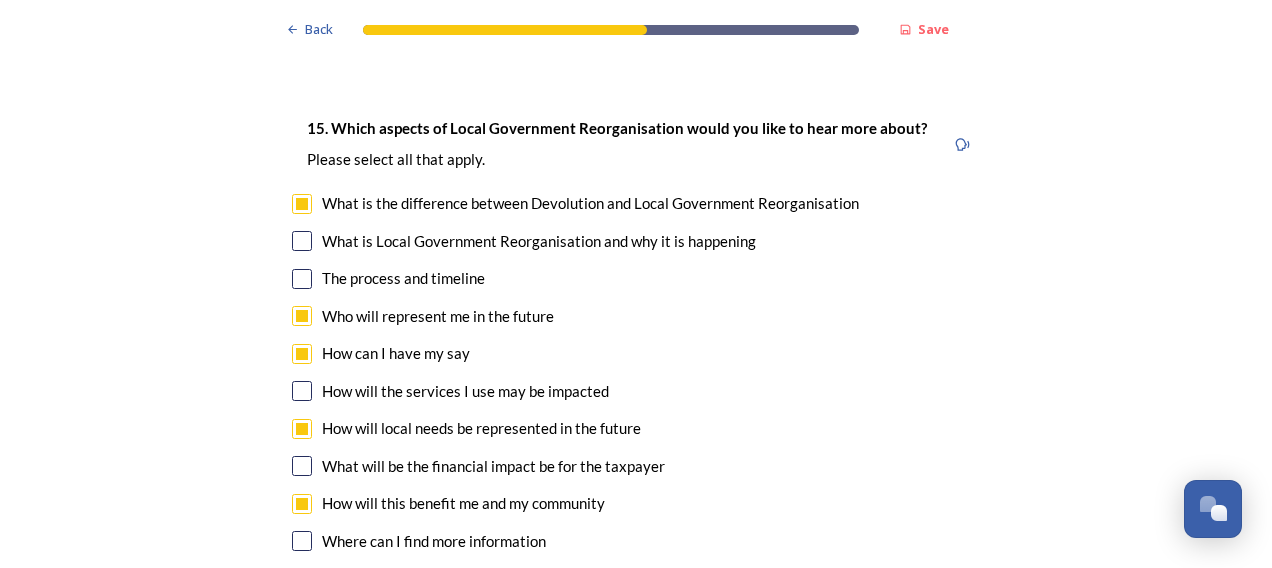 click at bounding box center [302, 466] 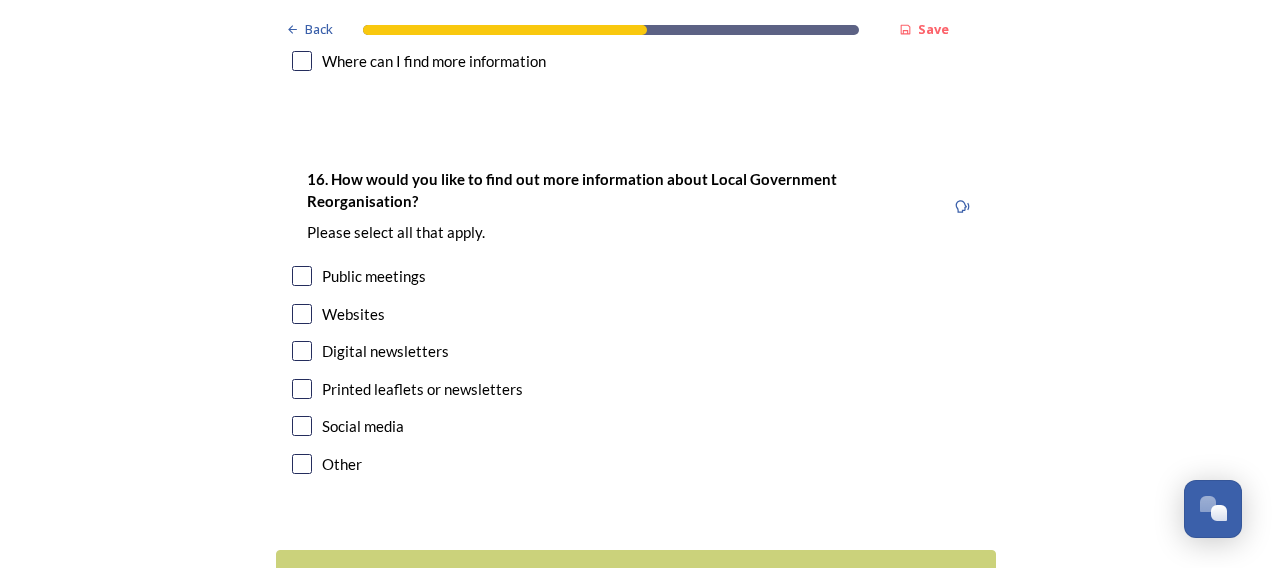 scroll, scrollTop: 6000, scrollLeft: 0, axis: vertical 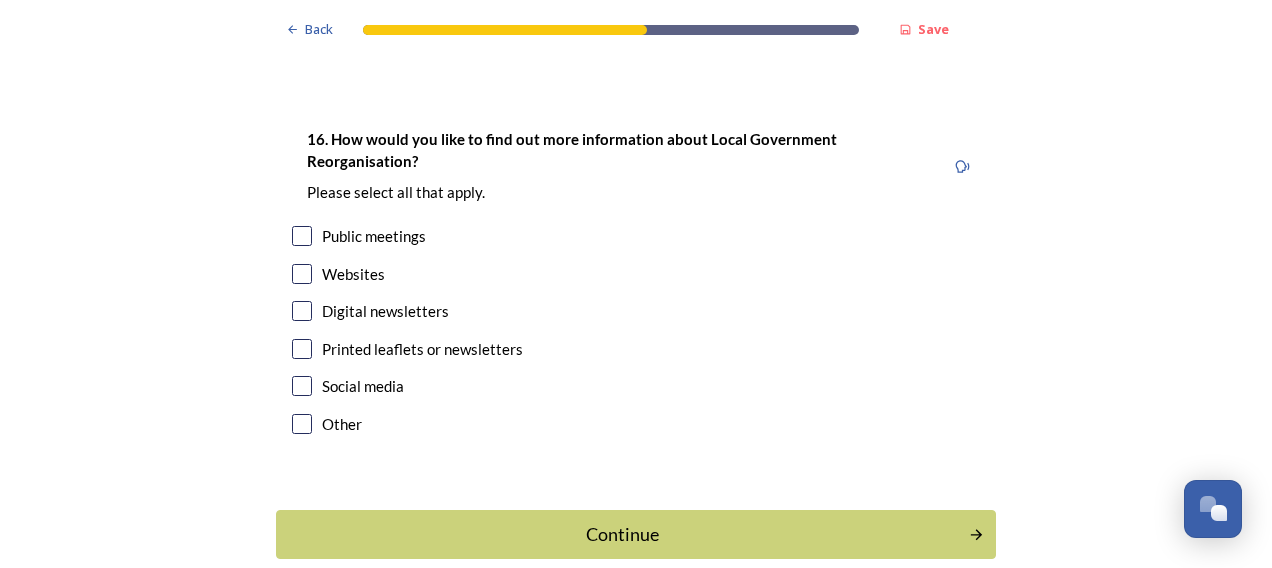 click at bounding box center (302, 311) 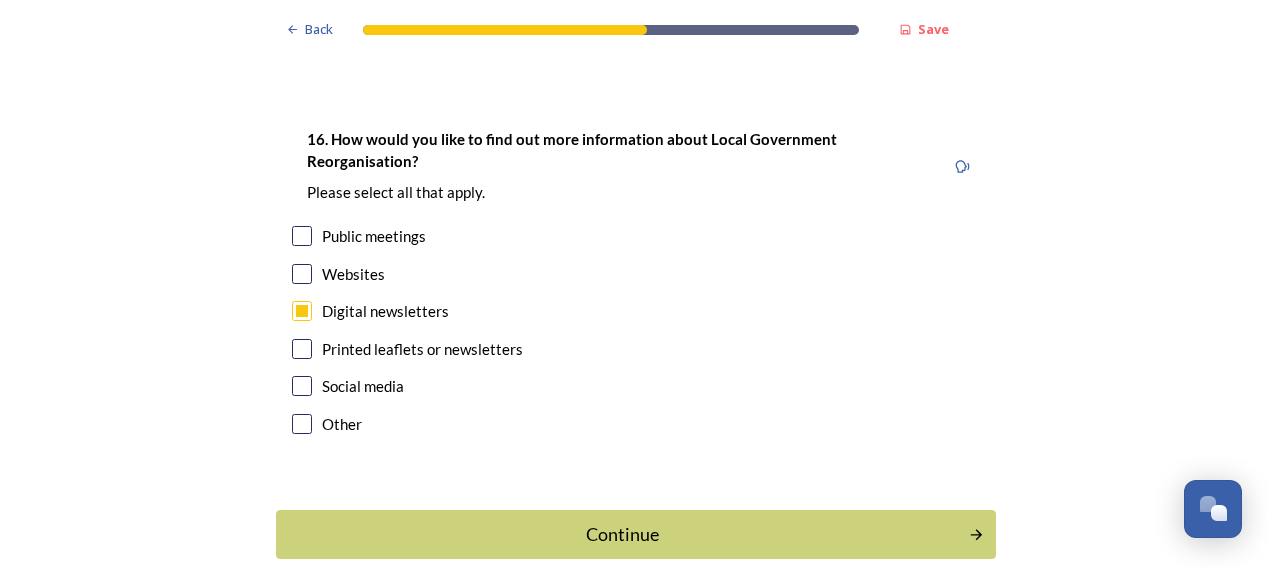 click at bounding box center [302, 236] 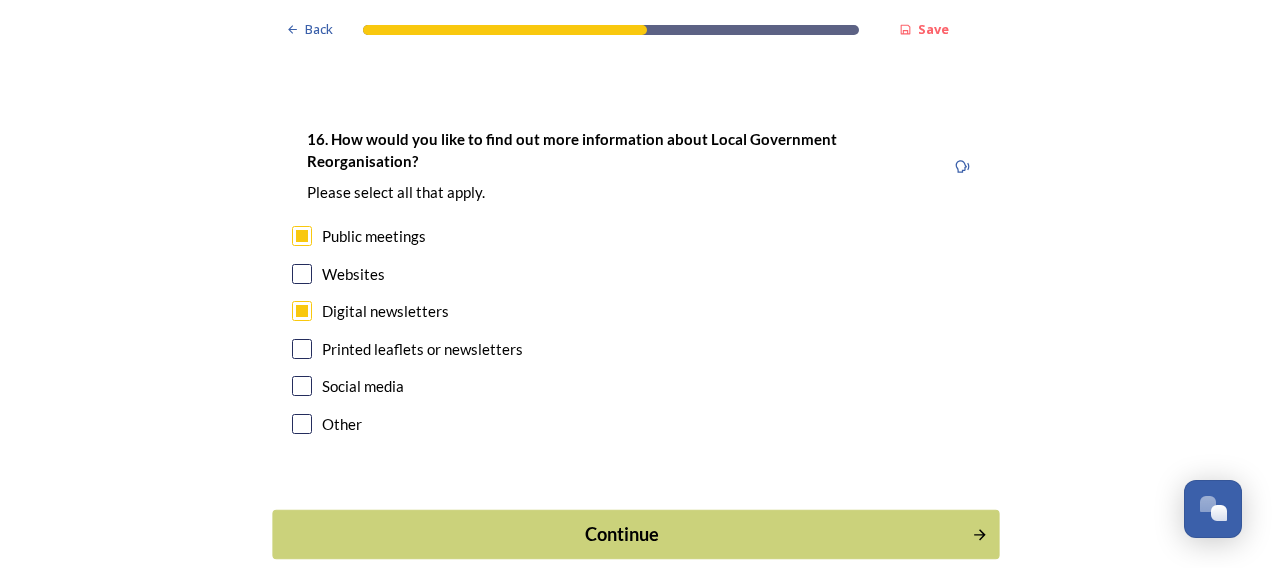 click on "Continue" at bounding box center [622, 534] 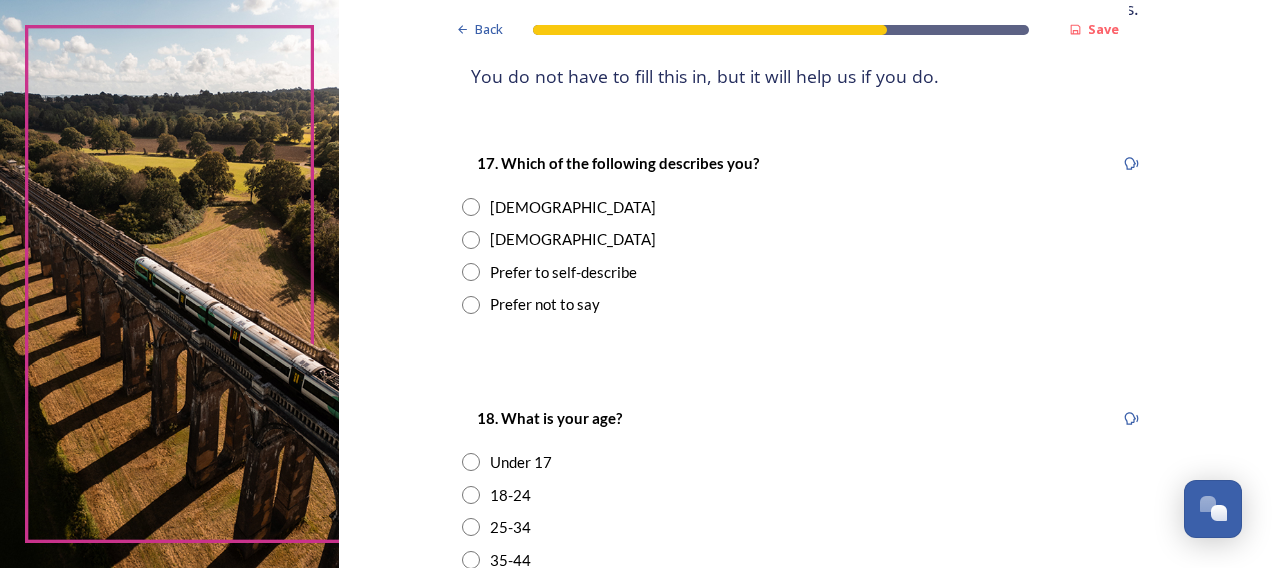 scroll, scrollTop: 320, scrollLeft: 0, axis: vertical 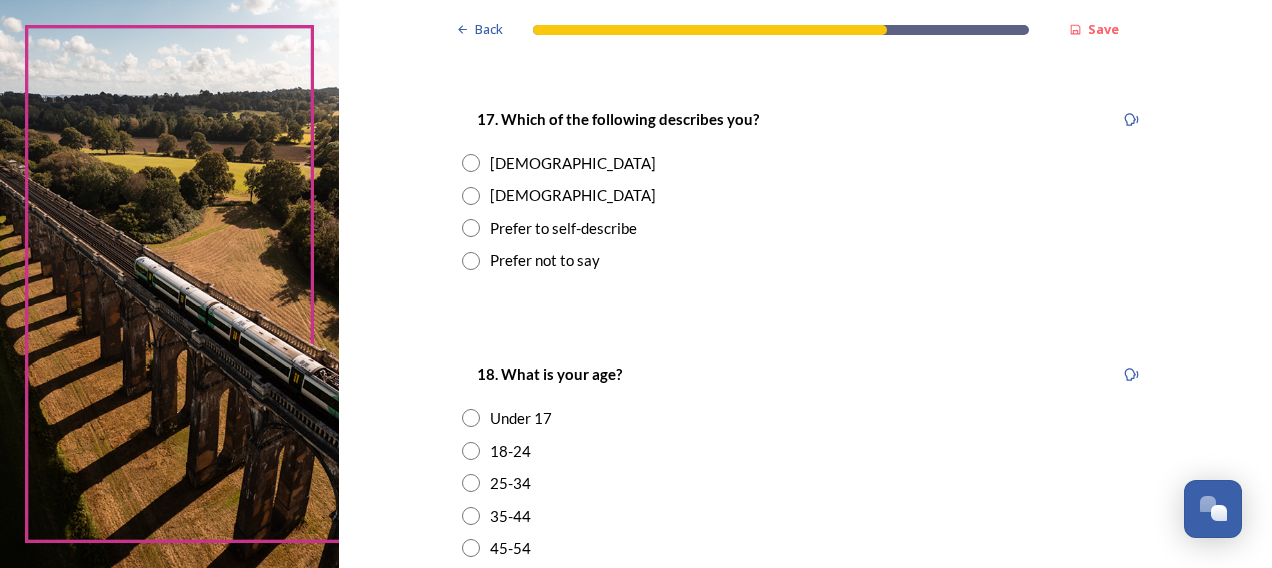 click at bounding box center [471, 163] 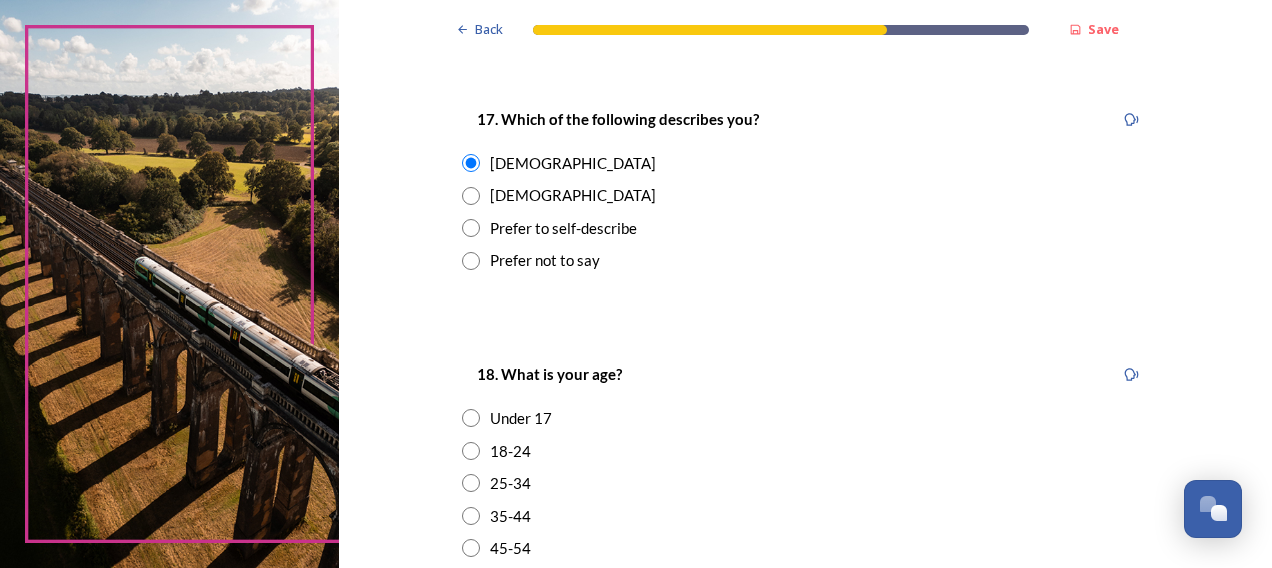 click at bounding box center (471, 548) 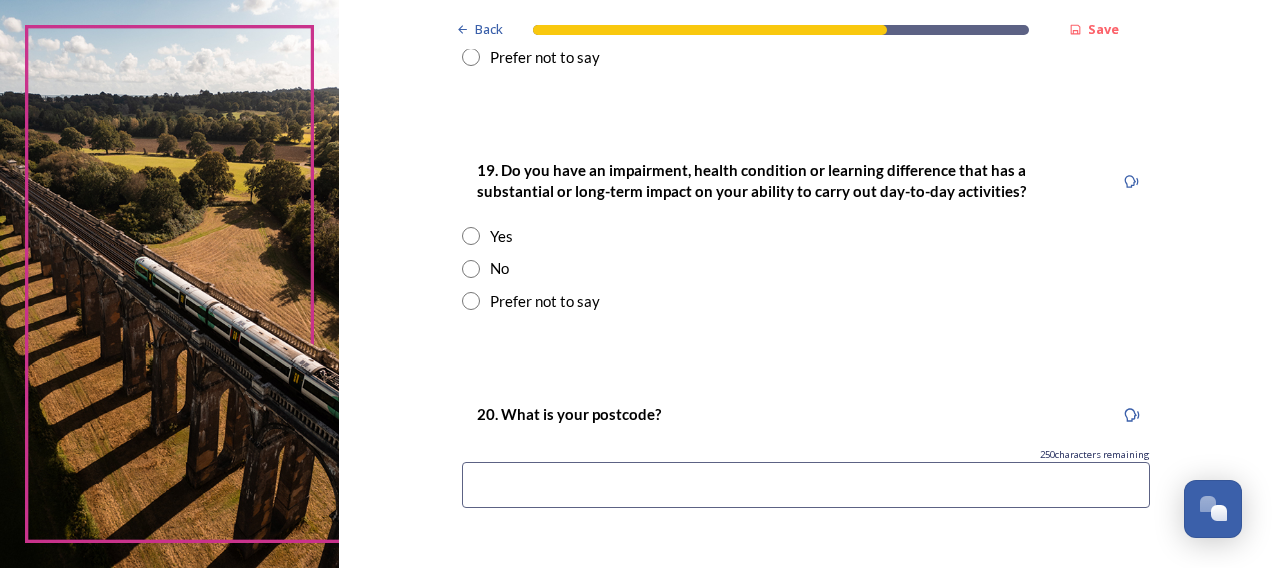 scroll, scrollTop: 1000, scrollLeft: 0, axis: vertical 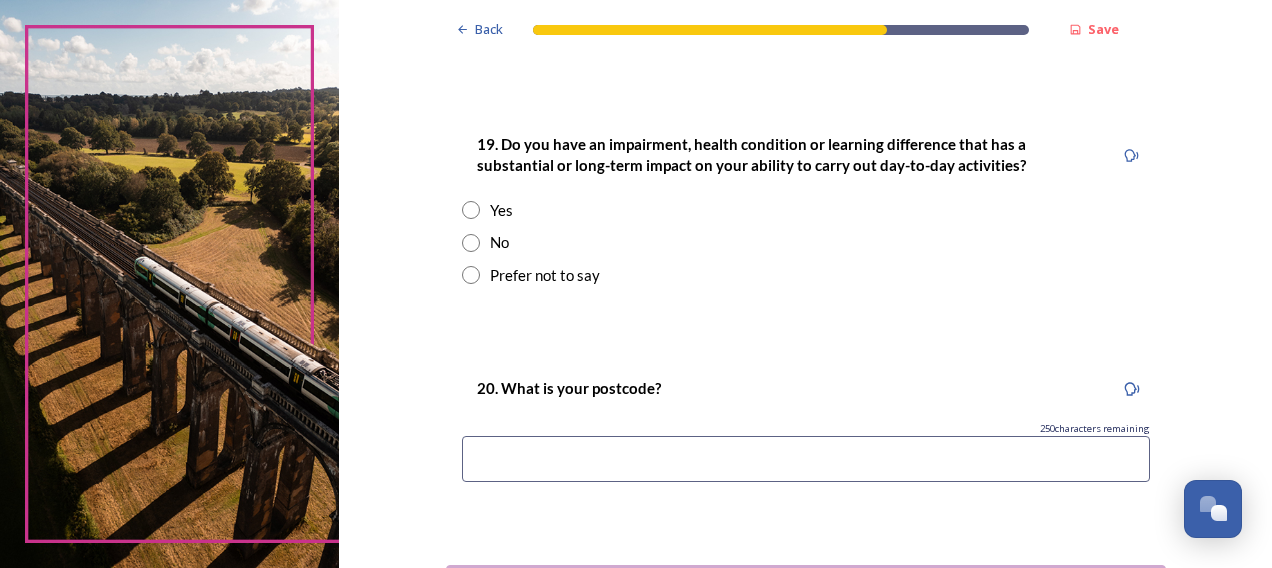 click at bounding box center [471, 243] 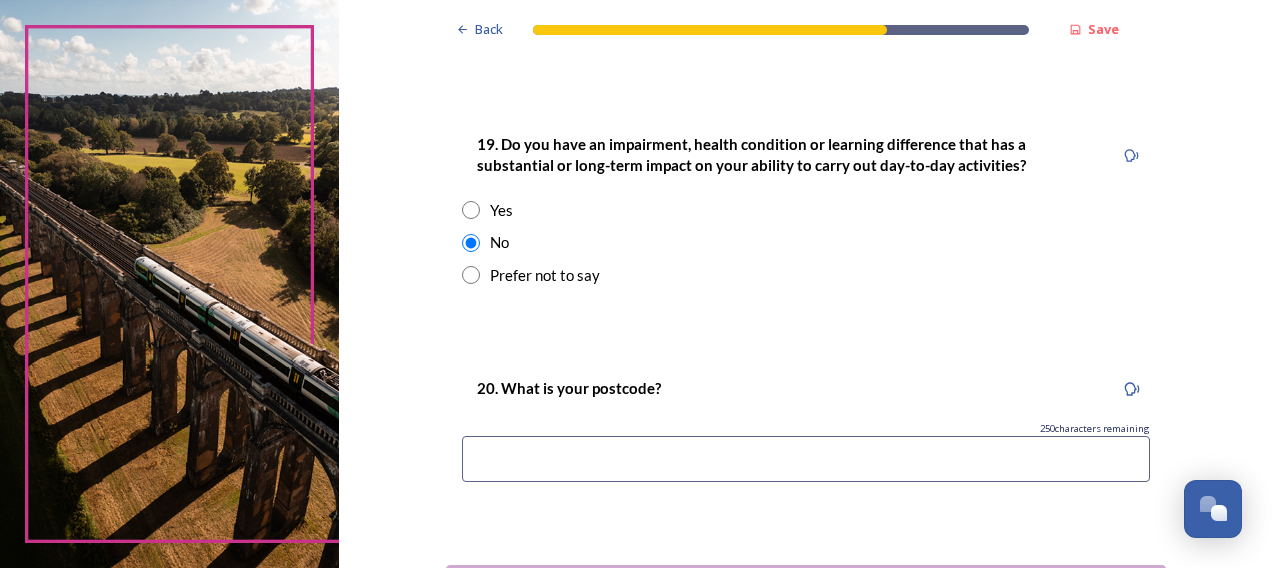 click at bounding box center [806, 459] 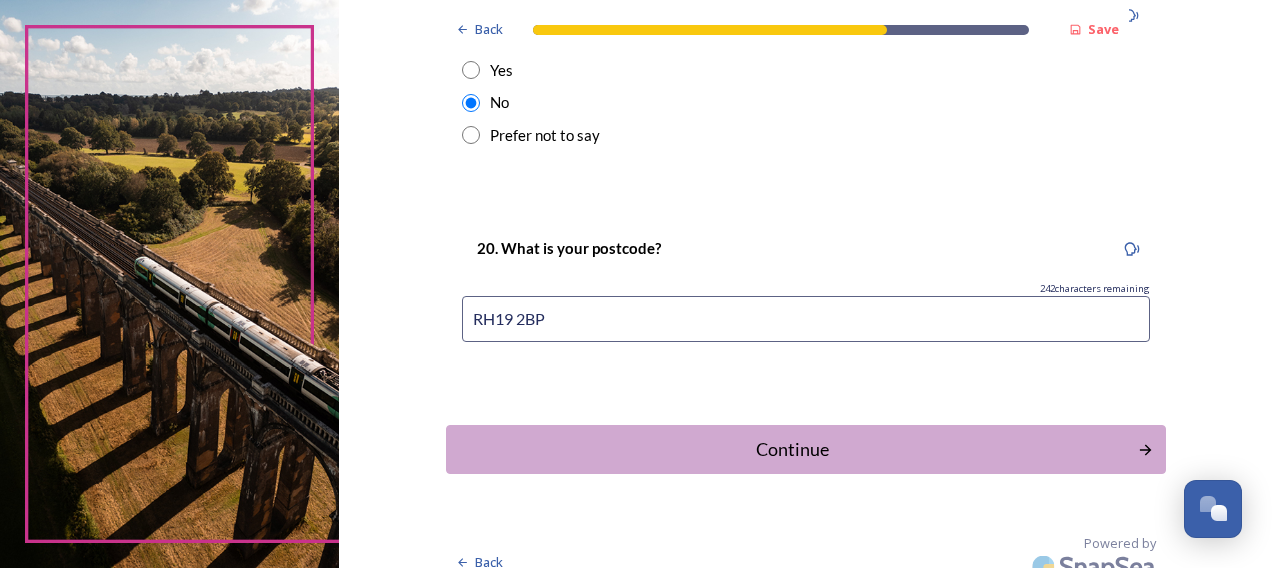 scroll, scrollTop: 1160, scrollLeft: 0, axis: vertical 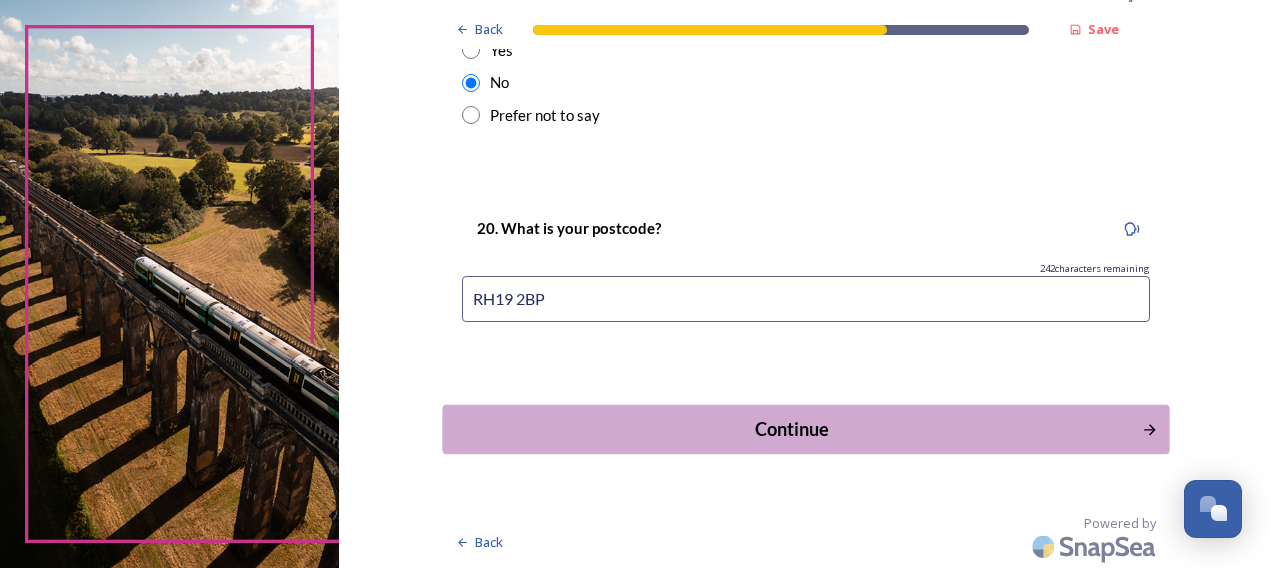 type on "RH19 2BP" 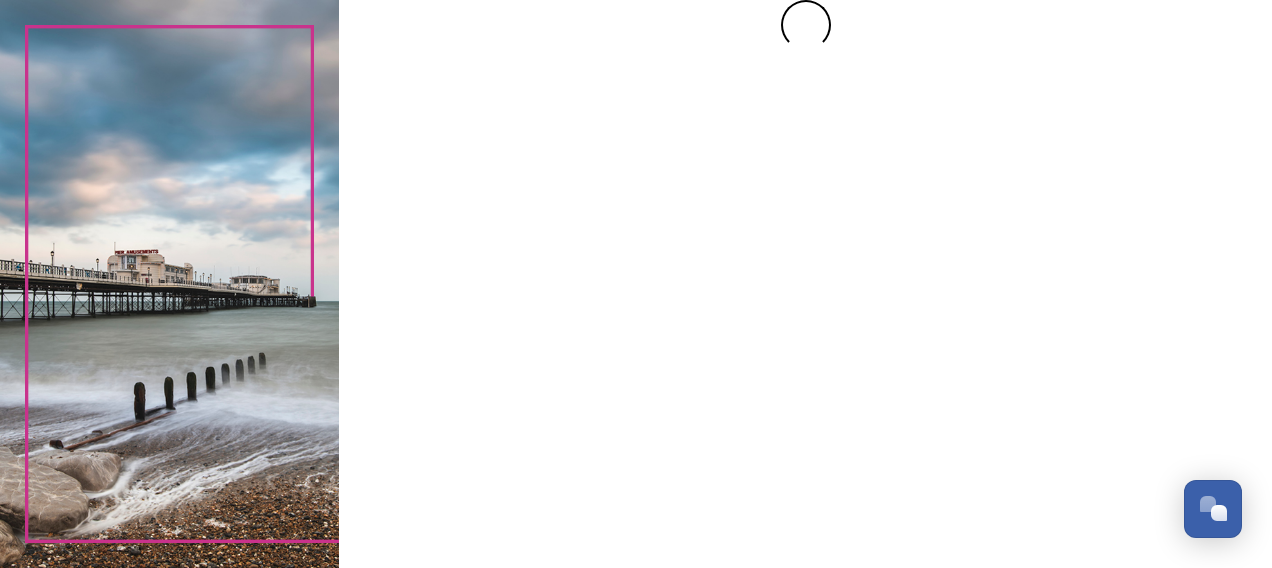 scroll, scrollTop: 0, scrollLeft: 0, axis: both 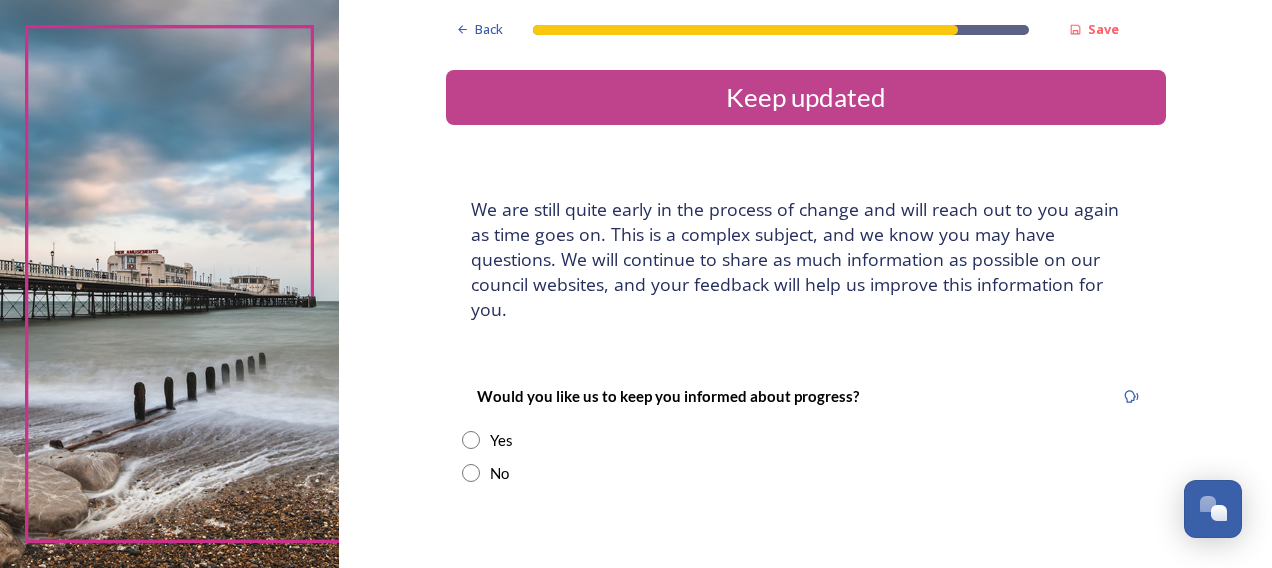 click at bounding box center (471, 440) 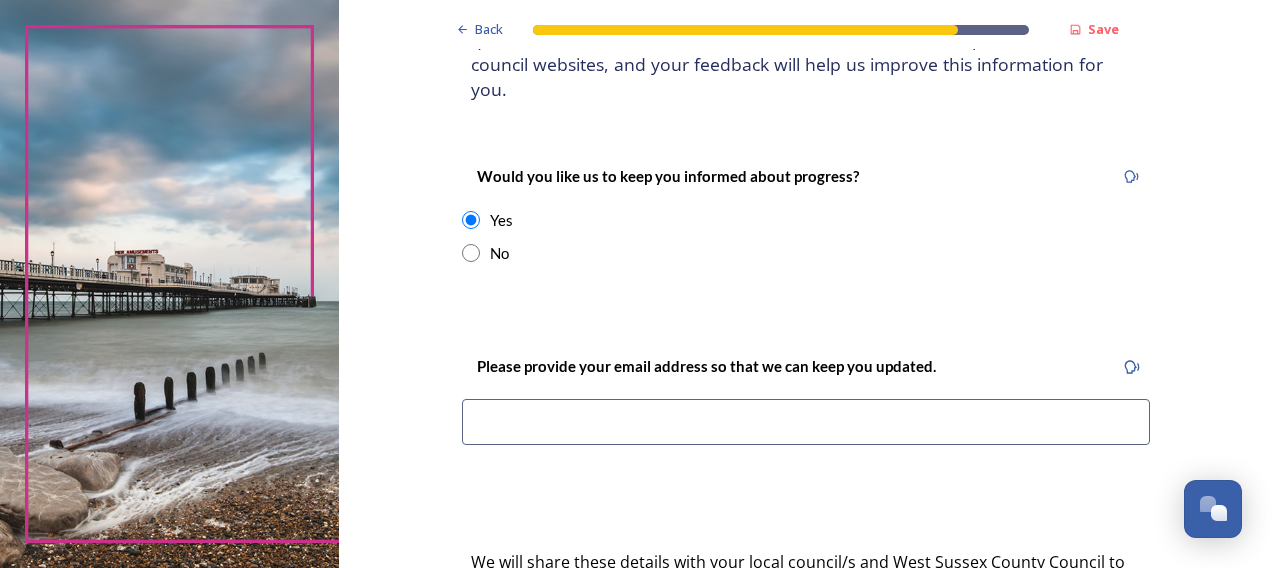 scroll, scrollTop: 240, scrollLeft: 0, axis: vertical 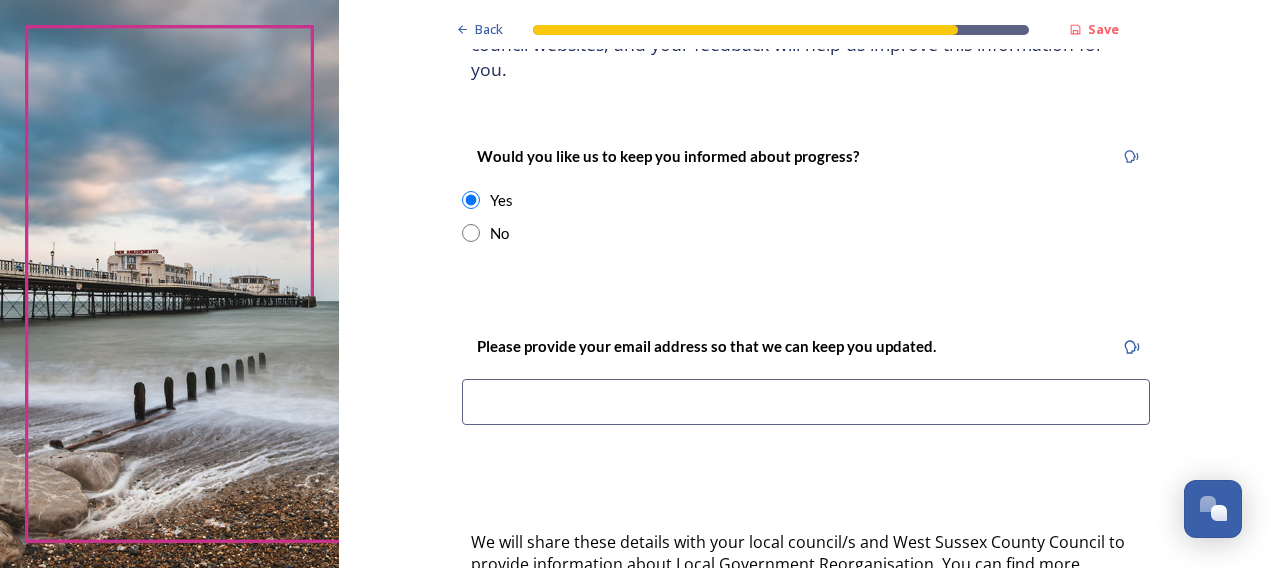click at bounding box center (806, 402) 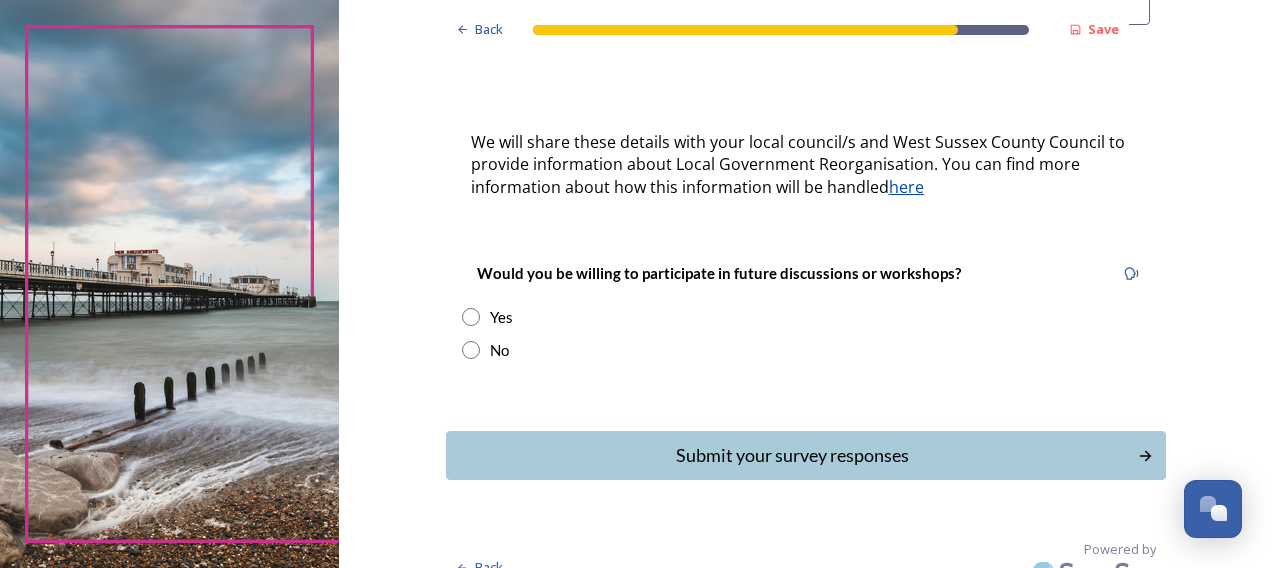 scroll, scrollTop: 642, scrollLeft: 0, axis: vertical 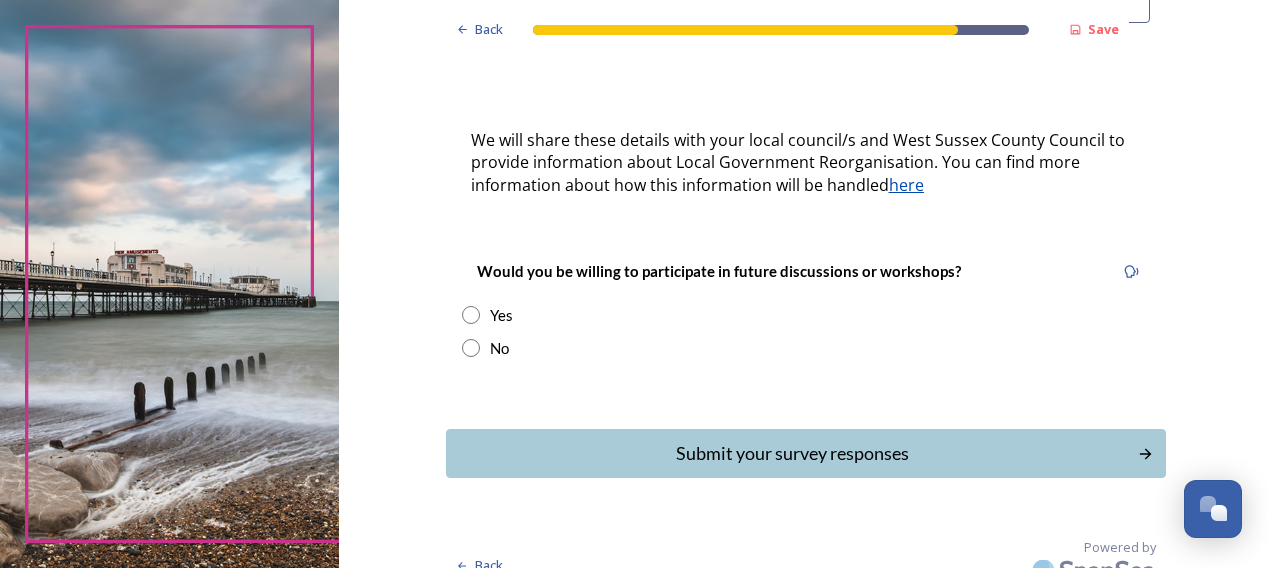 type on "clairemford@gmail.com" 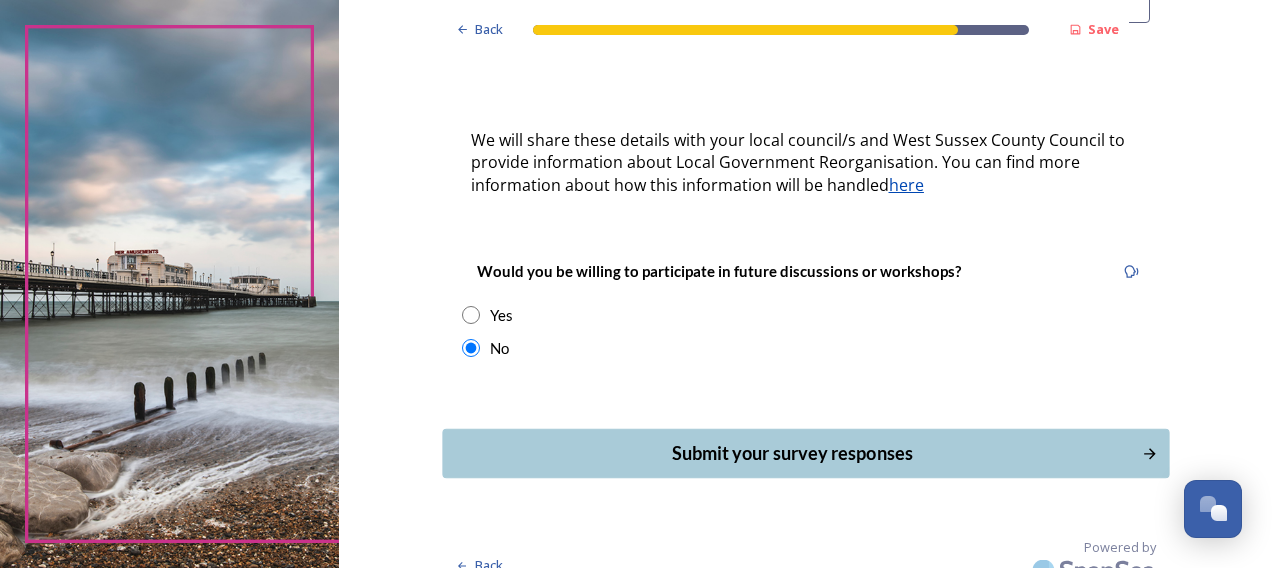click on "Submit your survey responses" at bounding box center (791, 453) 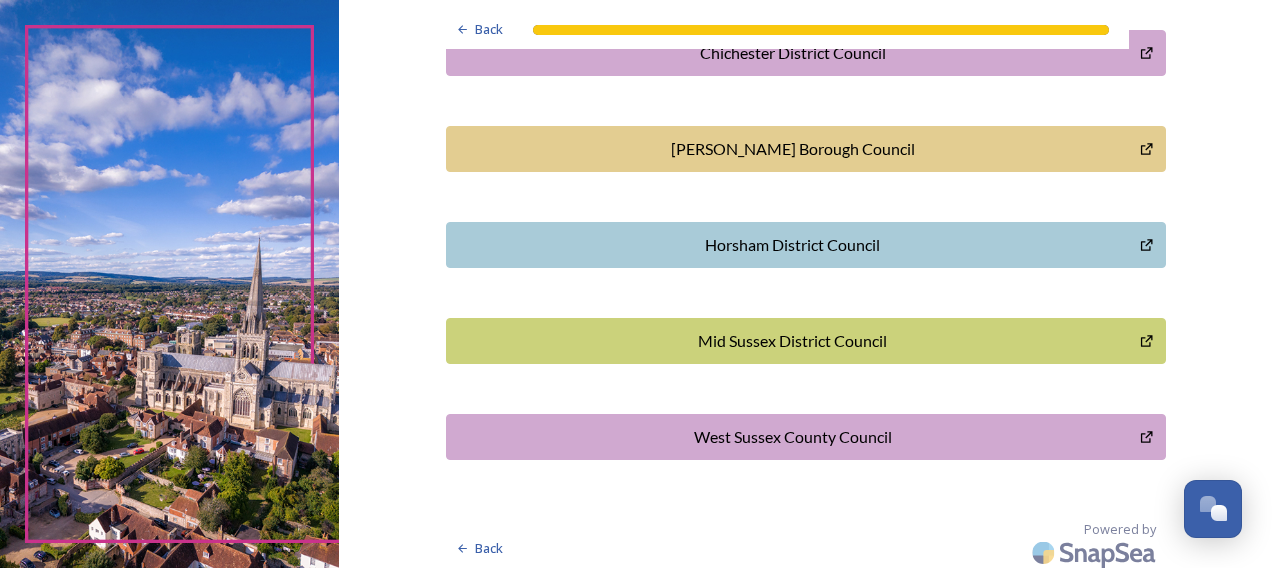 scroll, scrollTop: 716, scrollLeft: 0, axis: vertical 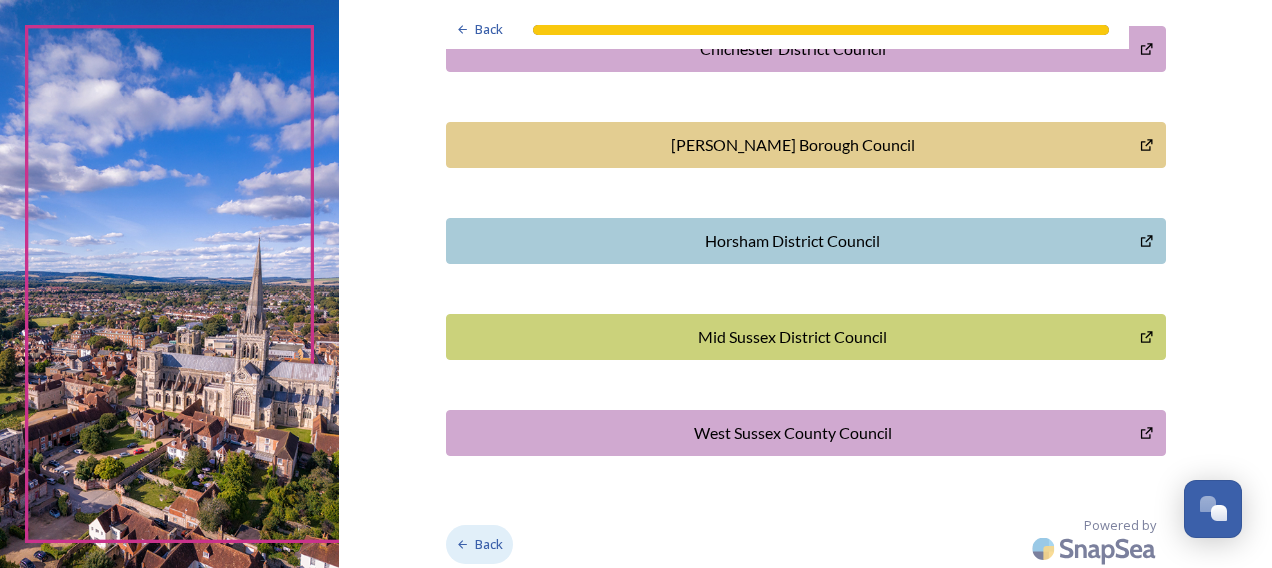 click on "Back" at bounding box center (489, 544) 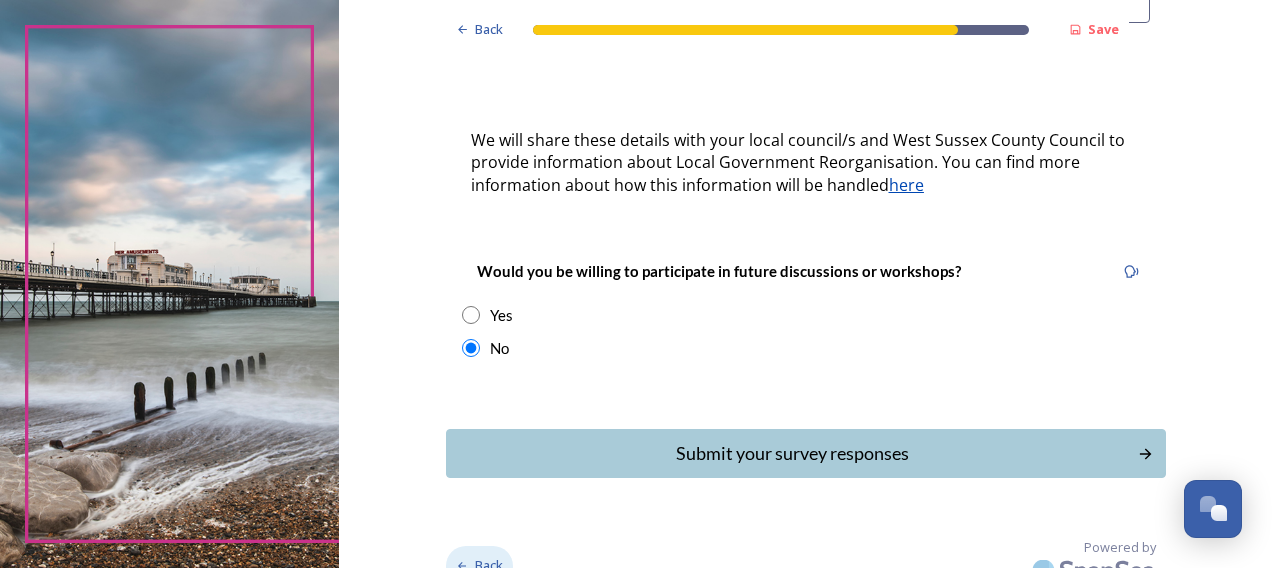 click on "Back" at bounding box center [489, 565] 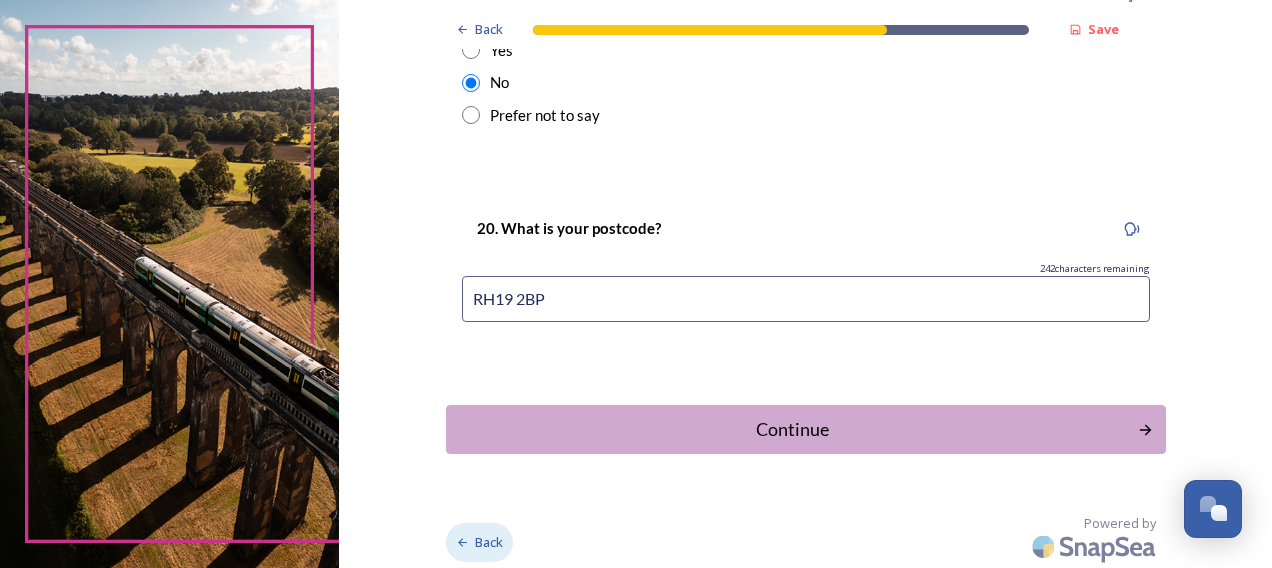 click on "Back" at bounding box center (489, 542) 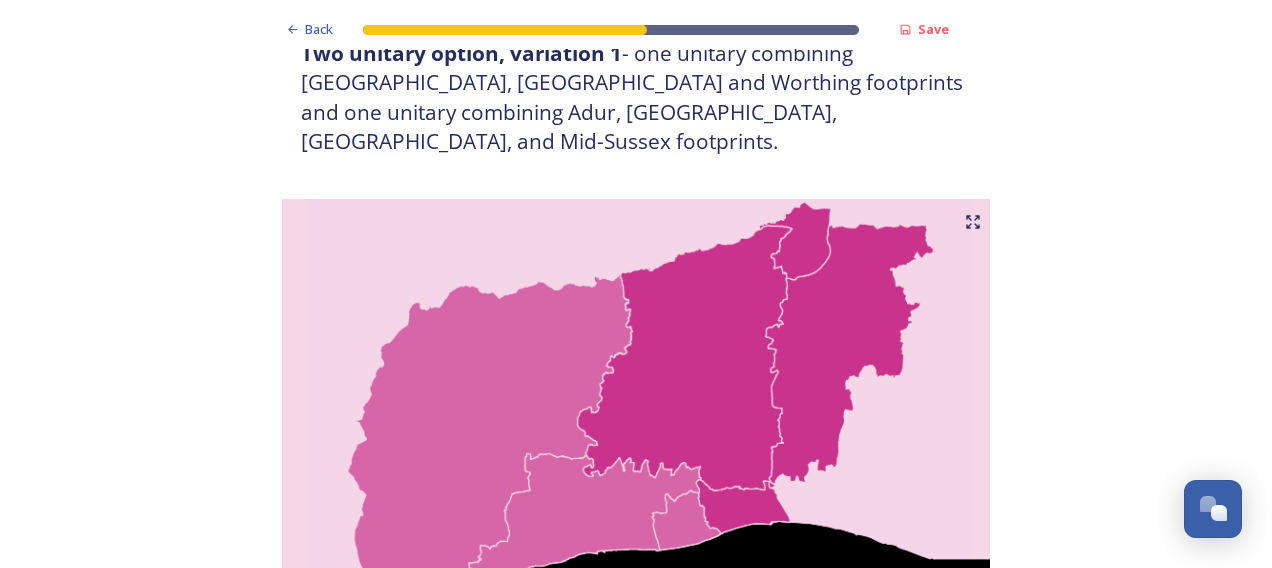 scroll, scrollTop: 6047, scrollLeft: 0, axis: vertical 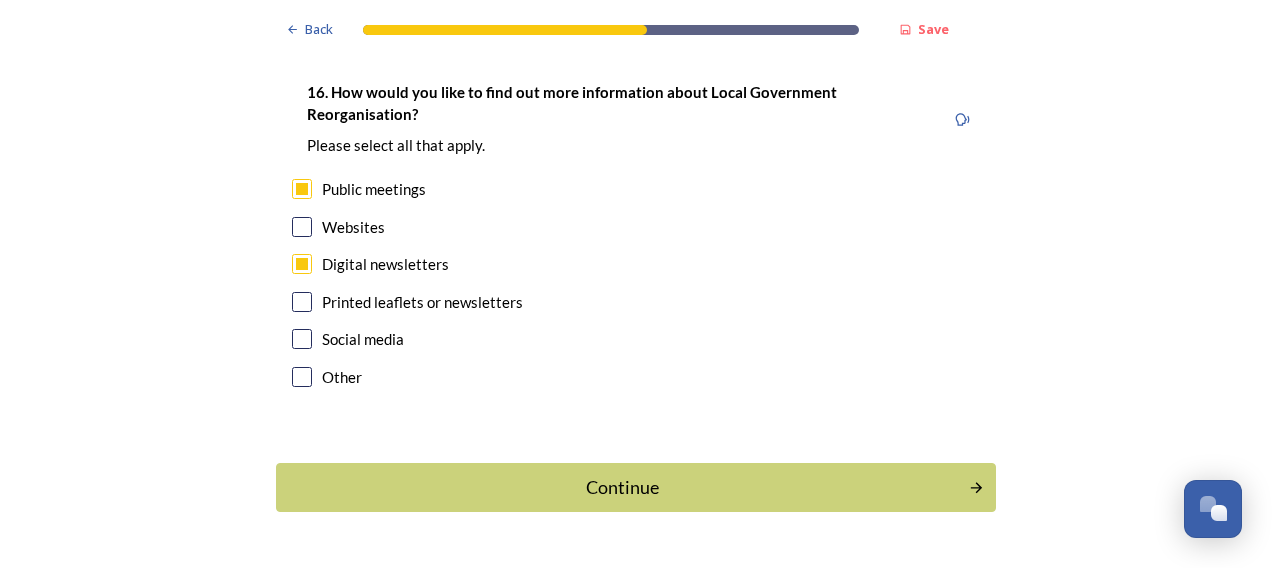 click on "Powered by" at bounding box center (669, 600) 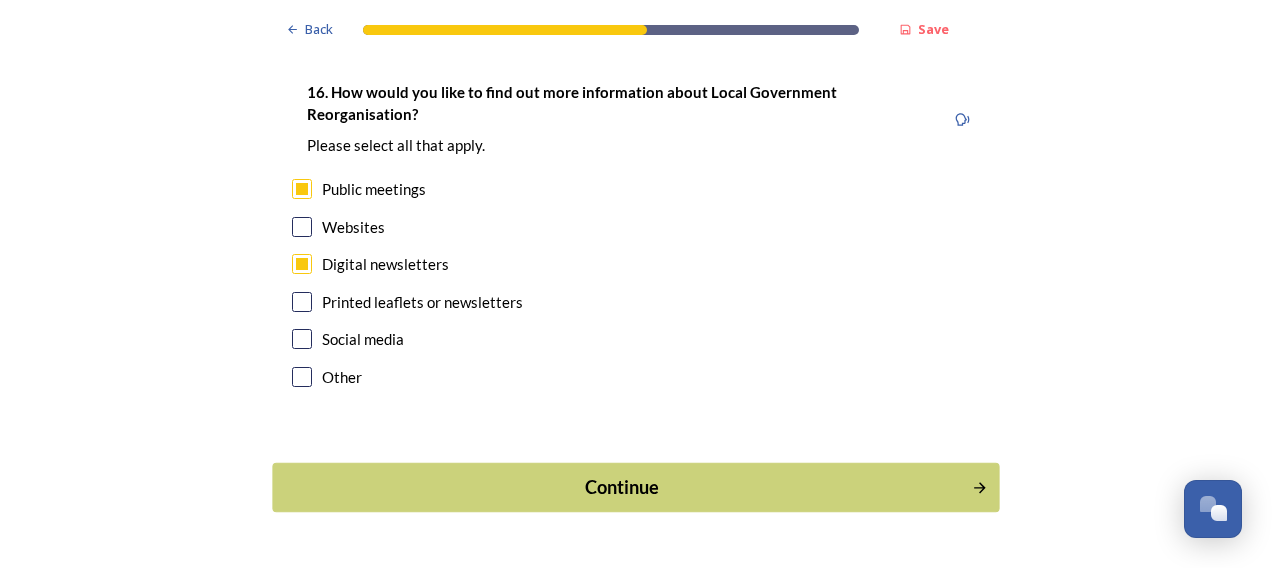 click on "Continue" at bounding box center (622, 487) 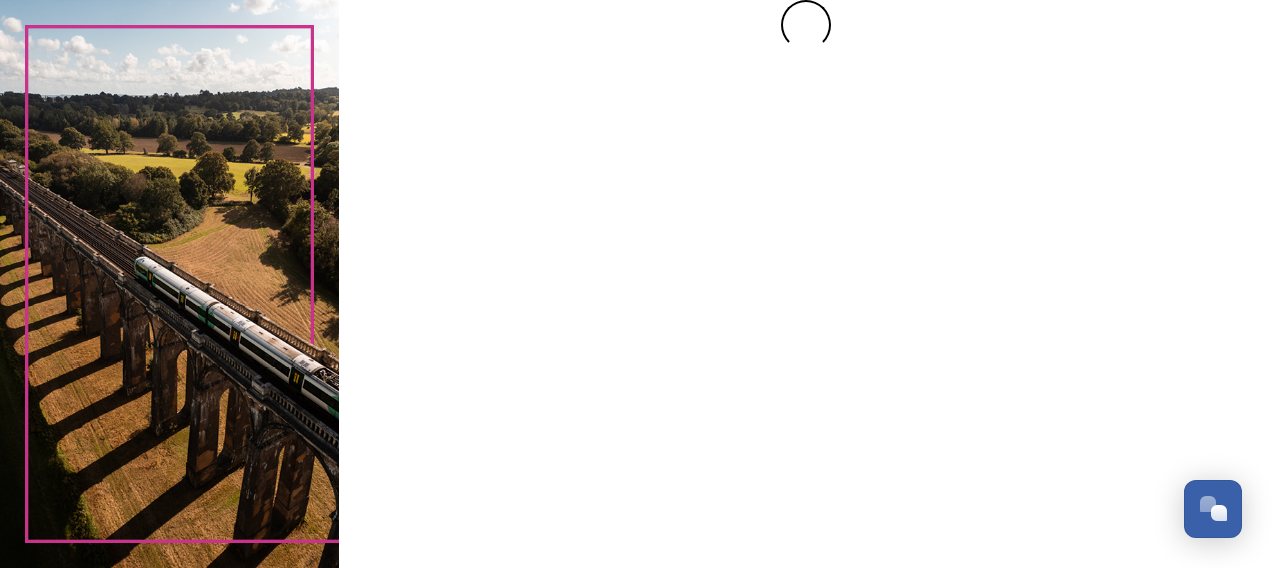 scroll, scrollTop: 0, scrollLeft: 0, axis: both 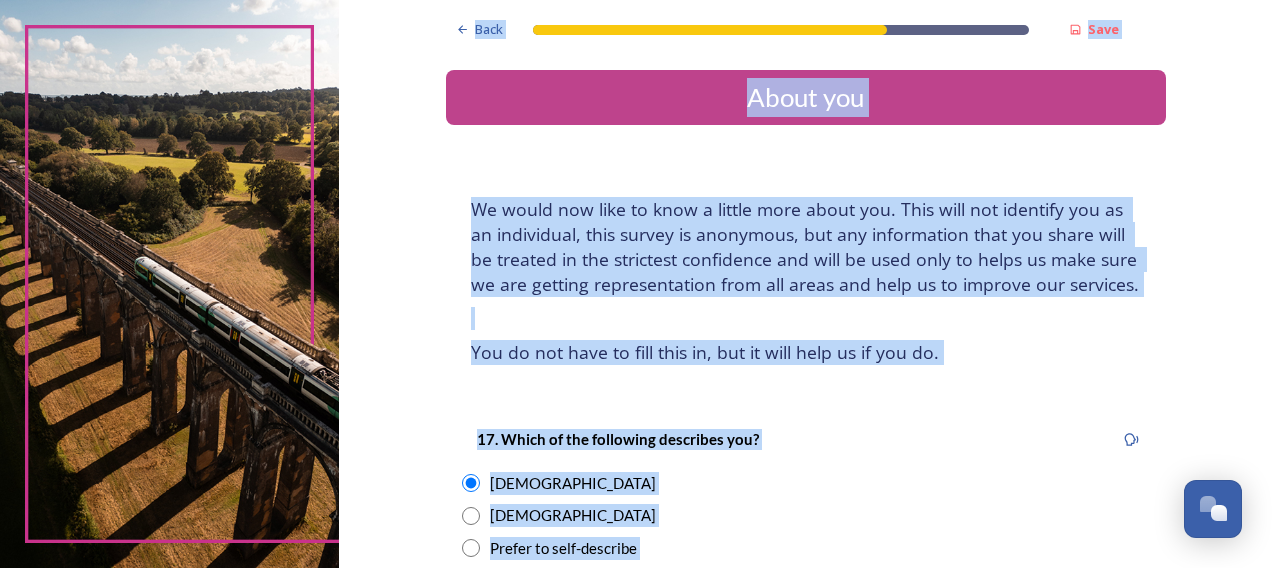click on "Male" at bounding box center (806, 515) 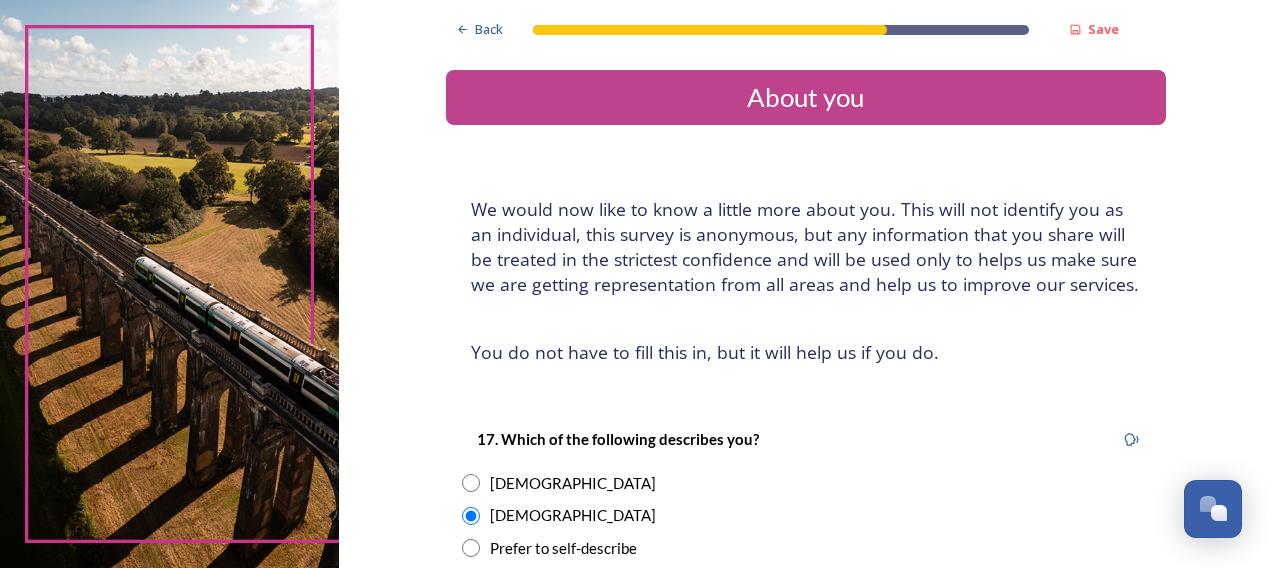 click at bounding box center [471, 483] 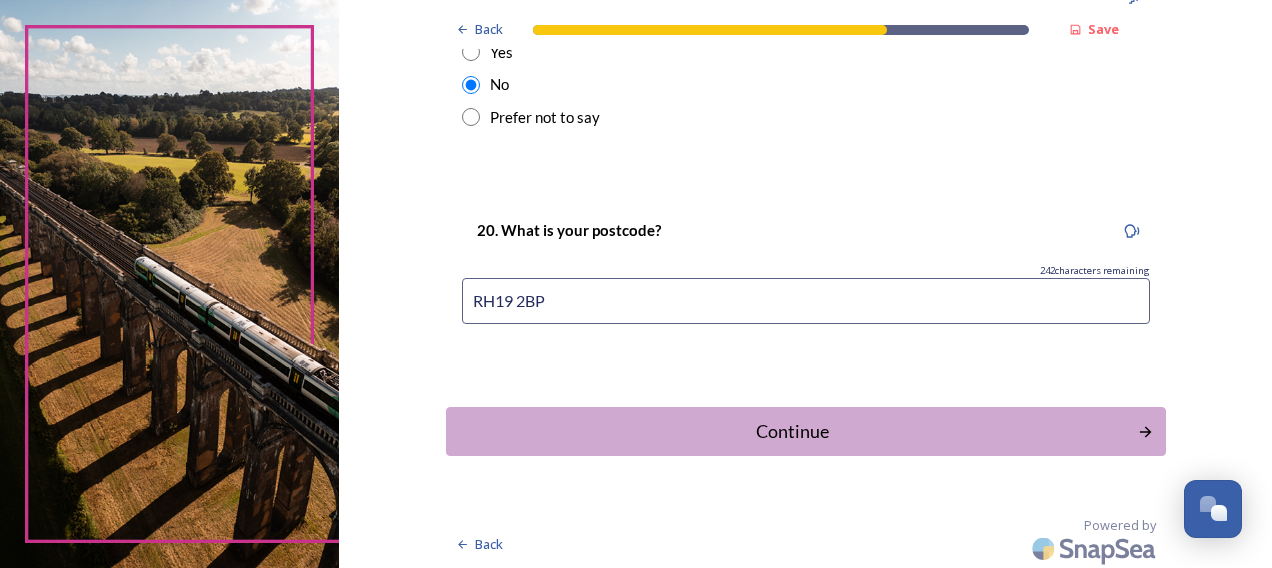 scroll, scrollTop: 1160, scrollLeft: 0, axis: vertical 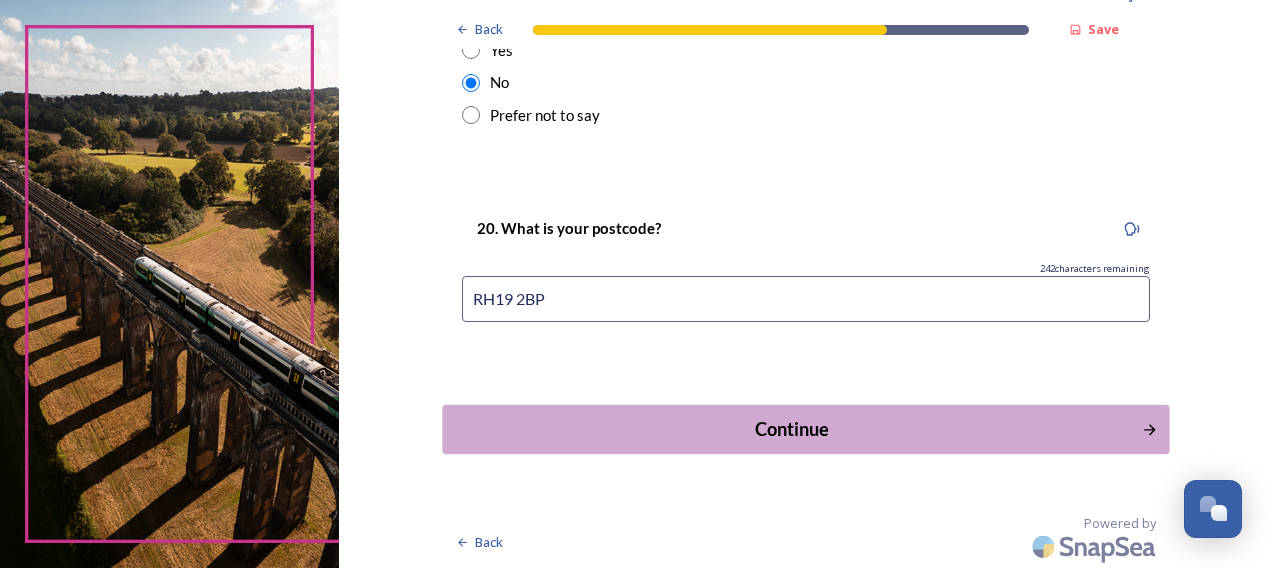 click on "Continue" at bounding box center (791, 429) 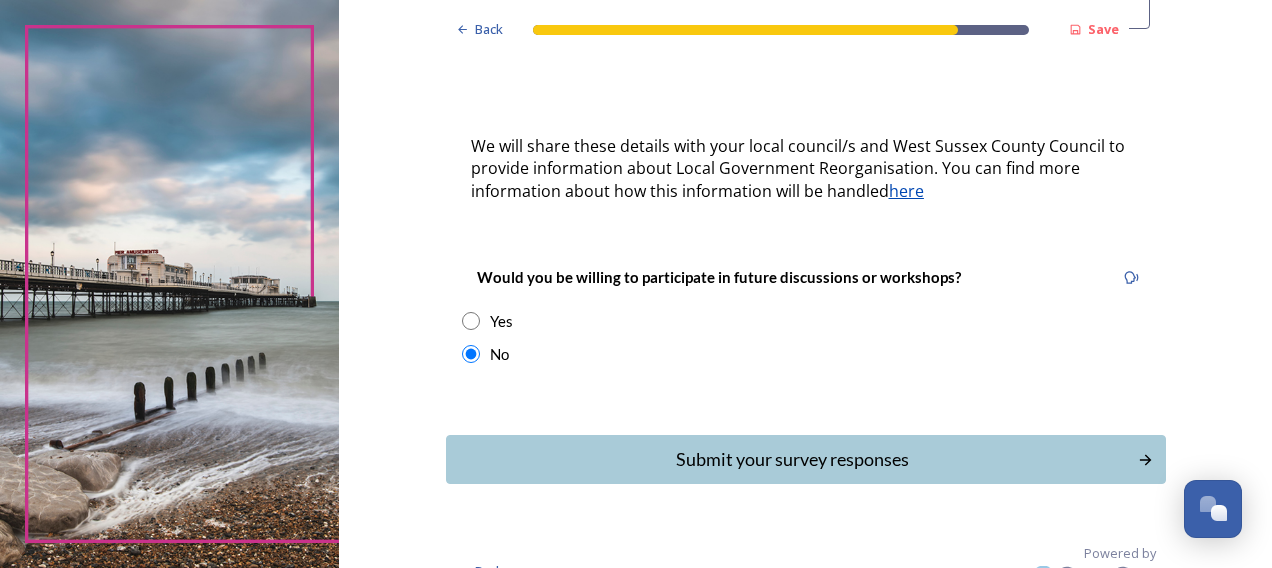 scroll, scrollTop: 642, scrollLeft: 0, axis: vertical 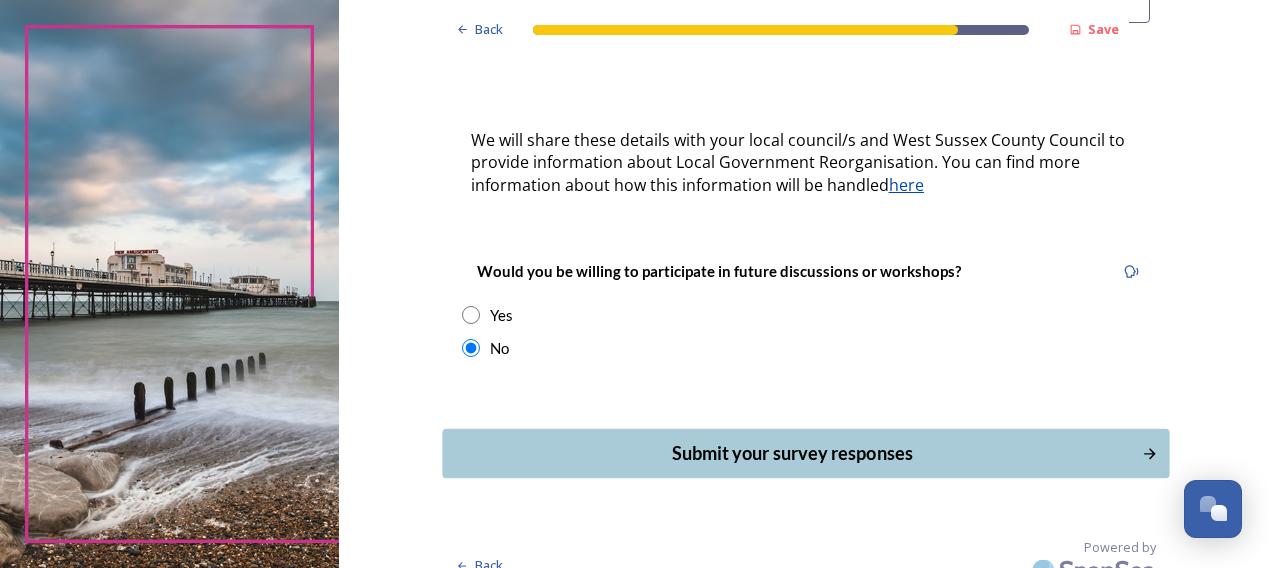 click on "Submit your survey responses" at bounding box center (805, 453) 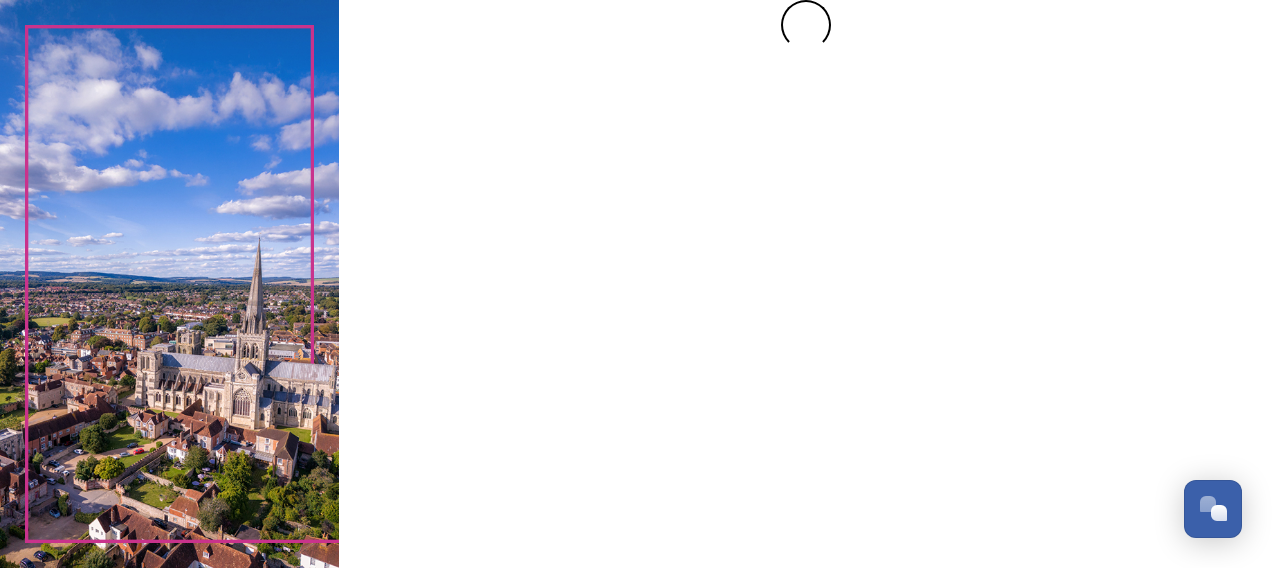 scroll, scrollTop: 0, scrollLeft: 0, axis: both 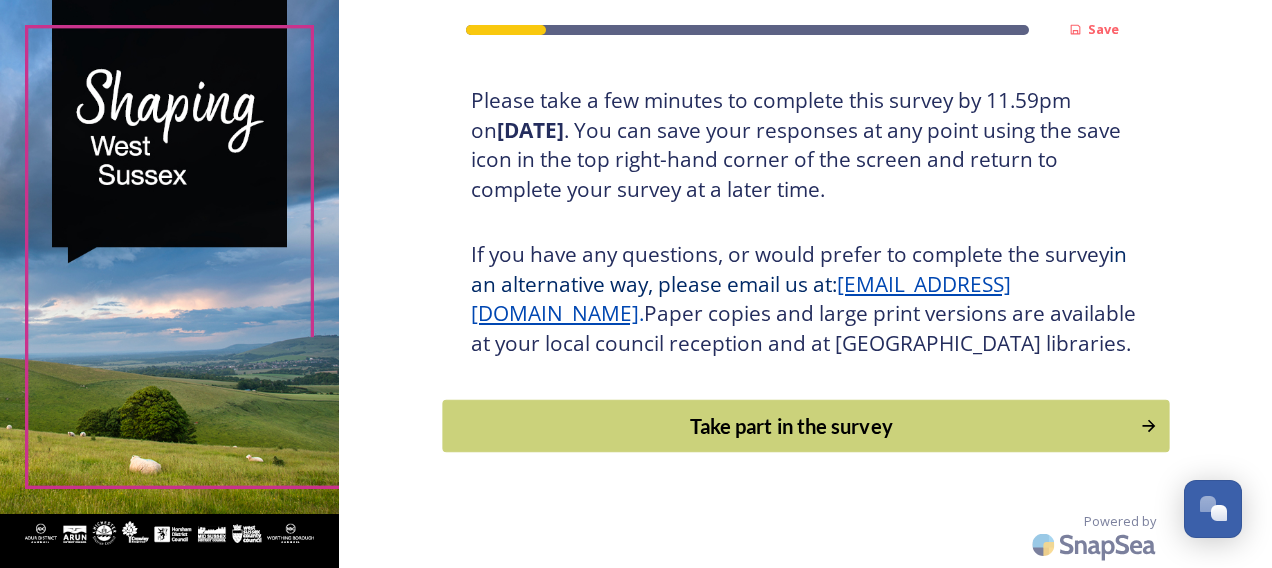 click on "Take part in the survey" at bounding box center [791, 426] 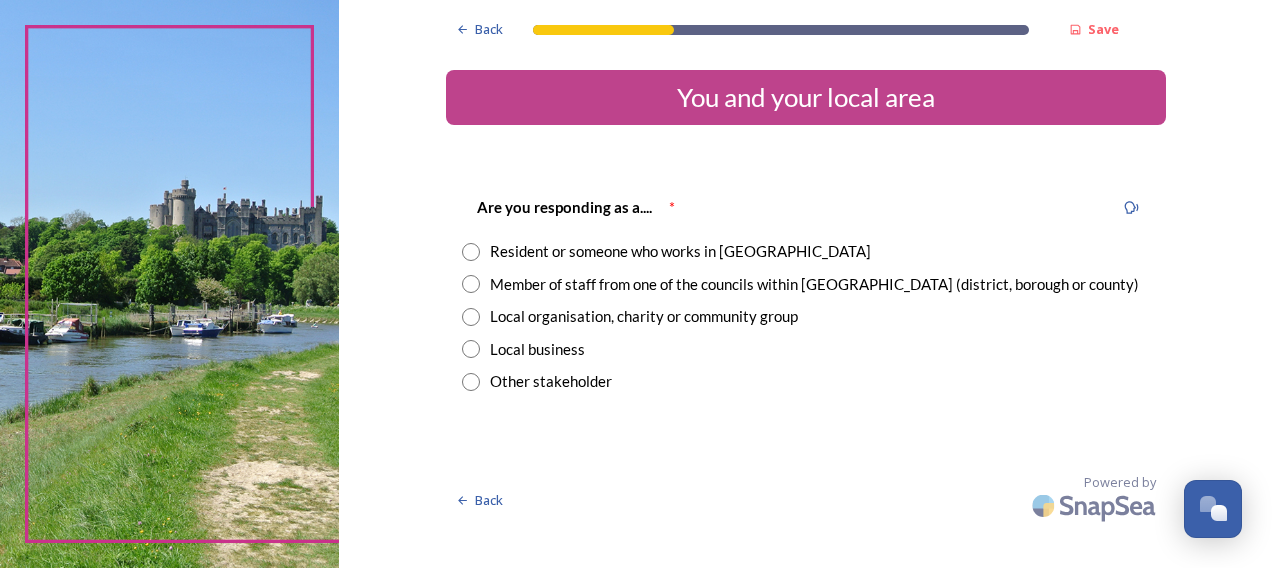 click at bounding box center (471, 284) 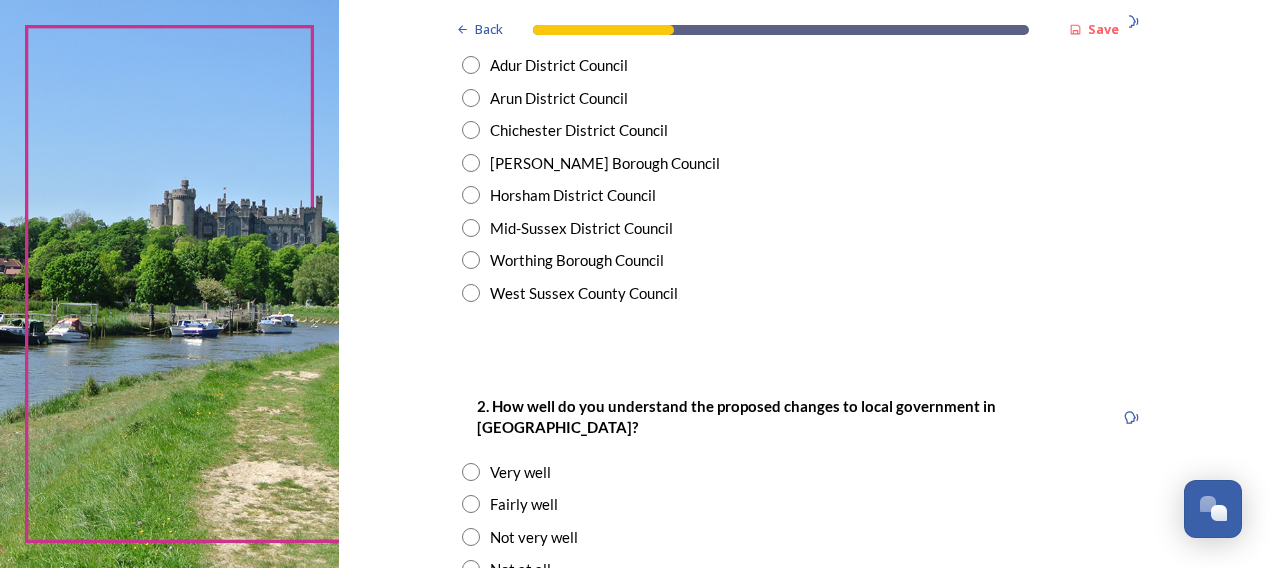 scroll, scrollTop: 560, scrollLeft: 0, axis: vertical 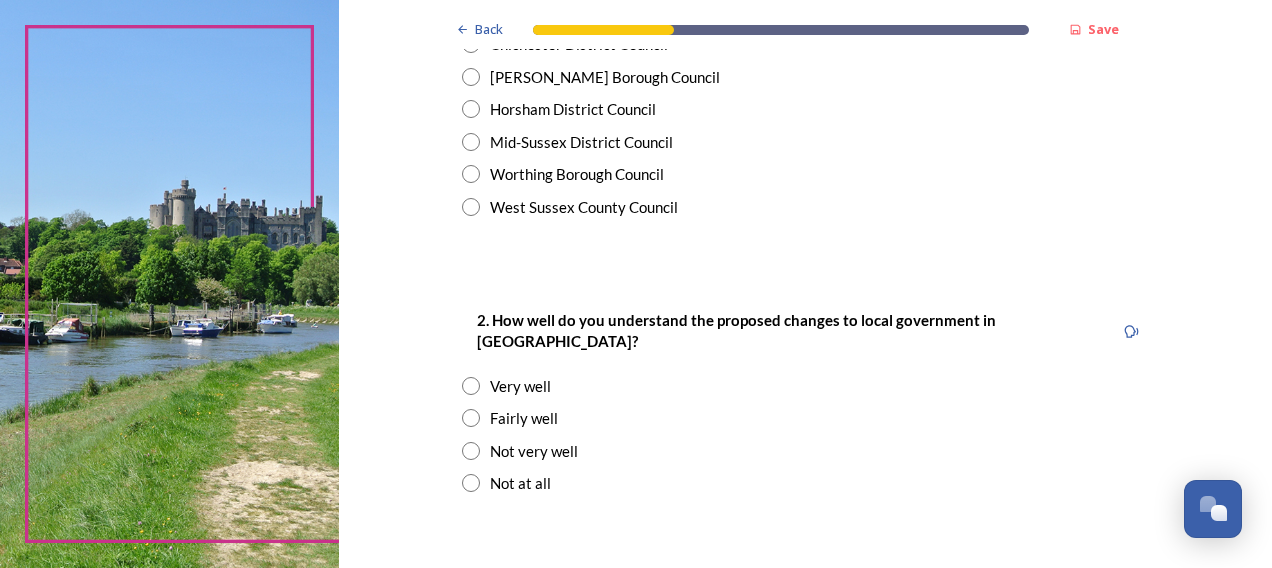 click at bounding box center (471, 207) 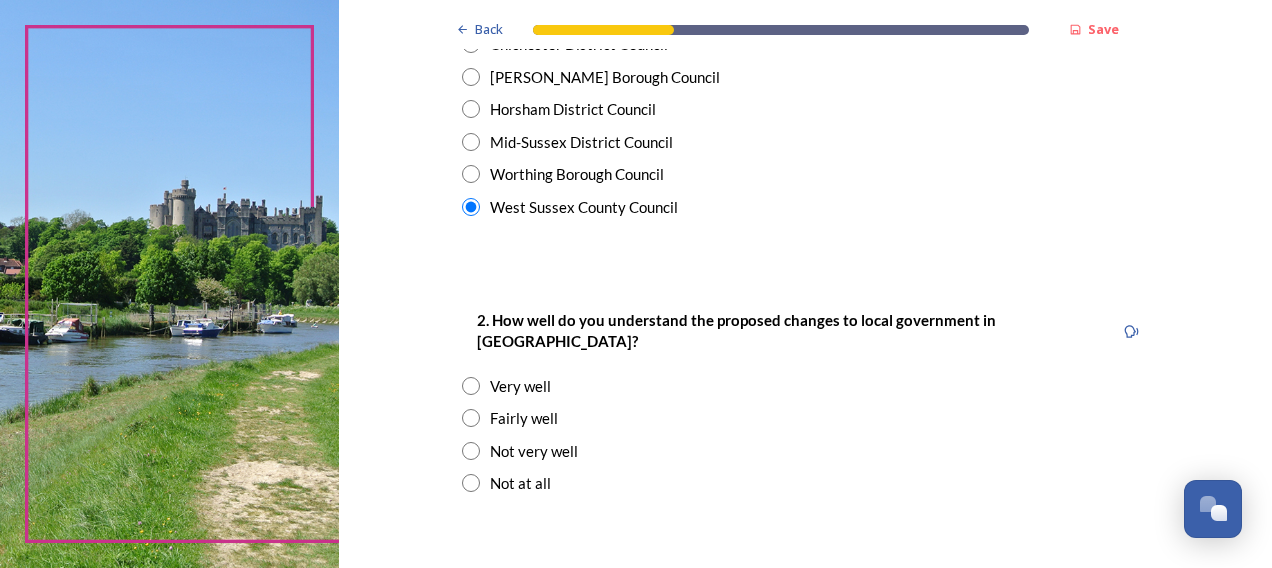 click at bounding box center [471, 418] 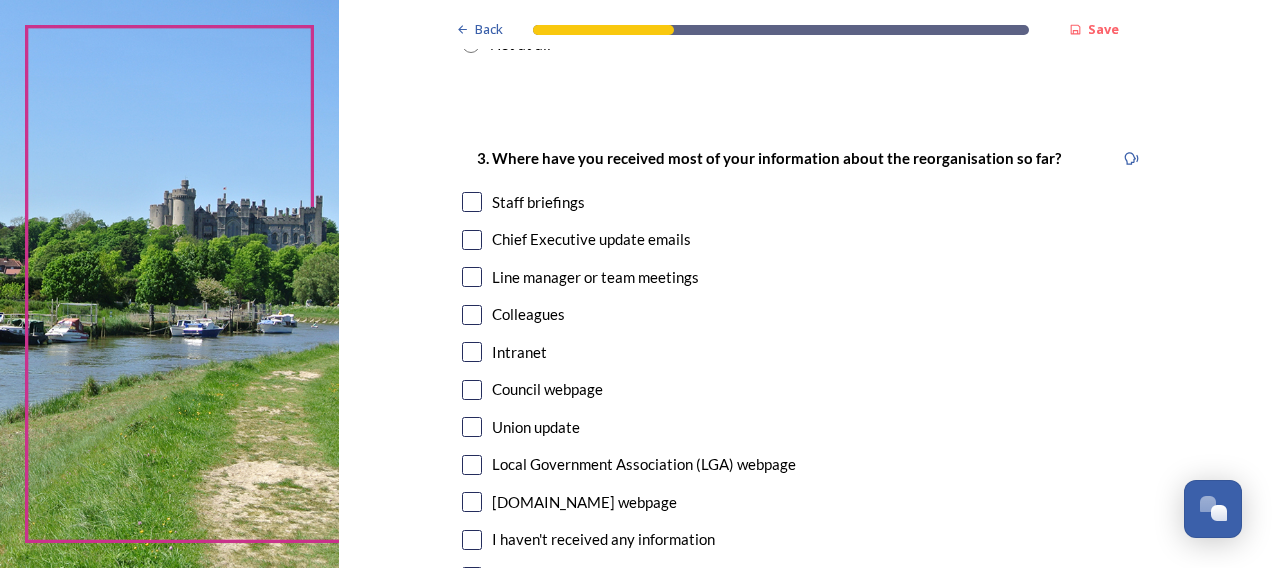scroll, scrollTop: 1000, scrollLeft: 0, axis: vertical 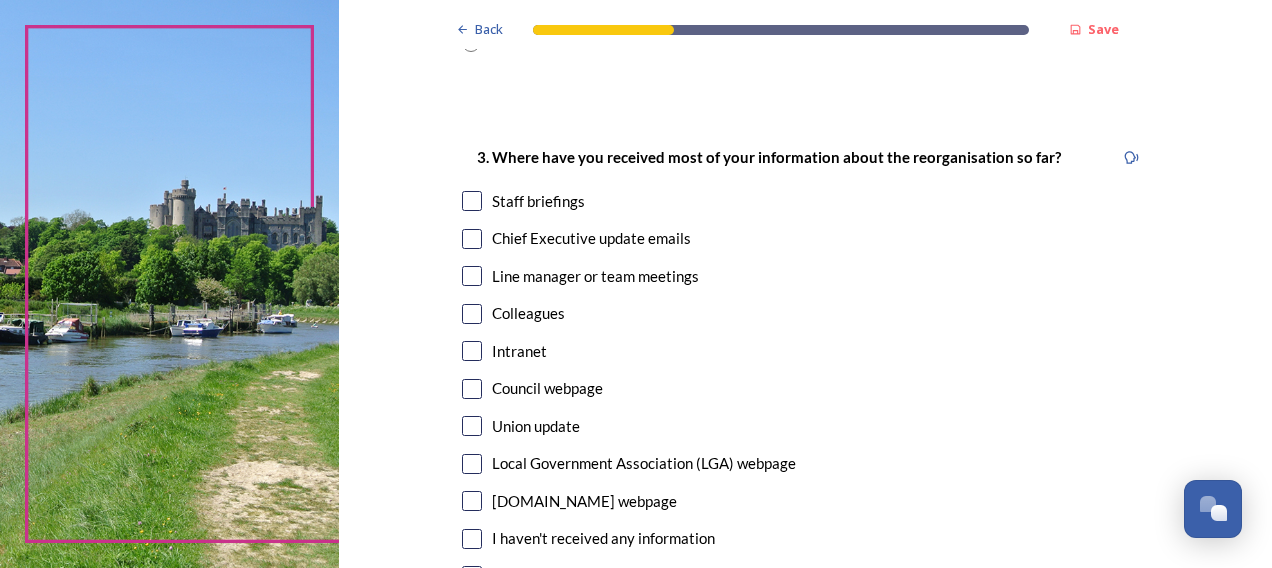 click at bounding box center (472, 239) 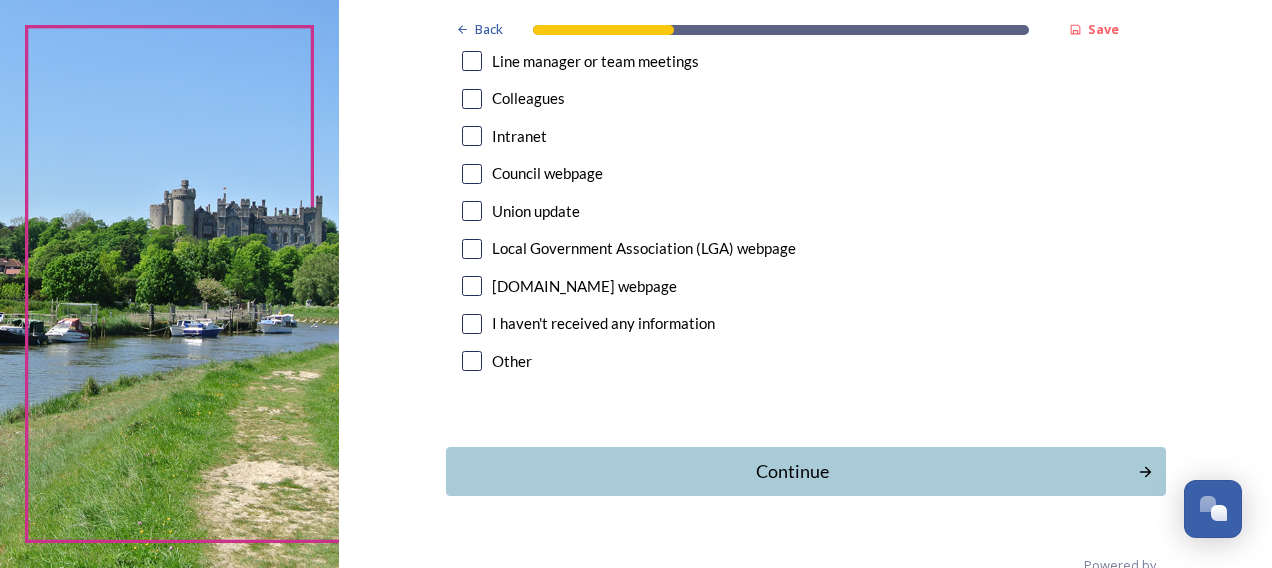 scroll, scrollTop: 1237, scrollLeft: 0, axis: vertical 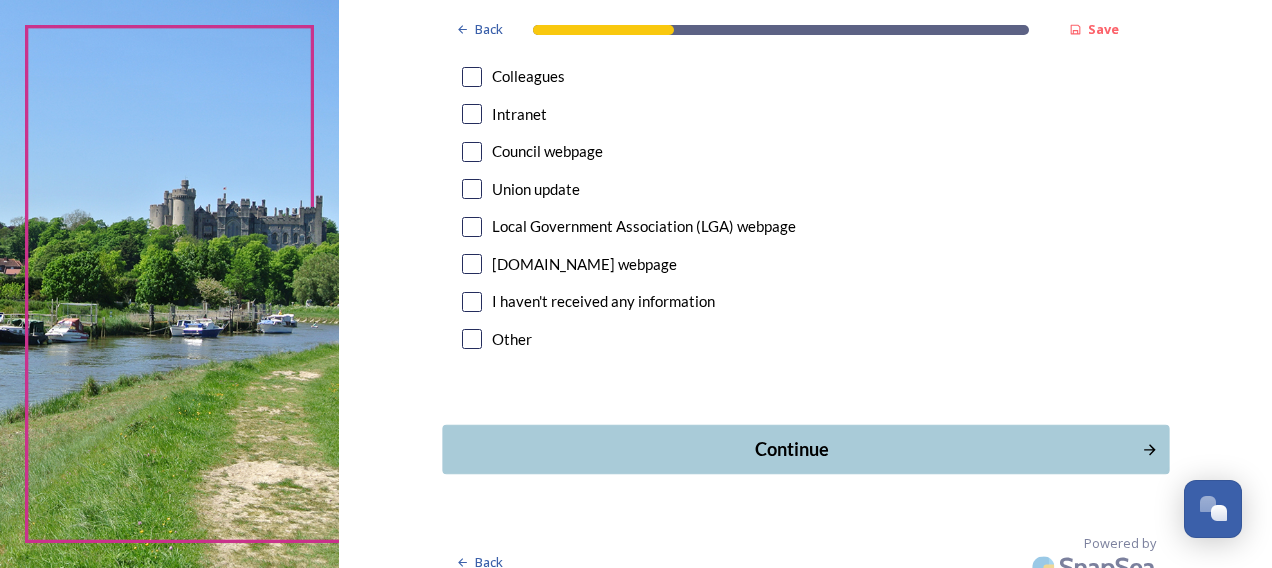 click on "Continue" at bounding box center [791, 449] 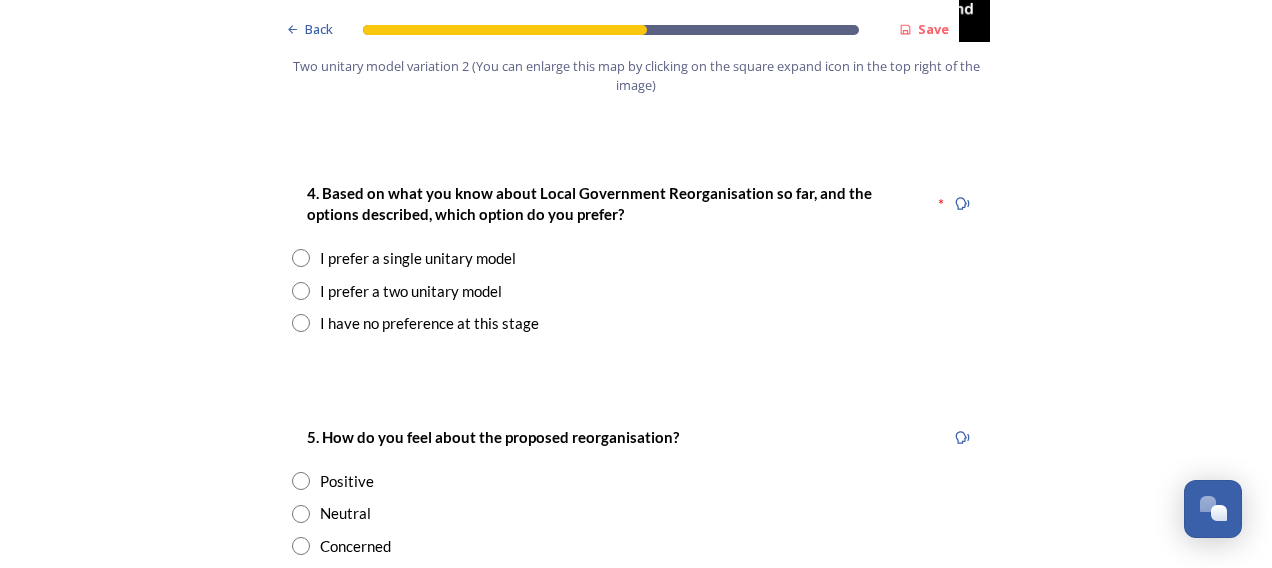 scroll, scrollTop: 2600, scrollLeft: 0, axis: vertical 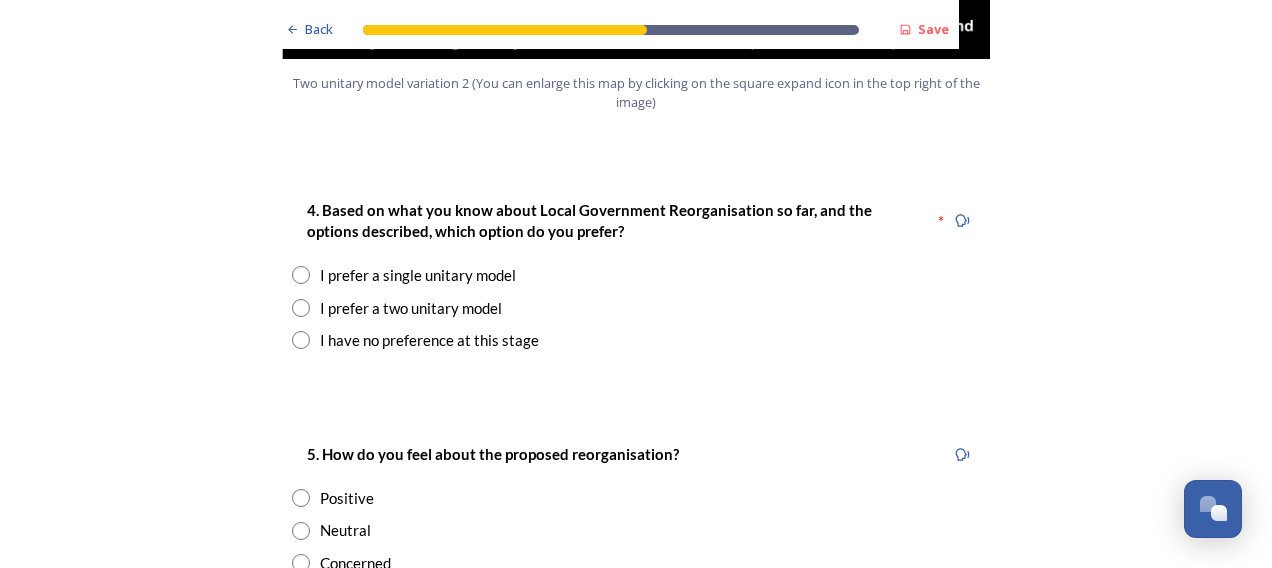 click at bounding box center [301, 275] 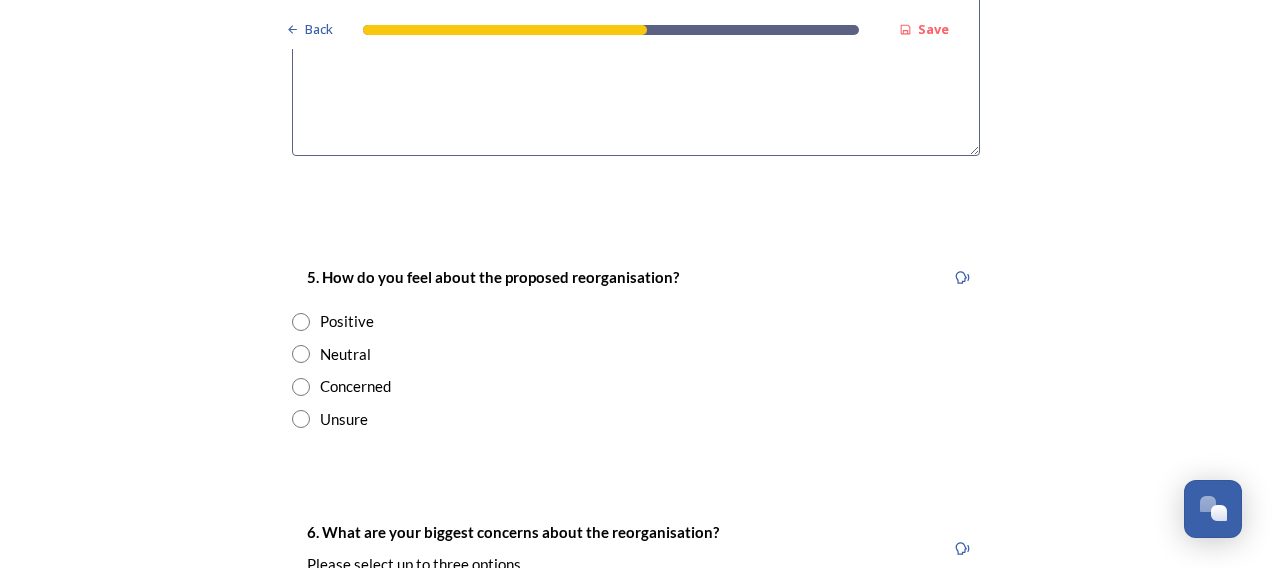 scroll, scrollTop: 3240, scrollLeft: 0, axis: vertical 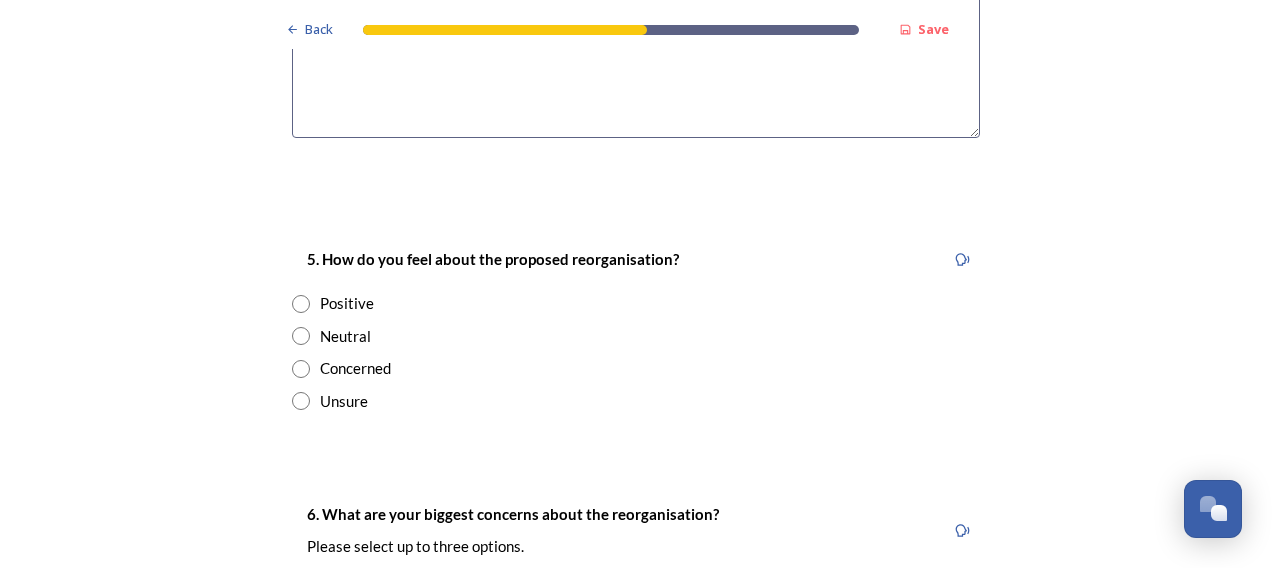 click at bounding box center [301, 336] 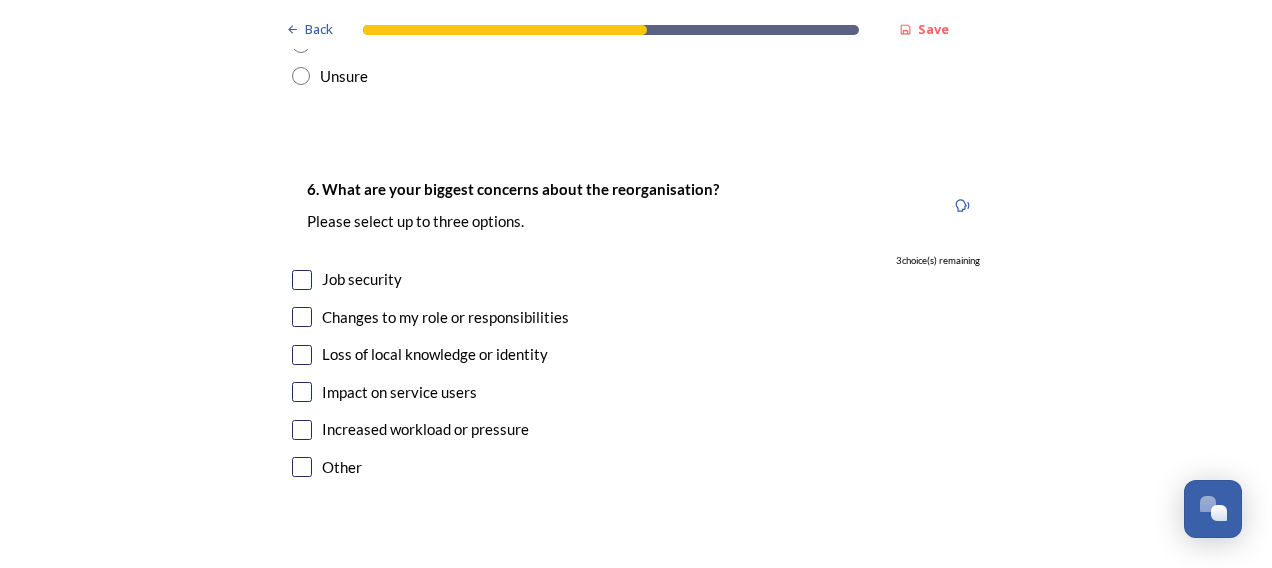 scroll, scrollTop: 3600, scrollLeft: 0, axis: vertical 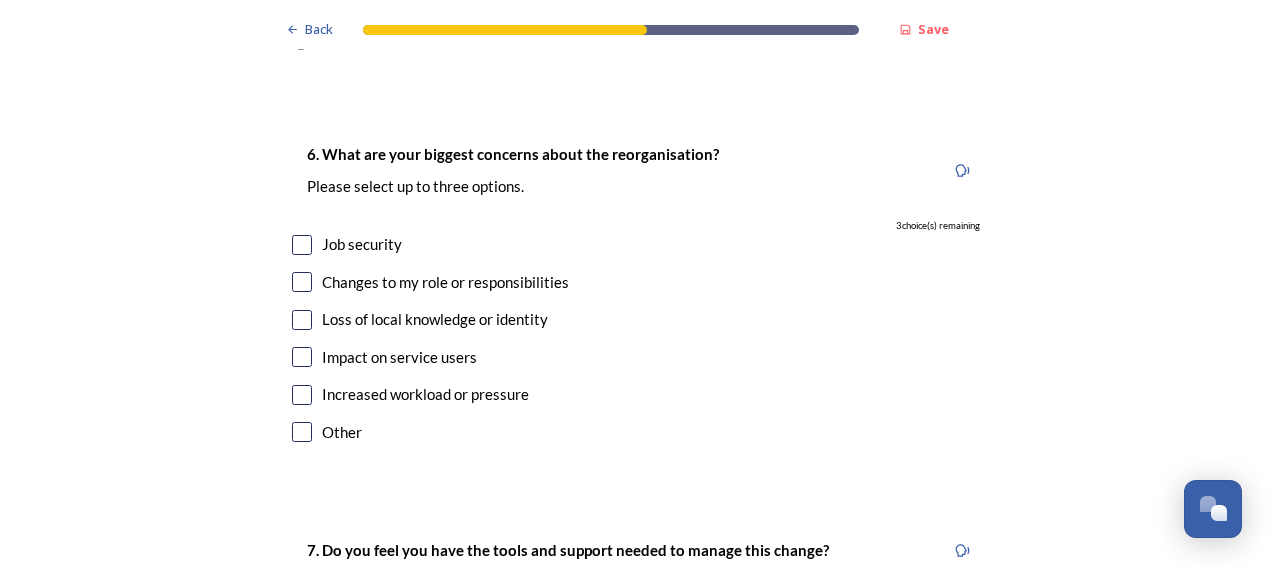 click at bounding box center [302, 245] 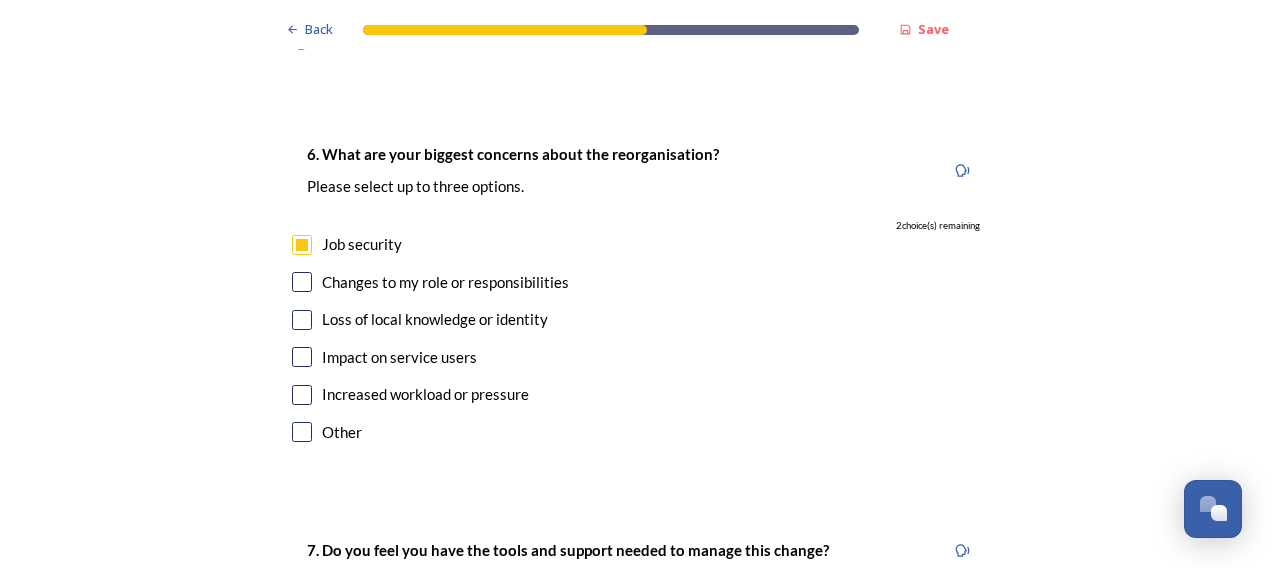 click at bounding box center [302, 282] 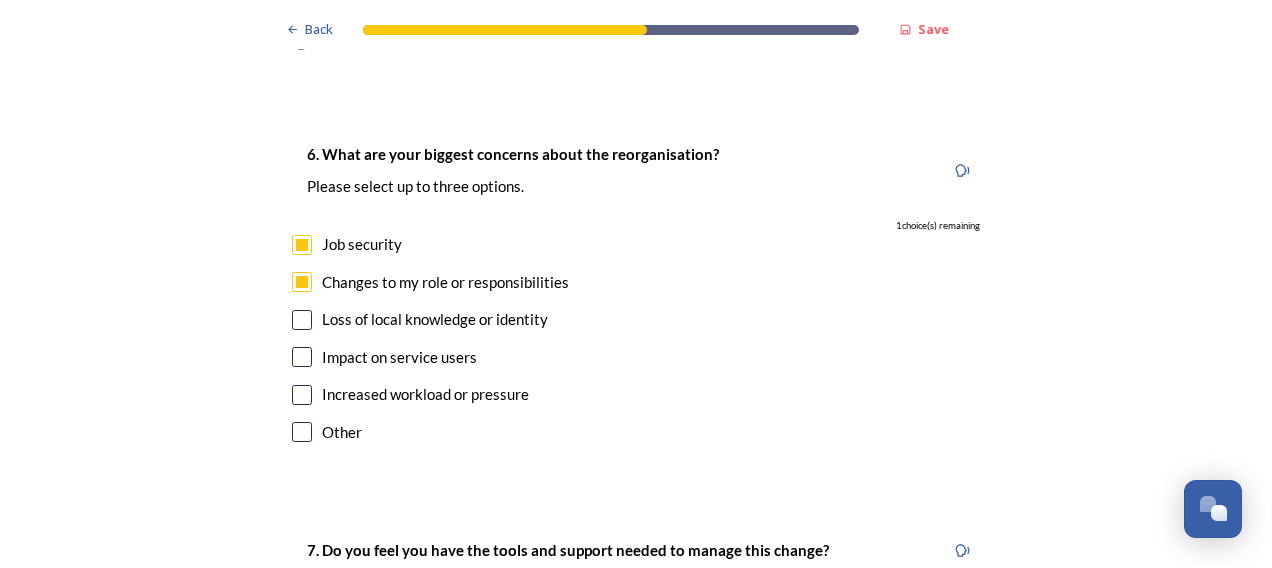 click at bounding box center (302, 357) 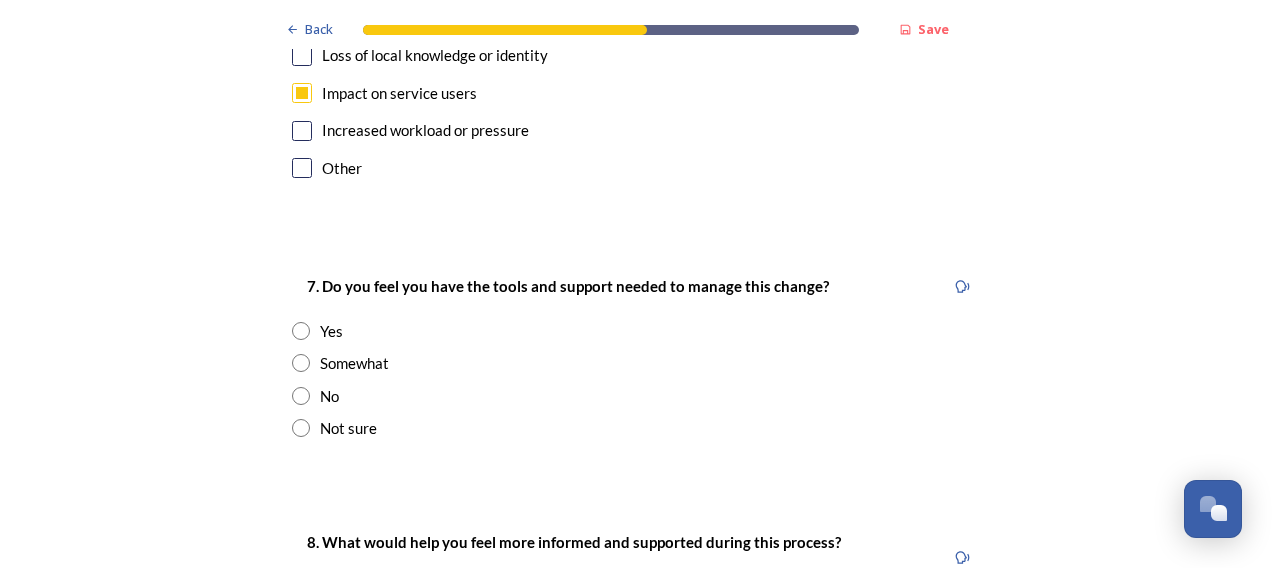 scroll, scrollTop: 3880, scrollLeft: 0, axis: vertical 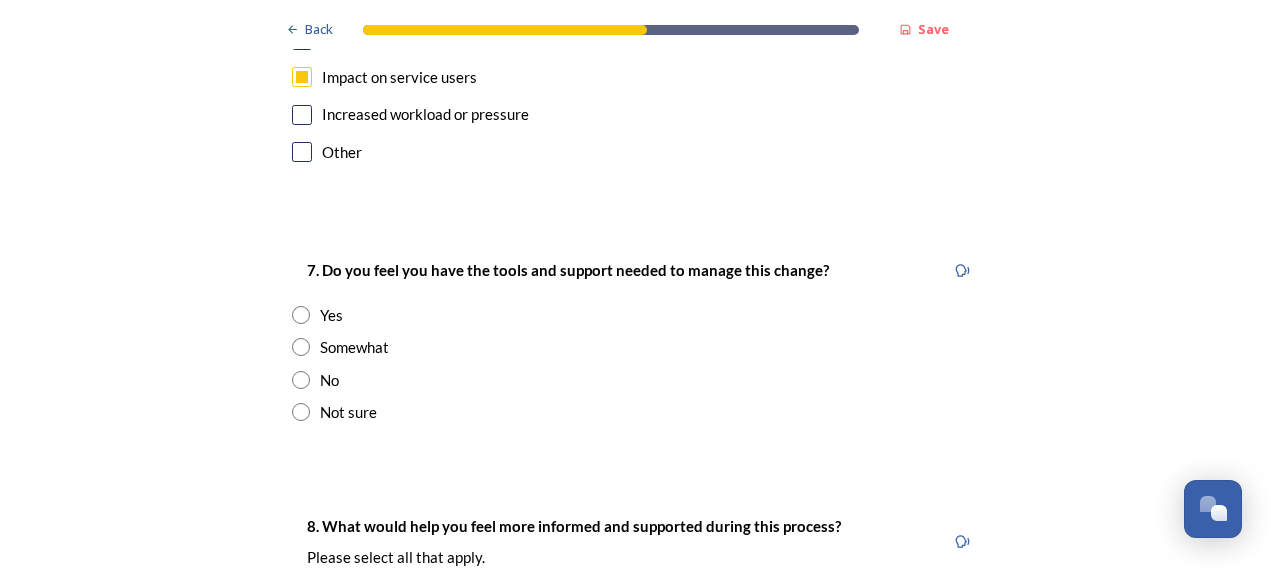 click at bounding box center (301, 347) 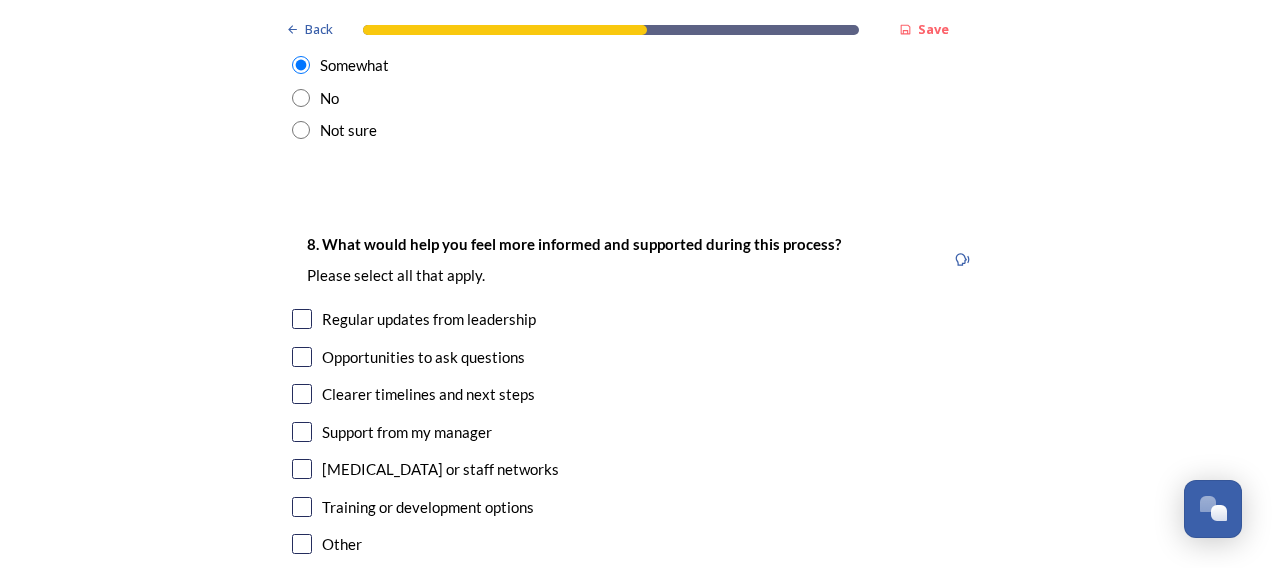 scroll, scrollTop: 4200, scrollLeft: 0, axis: vertical 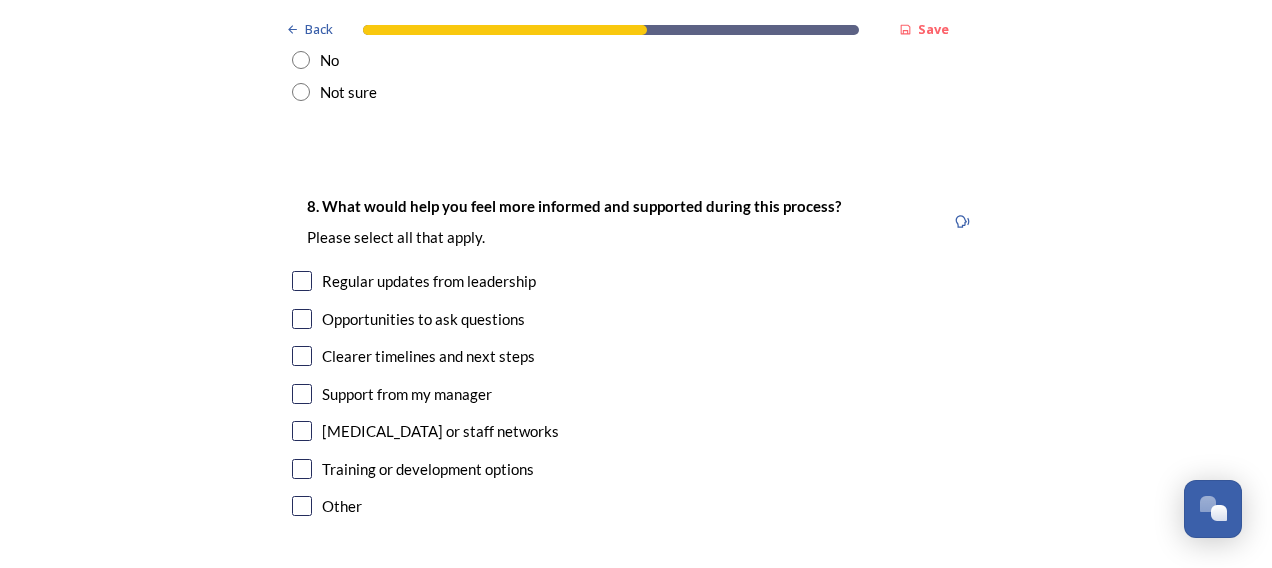 click at bounding box center [302, 281] 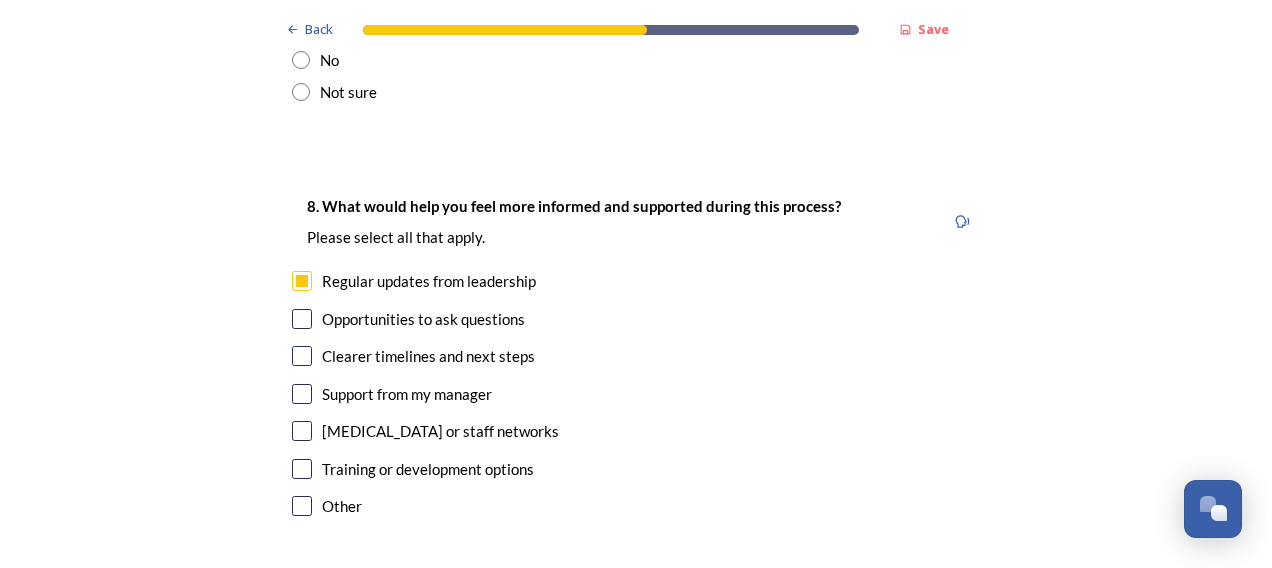 click at bounding box center (302, 319) 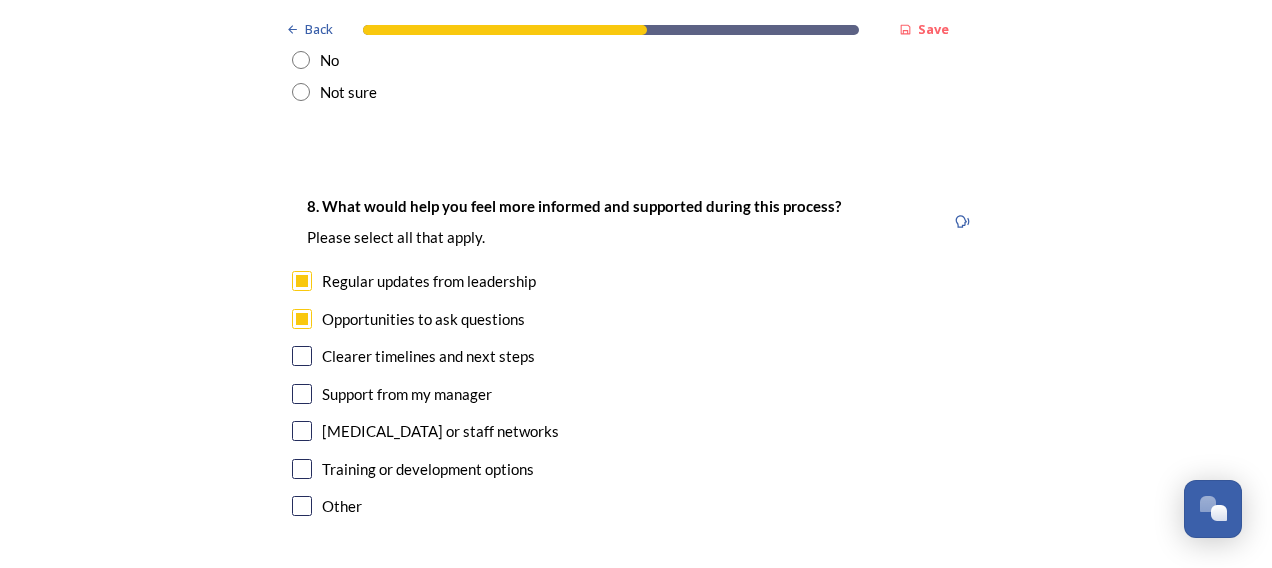 click at bounding box center (302, 356) 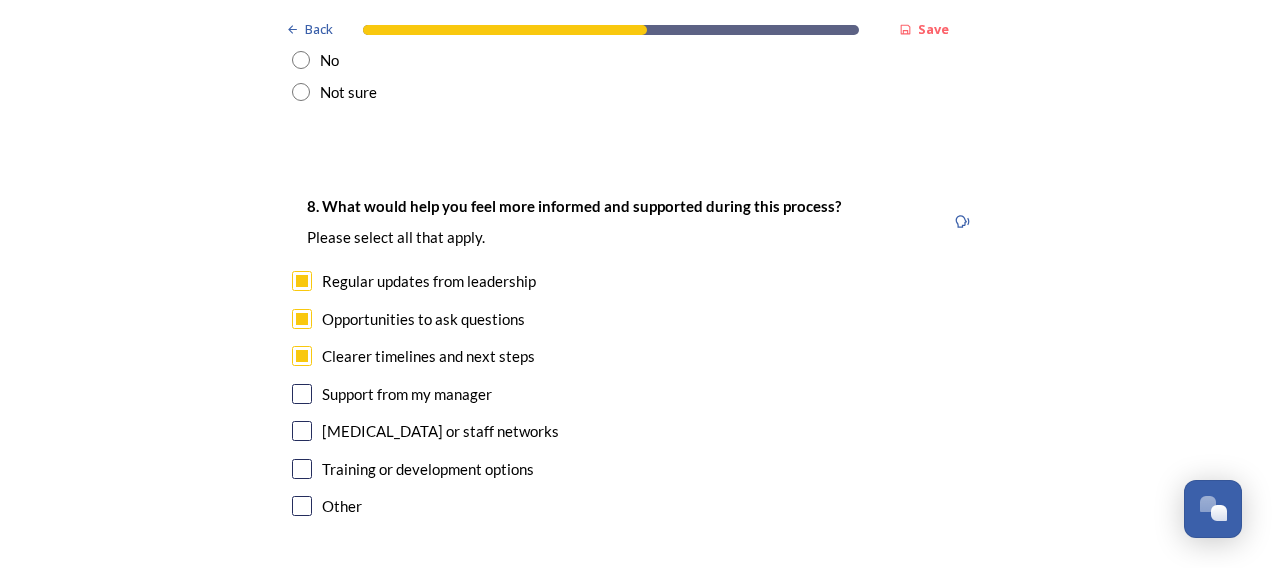 click at bounding box center (302, 469) 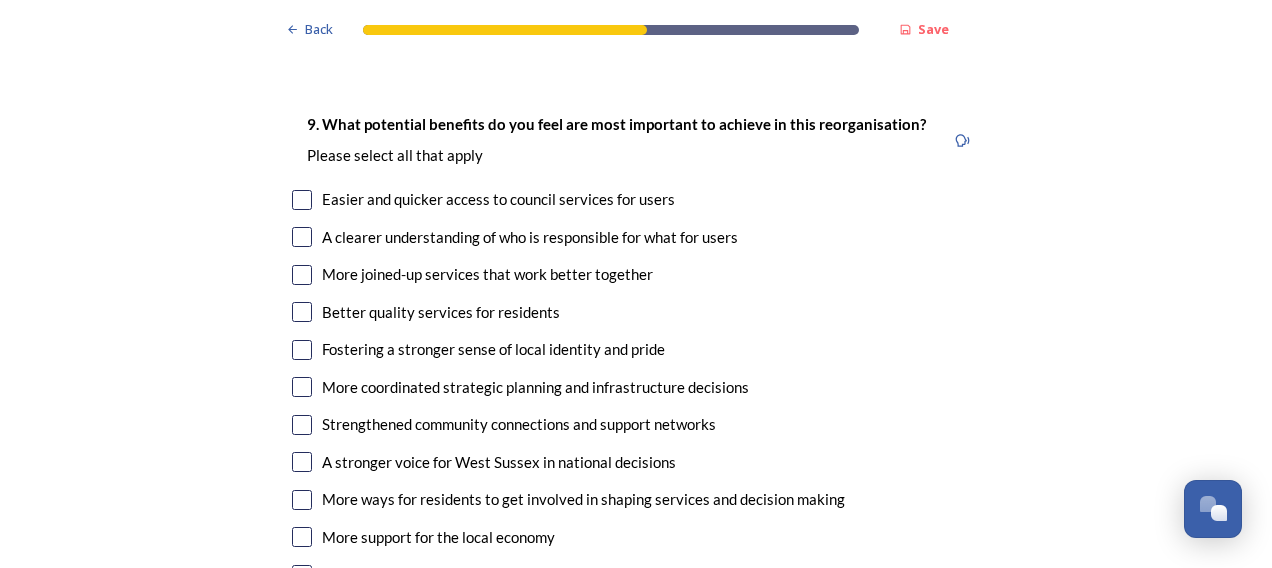 scroll, scrollTop: 4720, scrollLeft: 0, axis: vertical 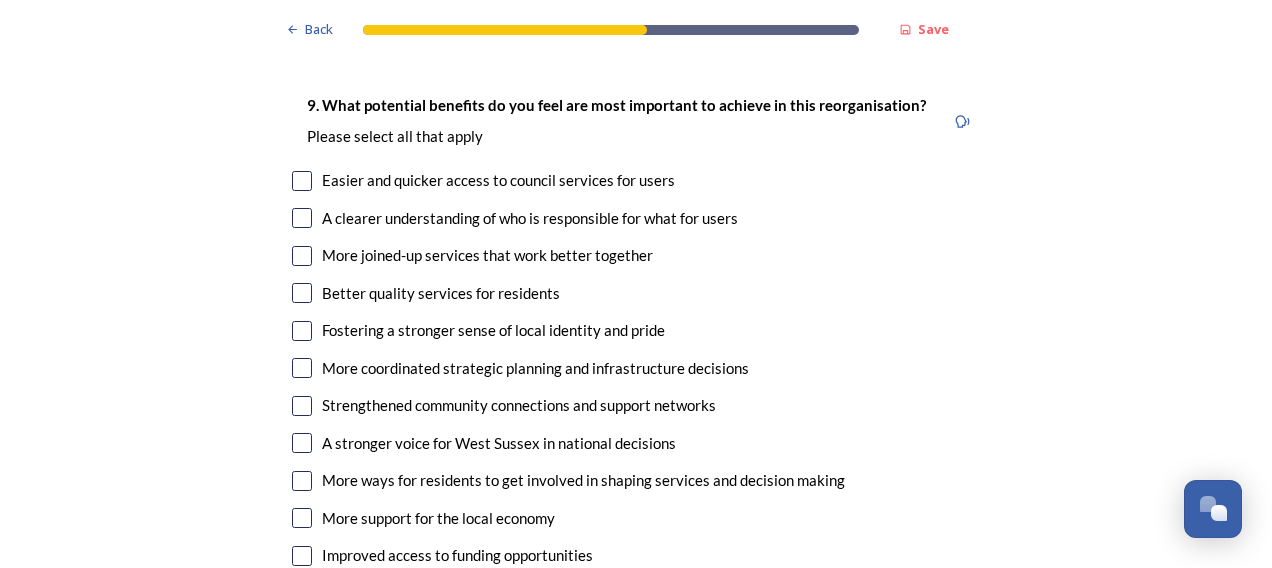 click at bounding box center (302, 181) 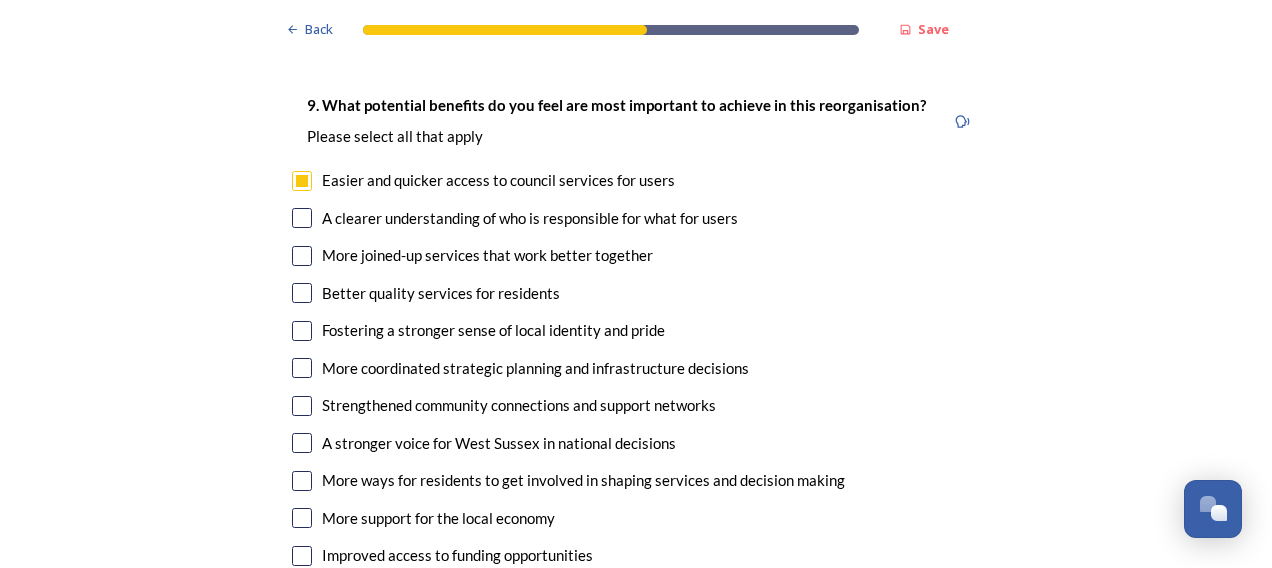 click at bounding box center (302, 256) 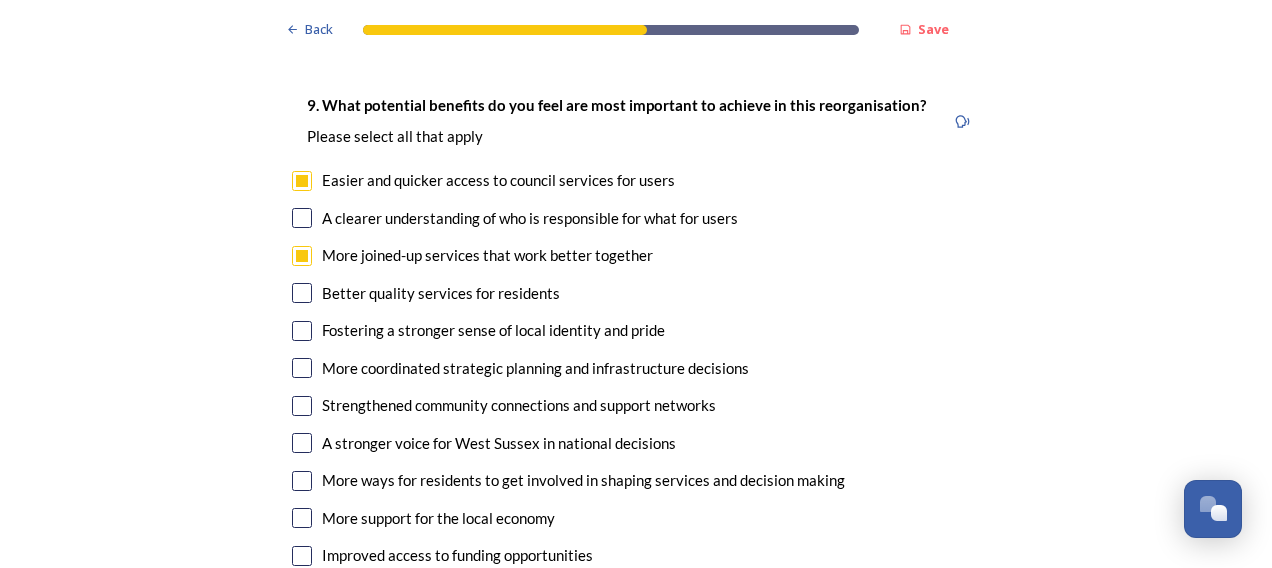 click at bounding box center [302, 293] 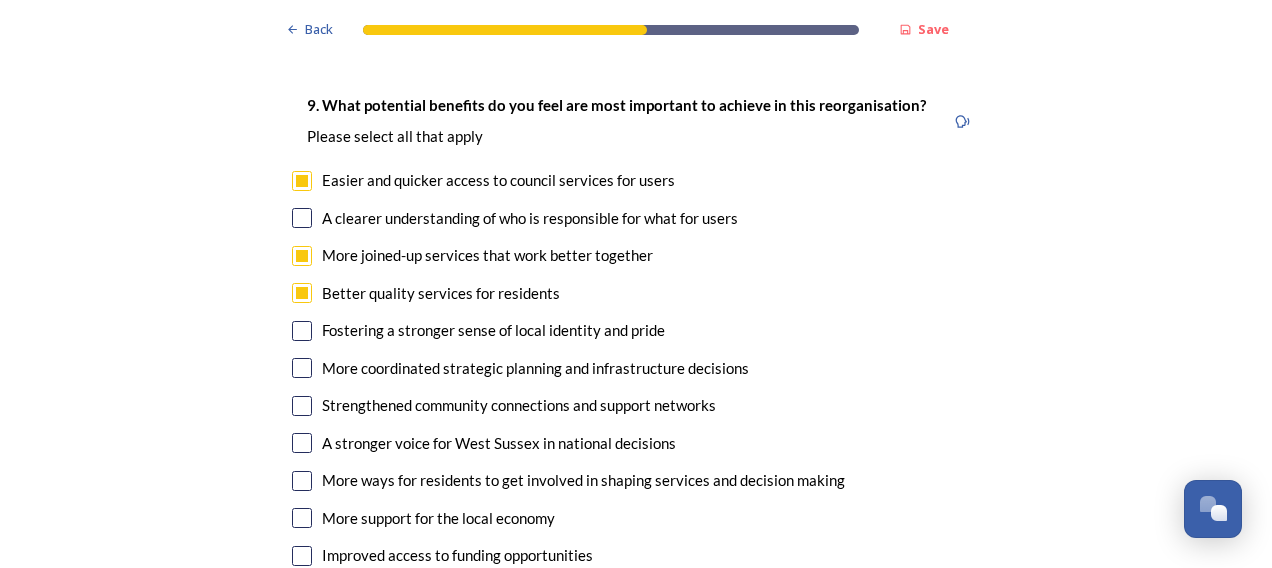 click at bounding box center (302, 368) 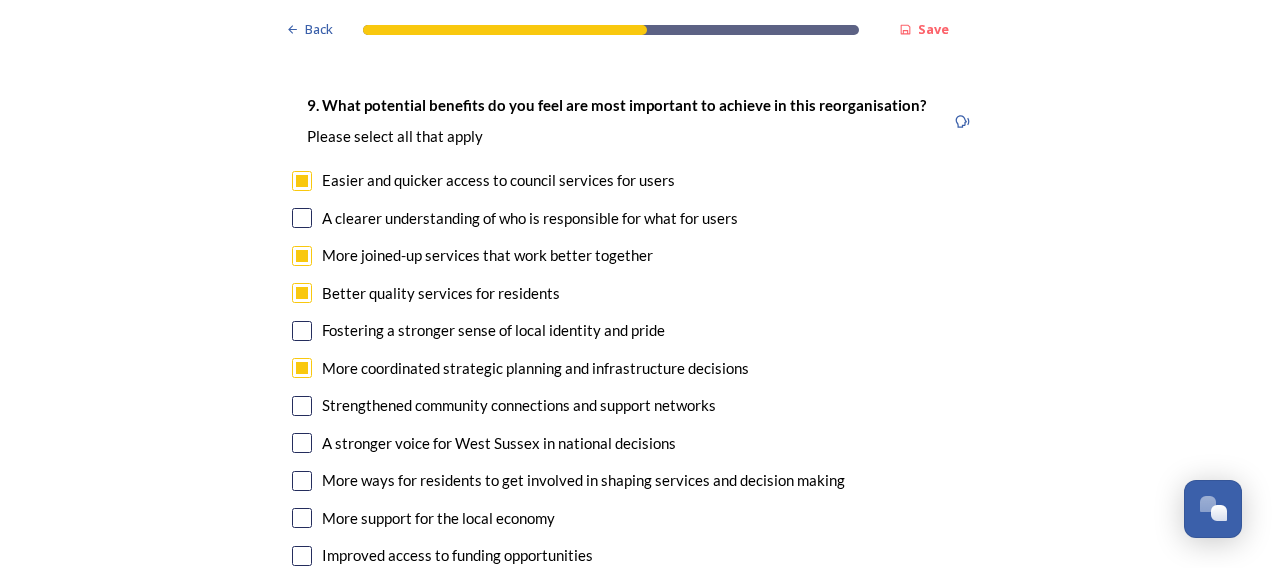click at bounding box center [302, 443] 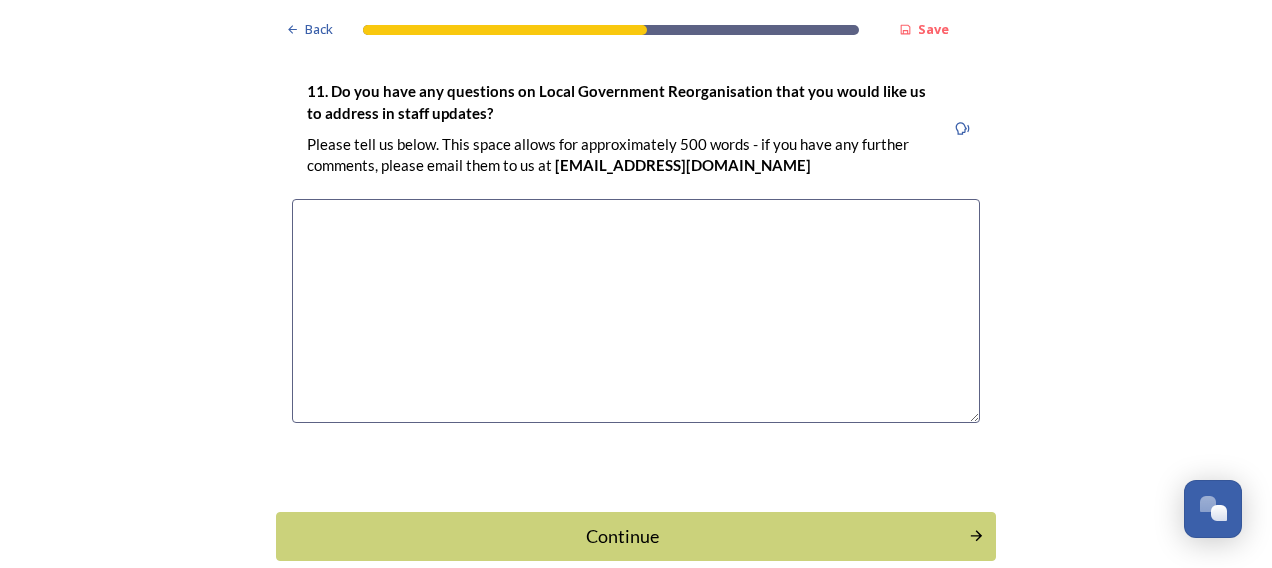 scroll, scrollTop: 5876, scrollLeft: 0, axis: vertical 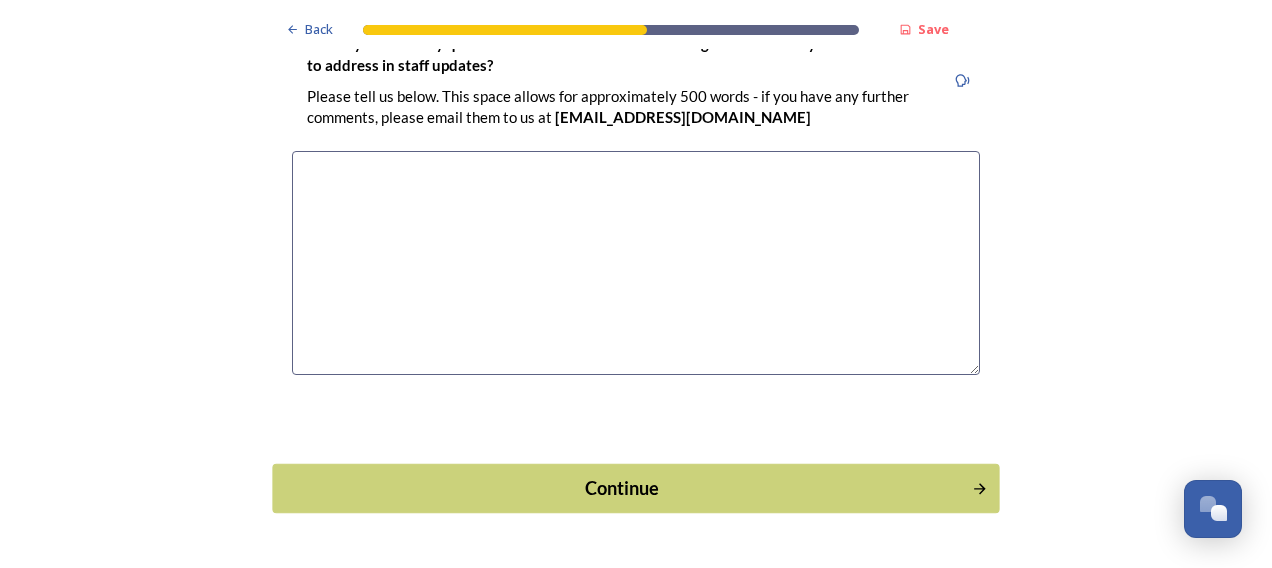 click on "Continue" at bounding box center (622, 488) 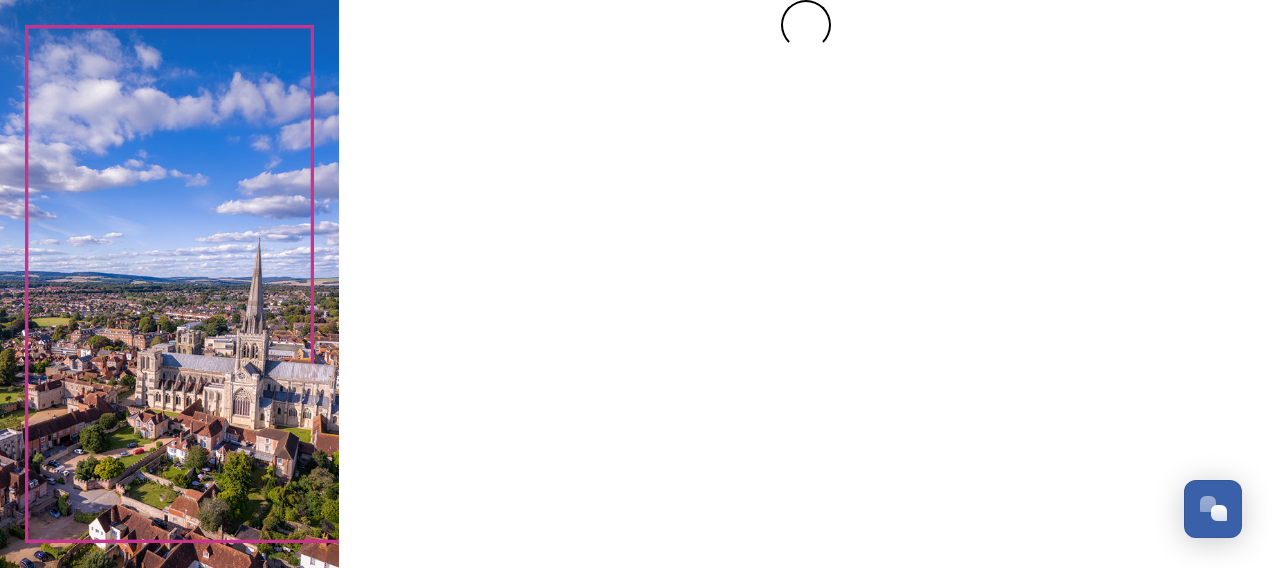 scroll, scrollTop: 0, scrollLeft: 0, axis: both 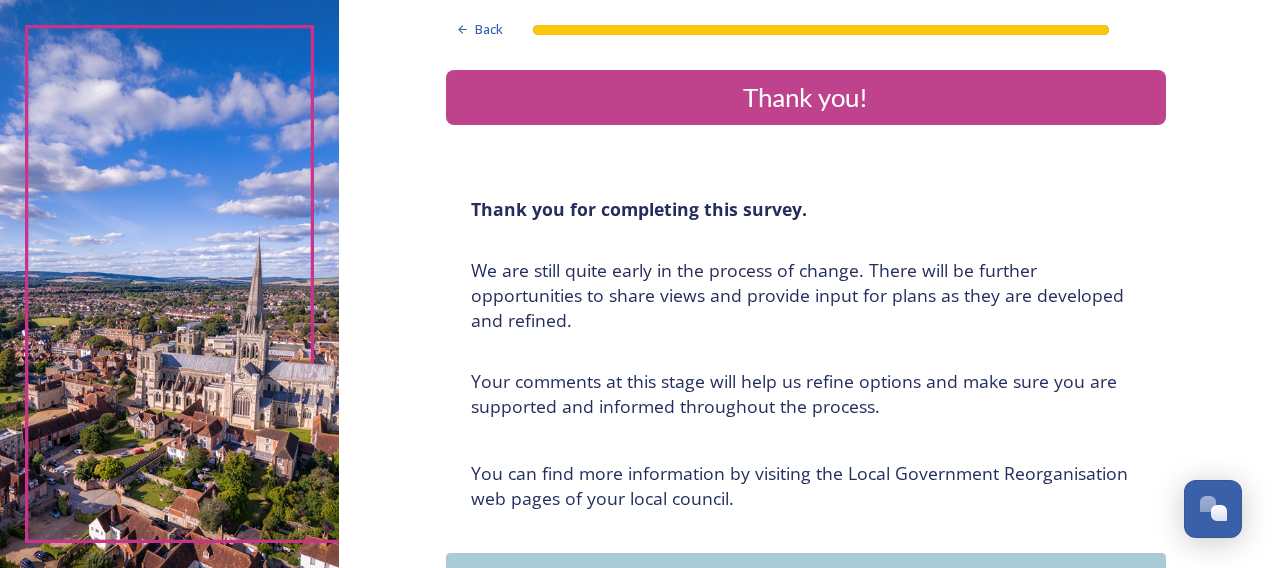 click on "Back Thank you! Thank you for completing this survey.  ﻿We are still quite early in the process of change. There will be further opportunities to share views and provide input for plans as they are developed and refined.  ﻿Your comments at this stage will help us refine options and make sure you are supported and informed throughout the process. You can find more information by visiting the Local Government Reorganisation web pages of your local council. Adur & Worthing Councils   Arun District Council   Chichester District Council   [PERSON_NAME] Borough Council   Horsham District Council   Mid Sussex District Council   West Sussex County Council   Back Powered by" at bounding box center [805, 644] 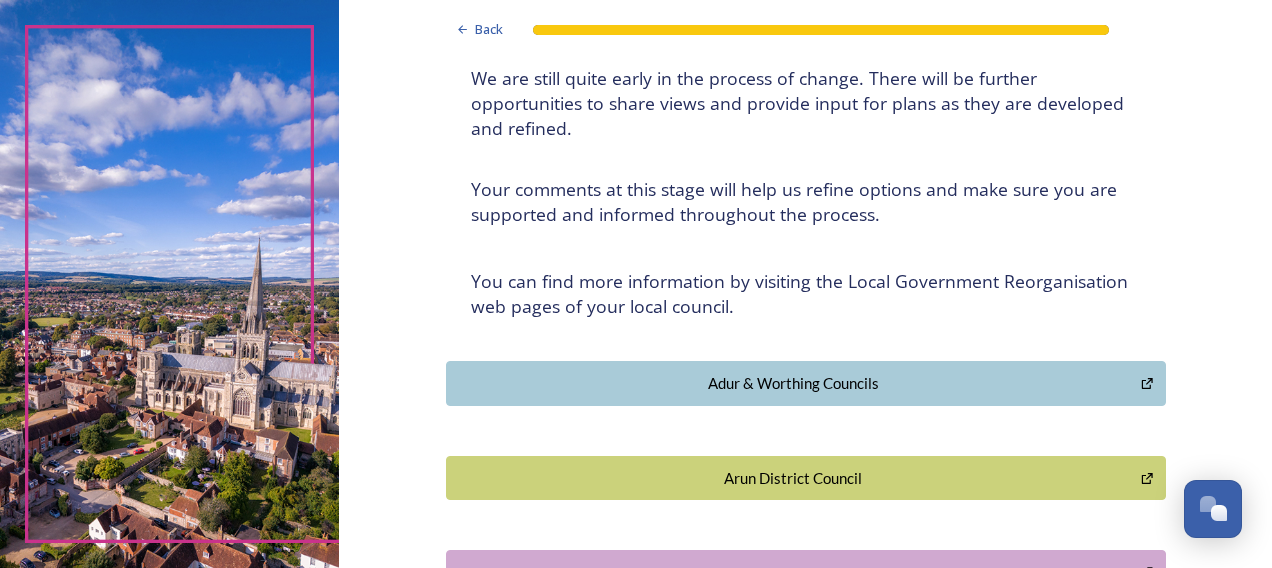 scroll, scrollTop: 200, scrollLeft: 0, axis: vertical 